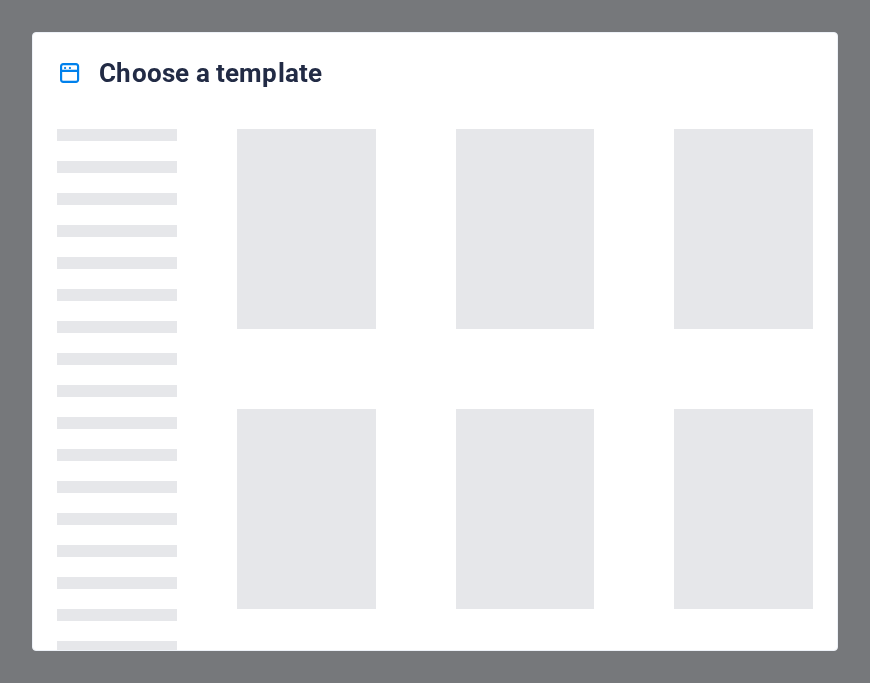 scroll, scrollTop: 0, scrollLeft: 0, axis: both 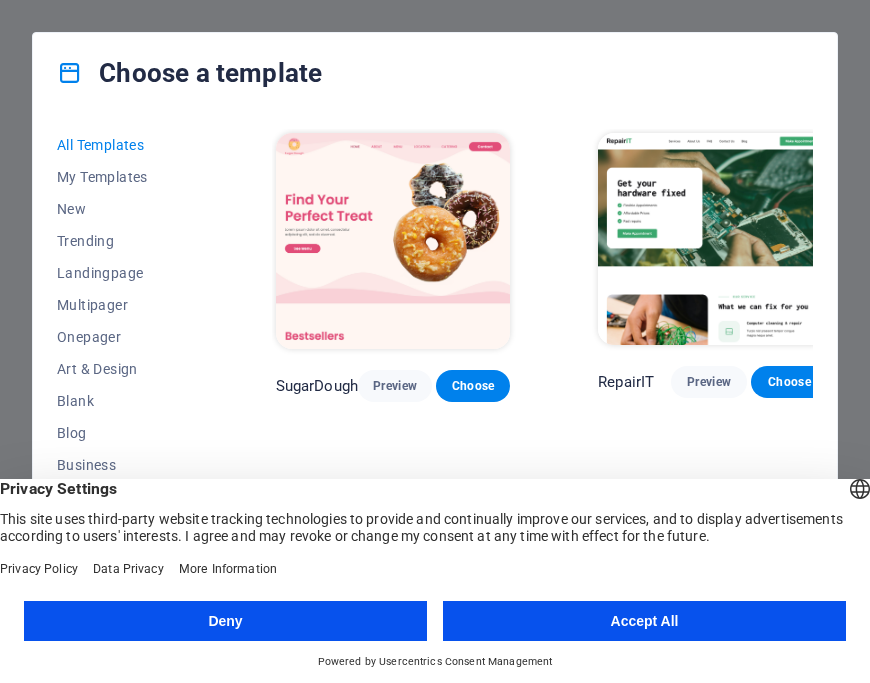 click on "Deny" at bounding box center [225, 621] 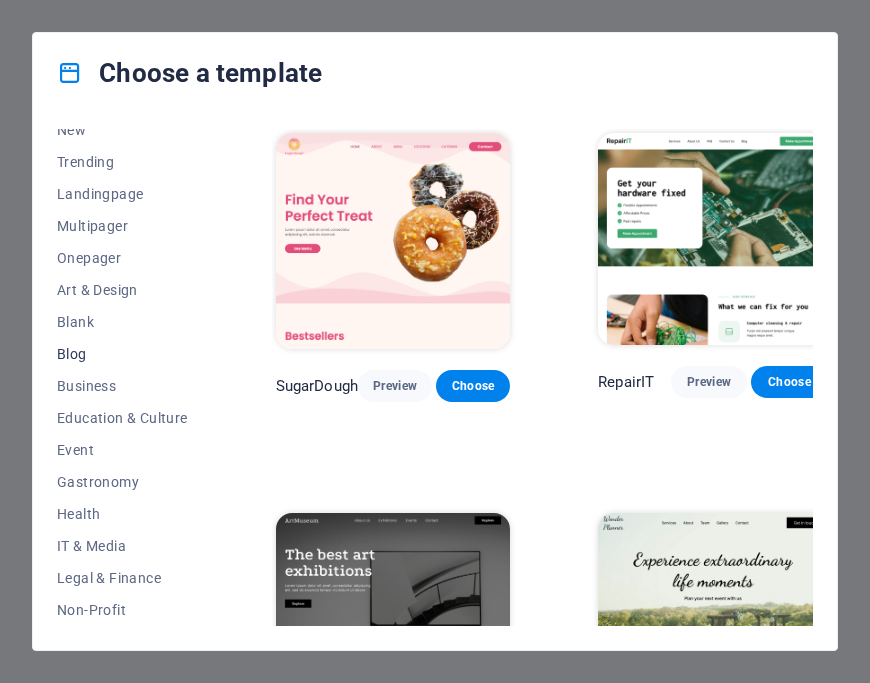 scroll, scrollTop: 83, scrollLeft: 0, axis: vertical 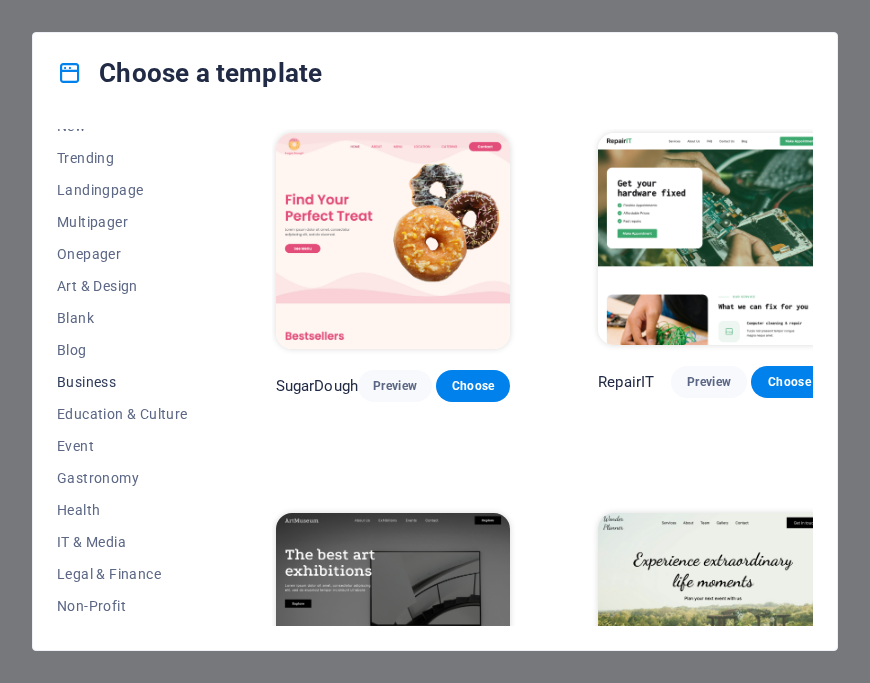 click on "Business" at bounding box center [122, 382] 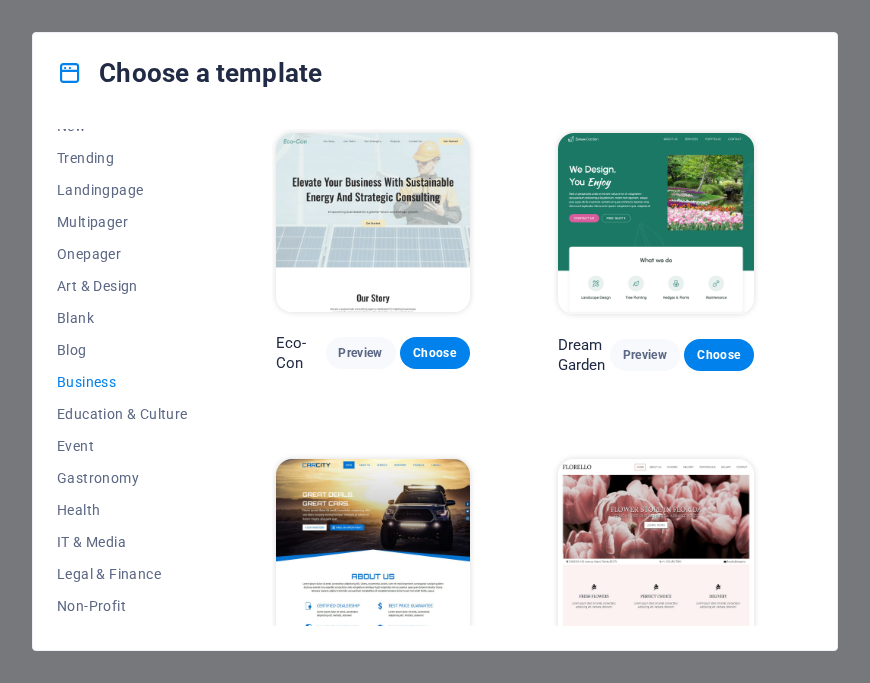 scroll, scrollTop: 78, scrollLeft: 0, axis: vertical 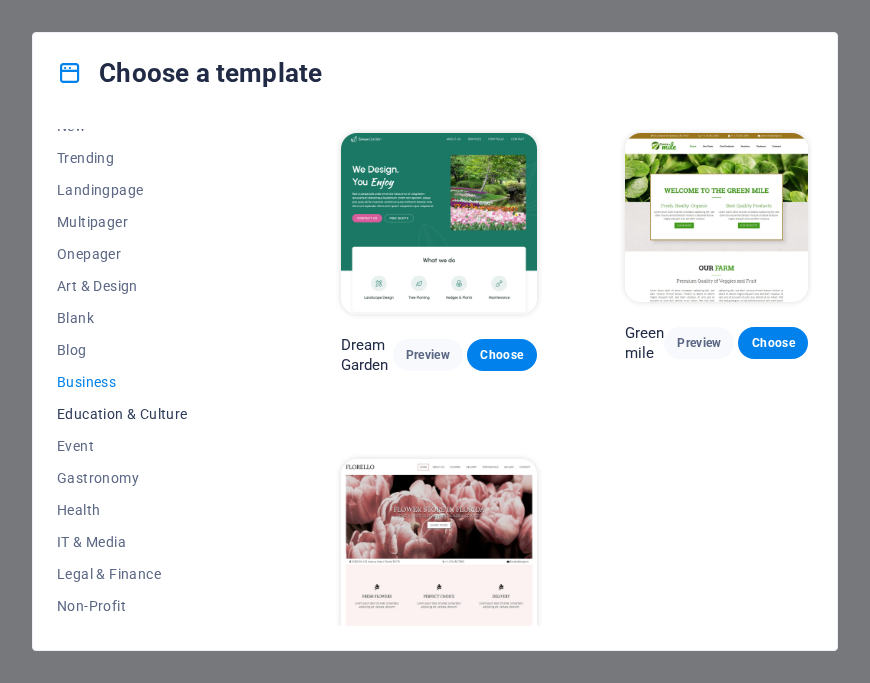 click on "Education & Culture" at bounding box center [122, 414] 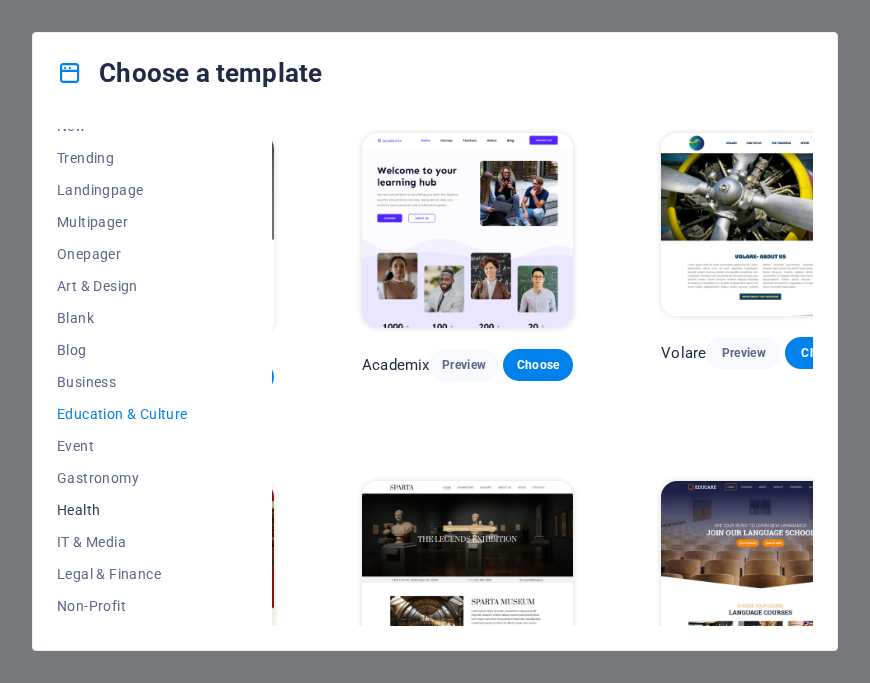 click on "Health" at bounding box center [122, 510] 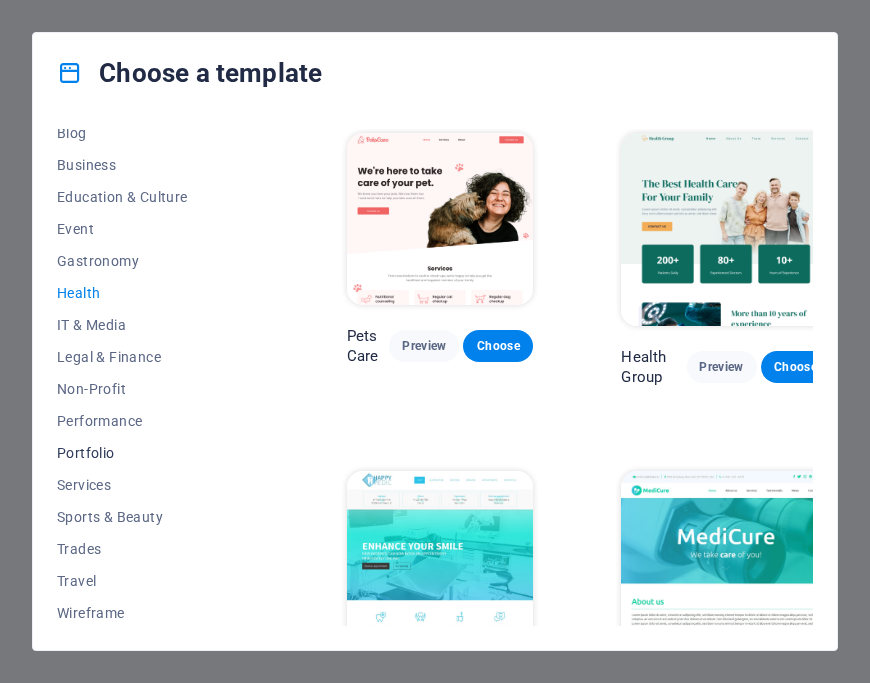 scroll, scrollTop: 303, scrollLeft: 0, axis: vertical 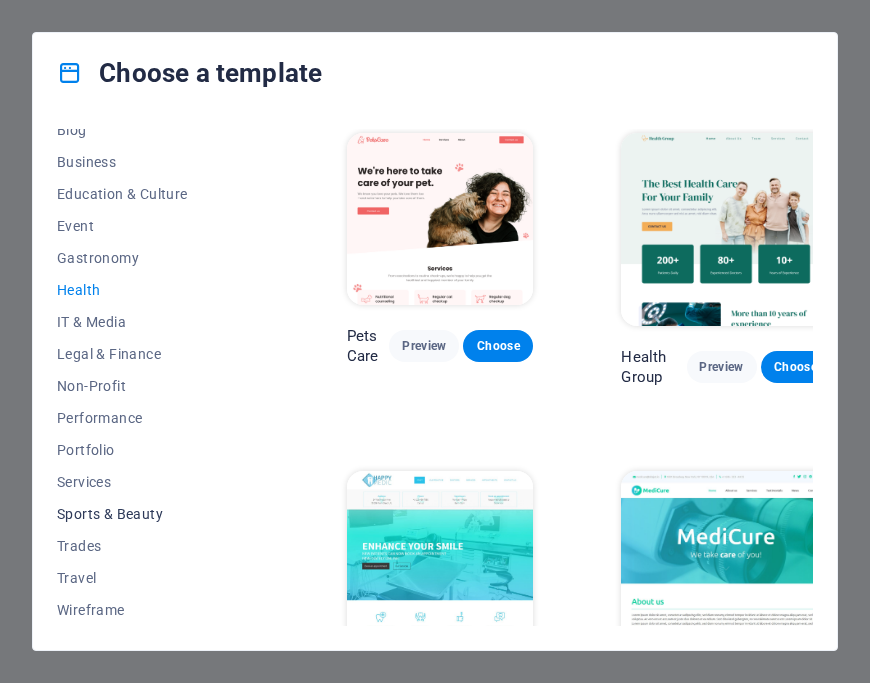 click on "Sports & Beauty" at bounding box center [122, 514] 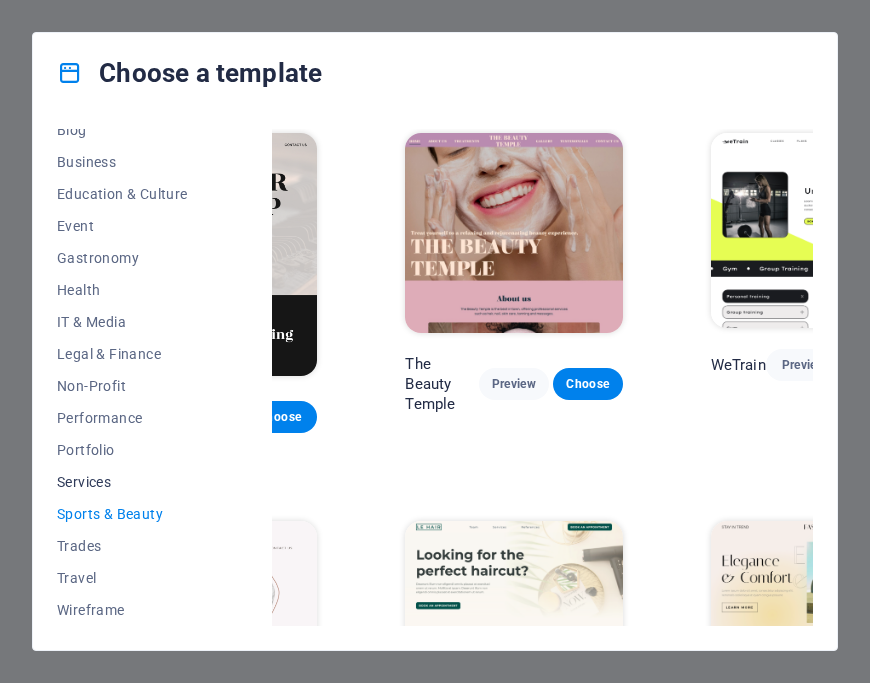 click on "Services" at bounding box center [122, 482] 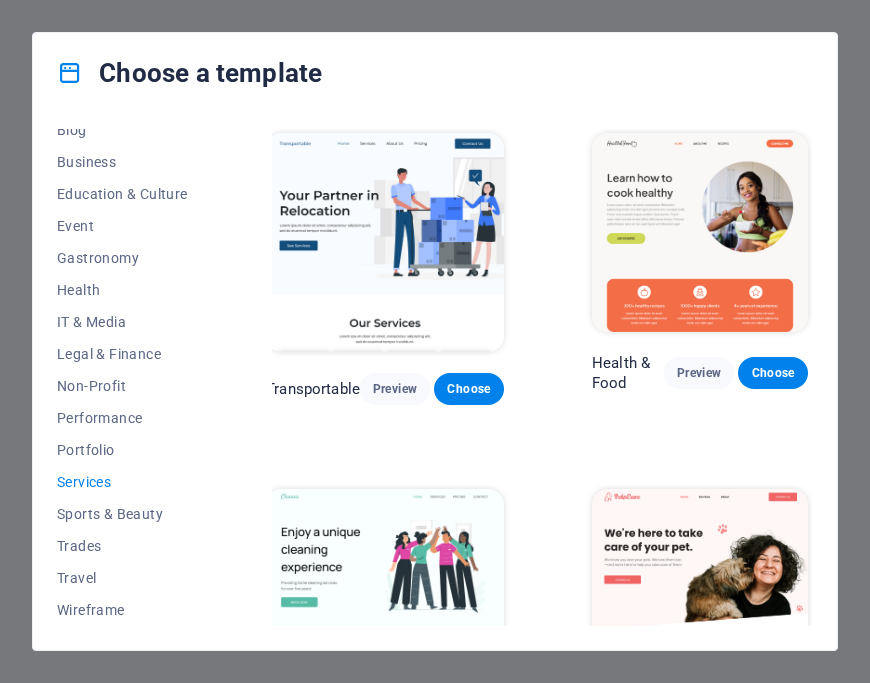 scroll, scrollTop: 0, scrollLeft: 0, axis: both 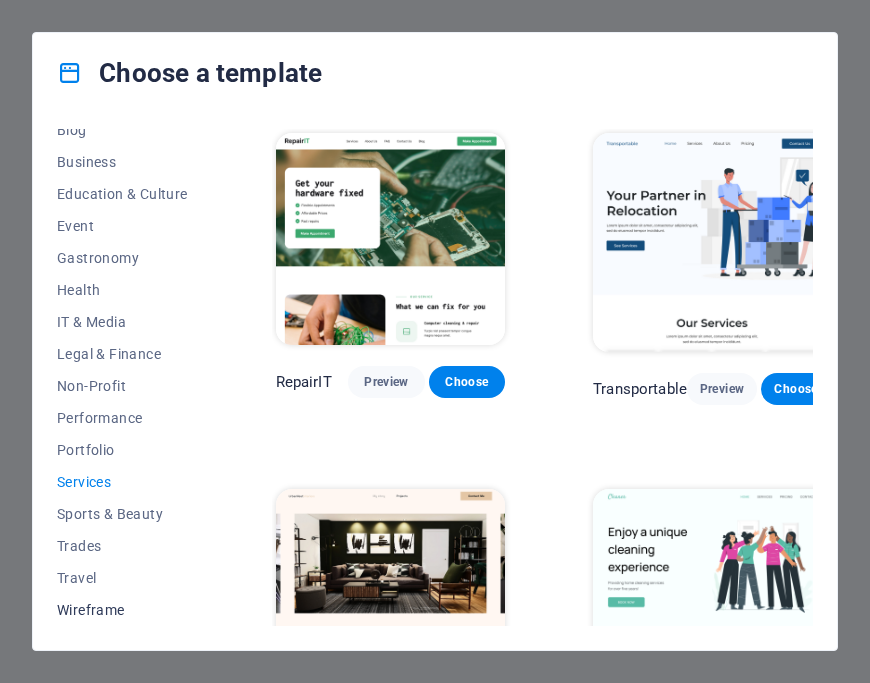 click on "Wireframe" at bounding box center (122, 610) 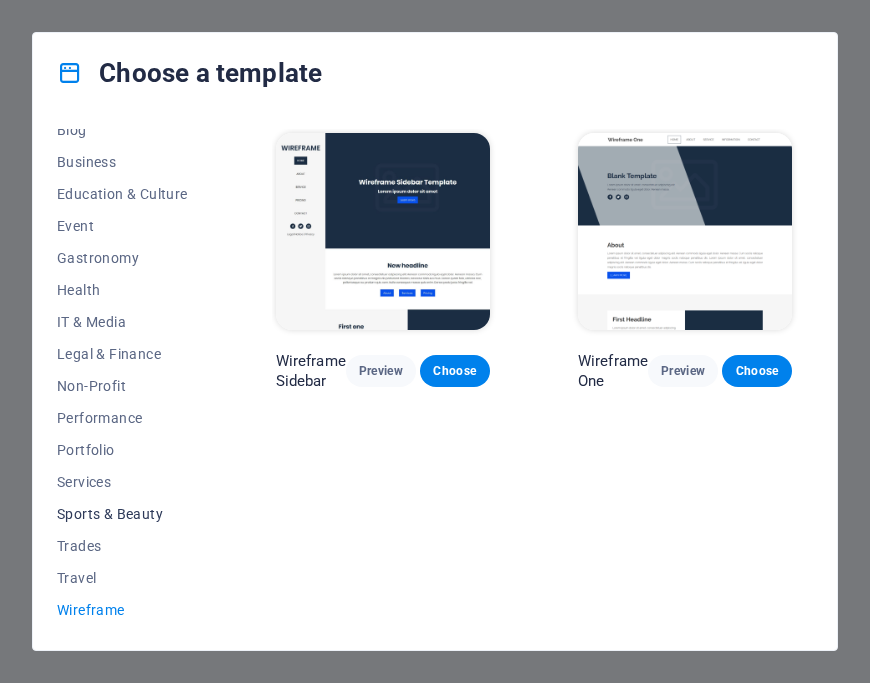 click on "Sports & Beauty" at bounding box center [122, 514] 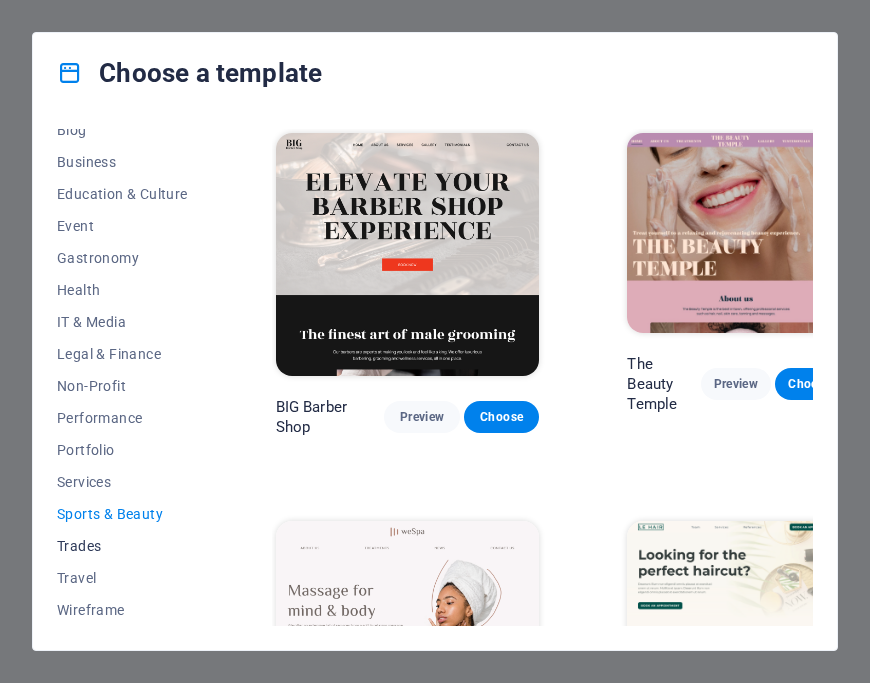 click on "Trades" at bounding box center (122, 546) 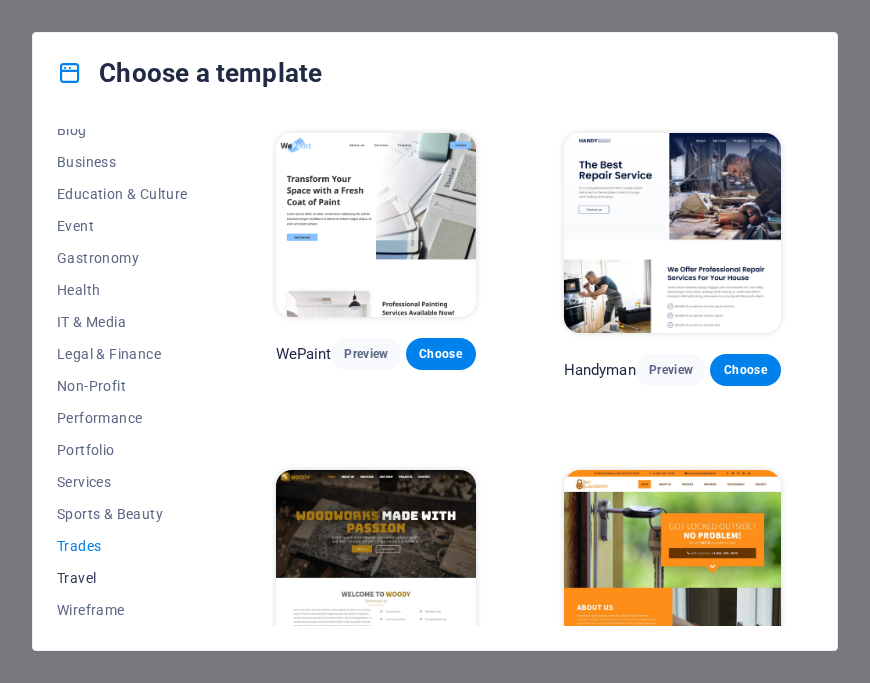 click on "Travel" at bounding box center [122, 578] 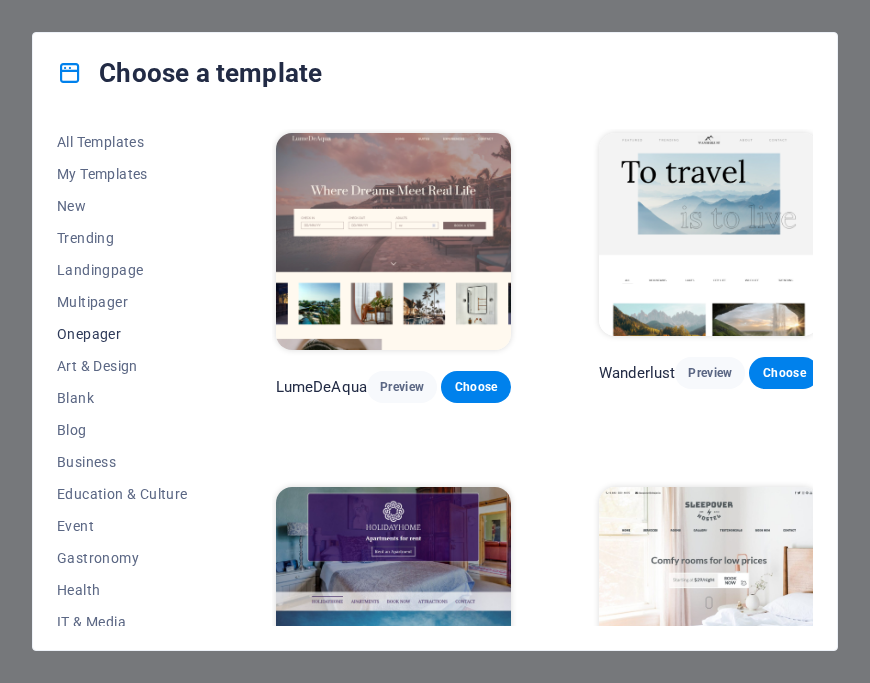 scroll, scrollTop: 0, scrollLeft: 0, axis: both 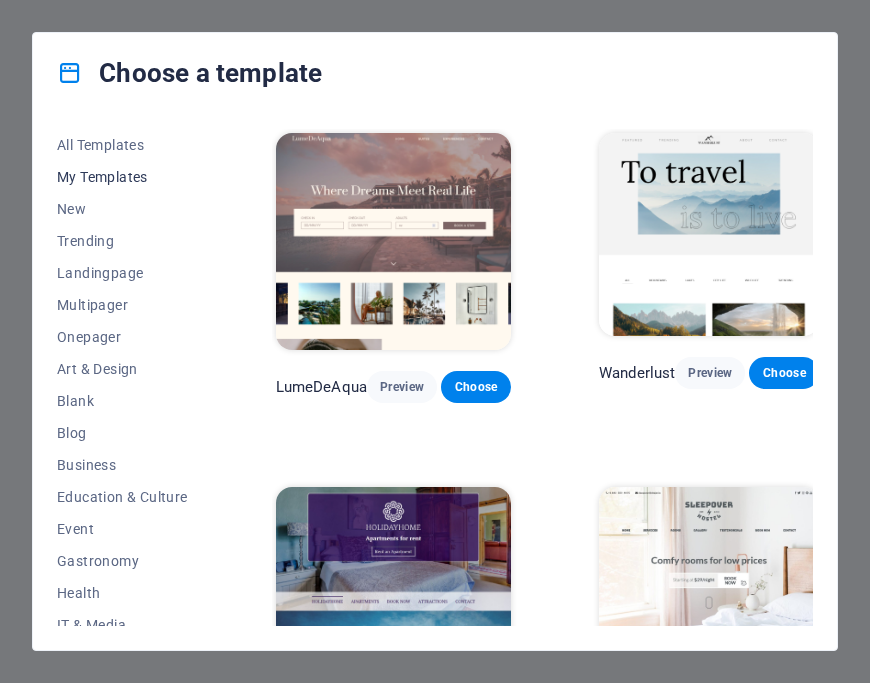 click on "My Templates" at bounding box center [122, 177] 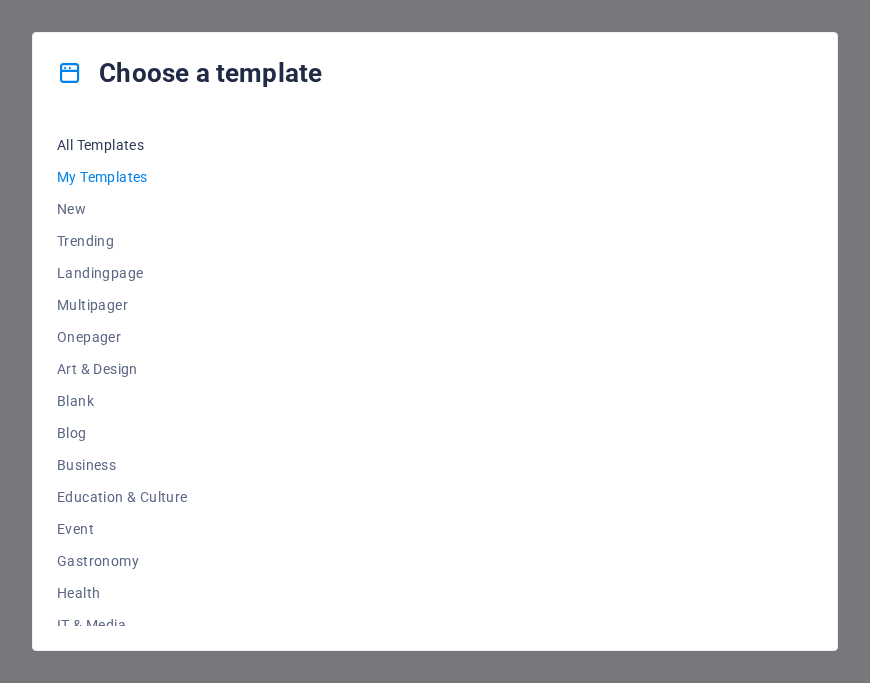 click on "All Templates" at bounding box center (122, 145) 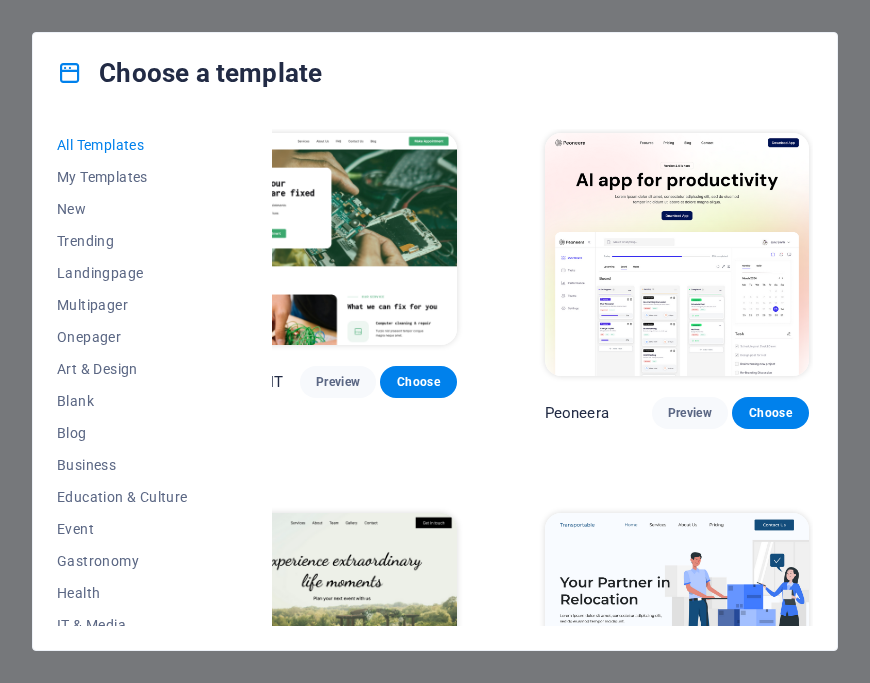 scroll, scrollTop: 0, scrollLeft: 0, axis: both 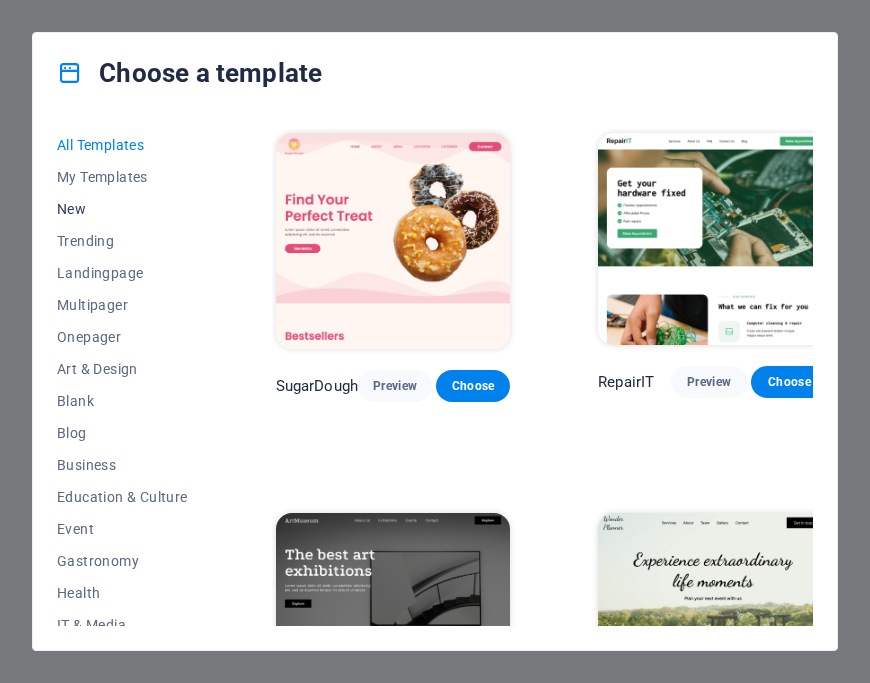 click on "New" at bounding box center (122, 209) 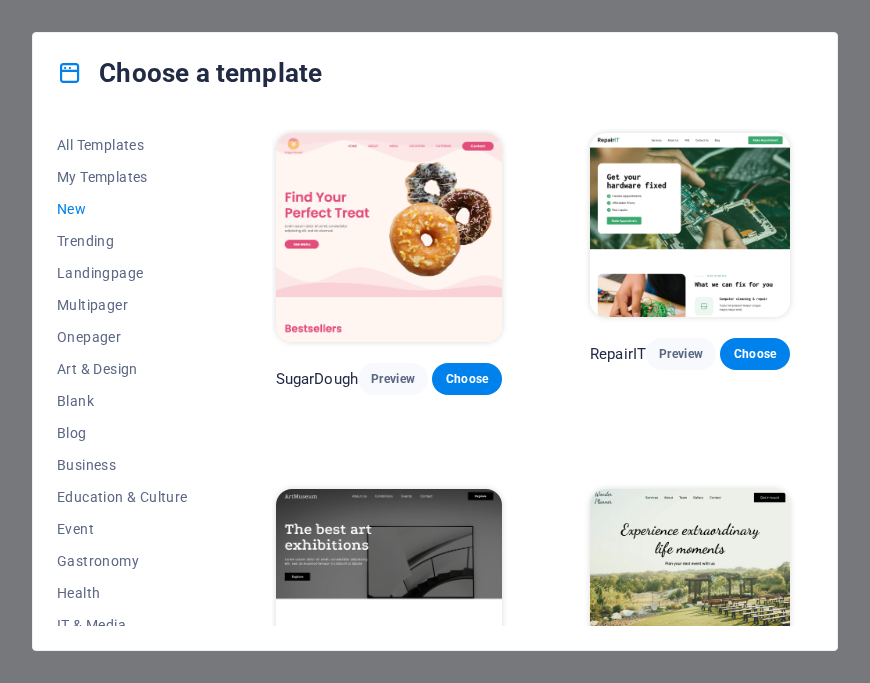 click on "New" at bounding box center [122, 209] 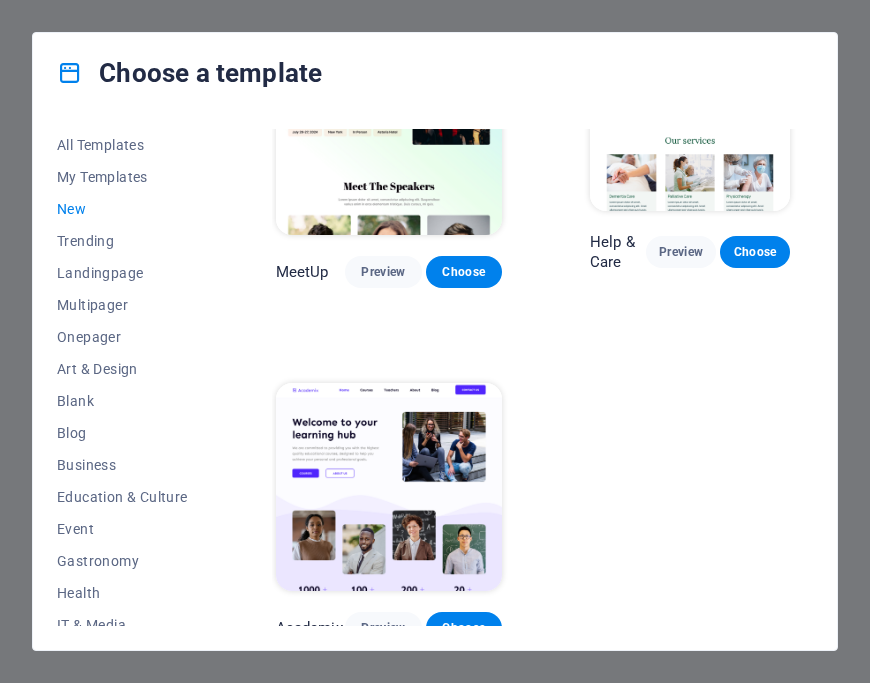 scroll, scrollTop: 1213, scrollLeft: 0, axis: vertical 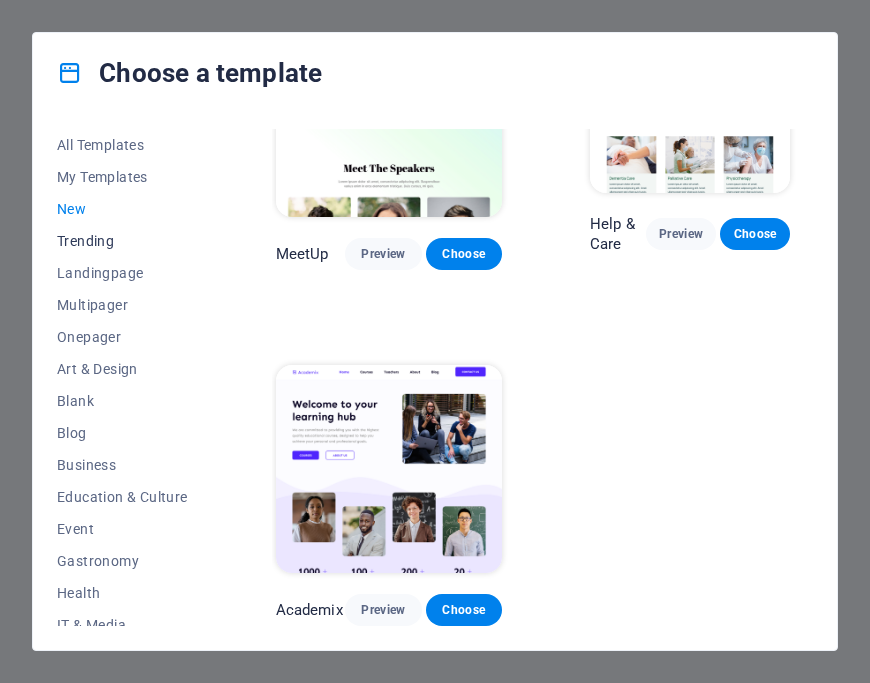 click on "Trending" at bounding box center [122, 241] 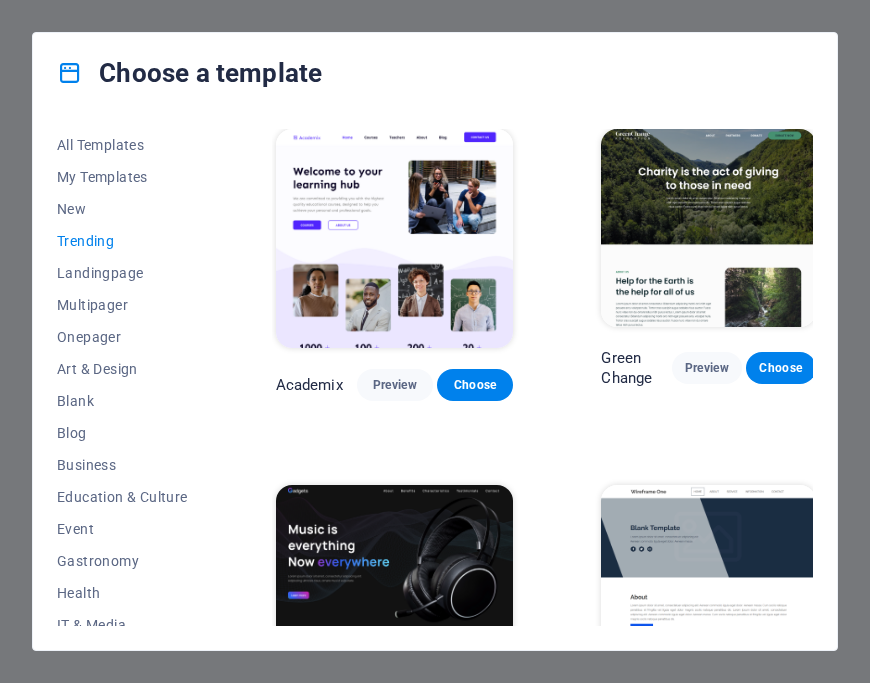 scroll, scrollTop: 712, scrollLeft: 0, axis: vertical 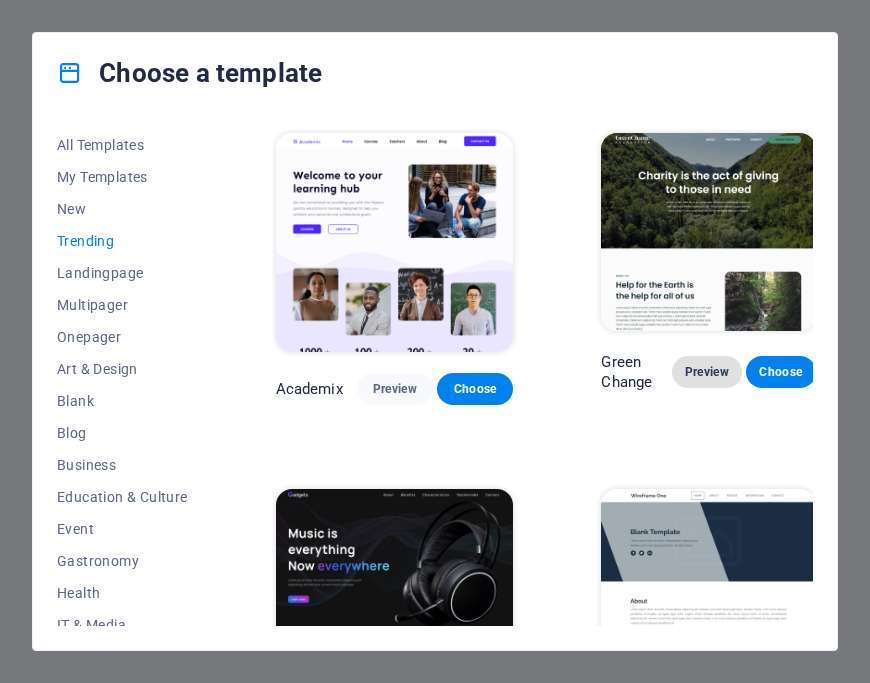 click on "Preview" at bounding box center [707, 372] 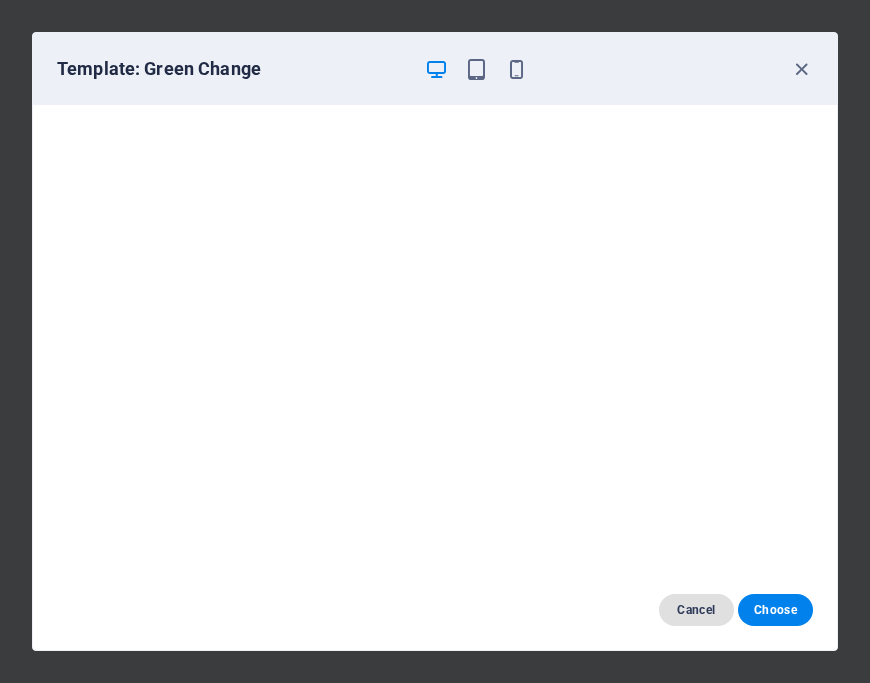 click on "Cancel" at bounding box center [696, 610] 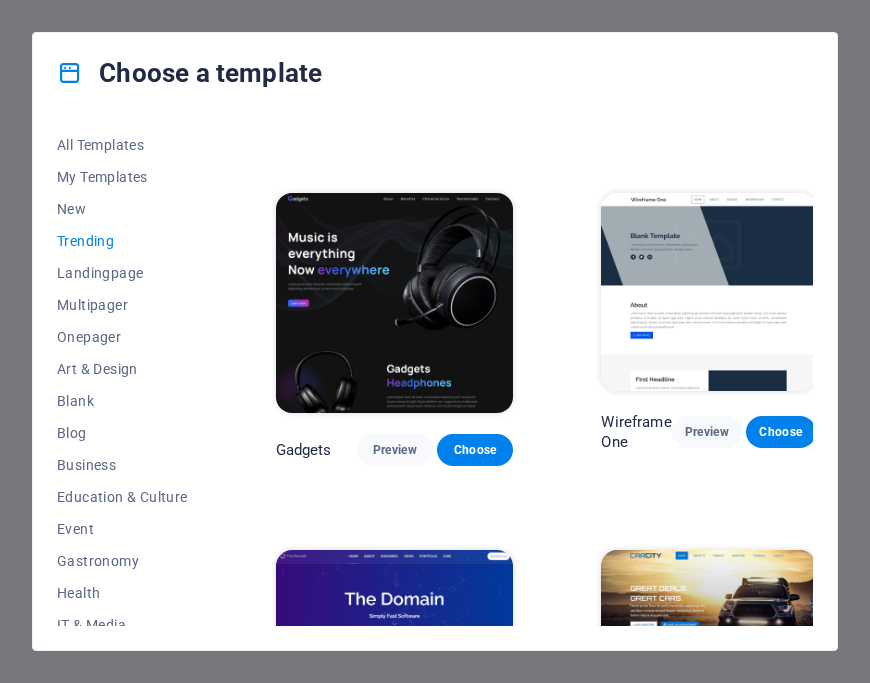 scroll, scrollTop: 1309, scrollLeft: 0, axis: vertical 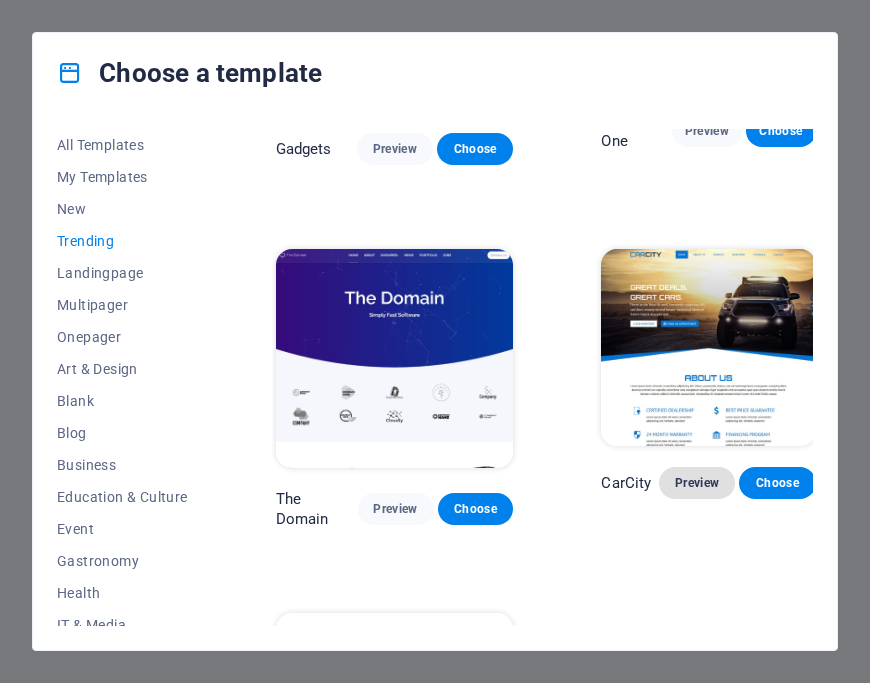 click on "Preview" at bounding box center (697, 483) 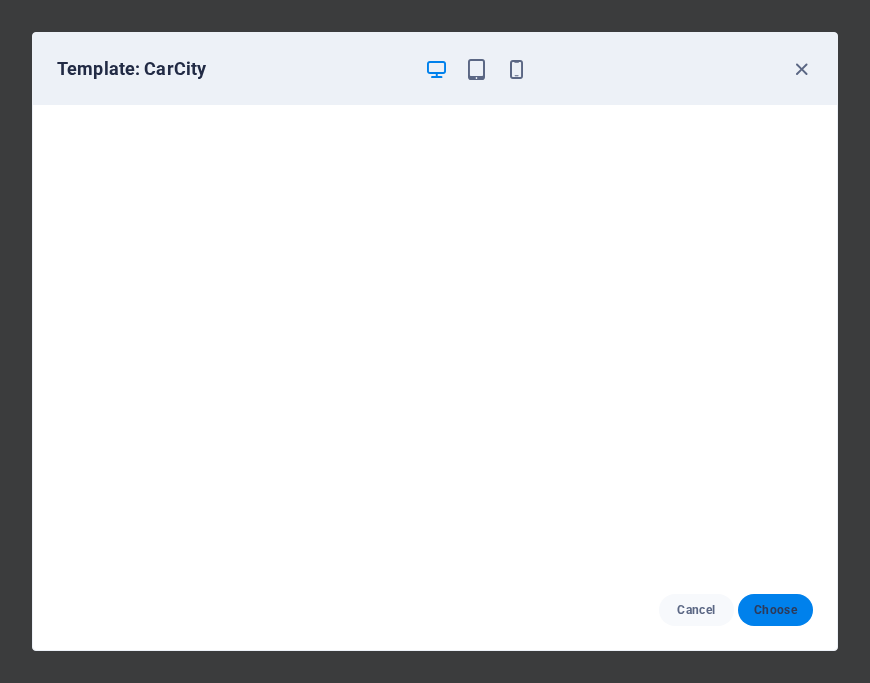 click on "Choose" at bounding box center [775, 610] 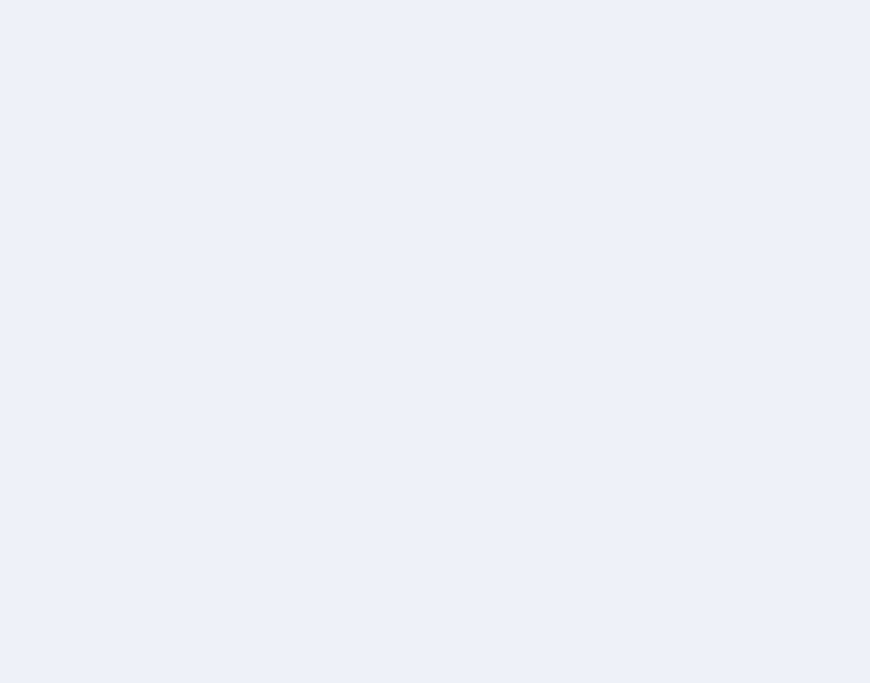 scroll, scrollTop: 0, scrollLeft: 0, axis: both 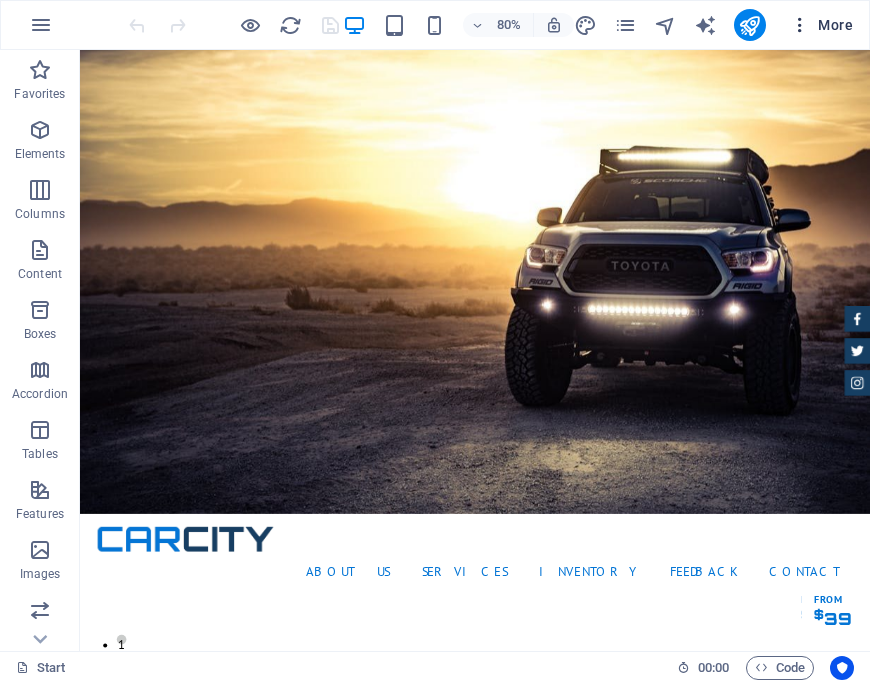 click on "More" at bounding box center [821, 25] 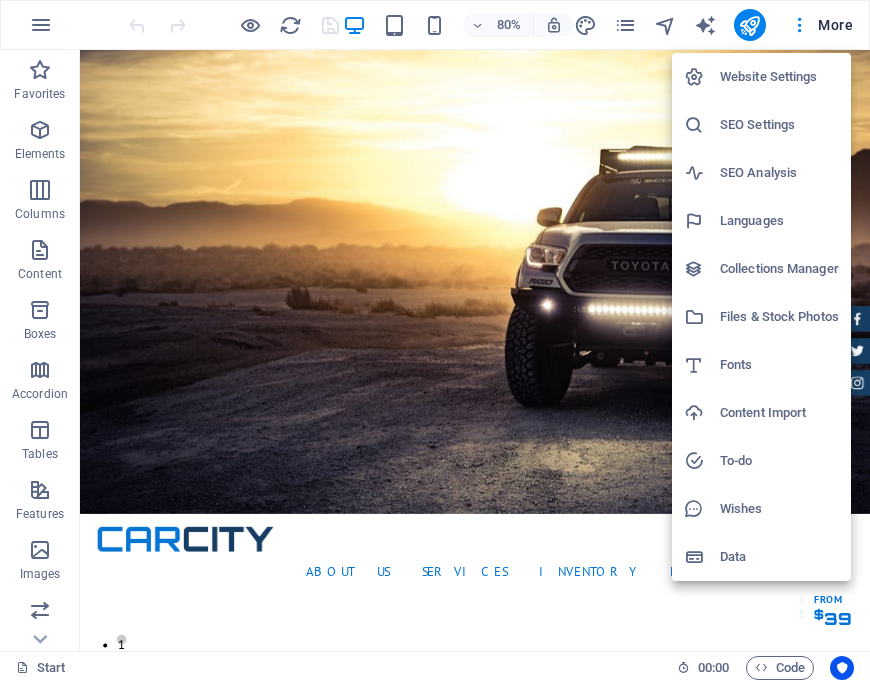 click at bounding box center (435, 341) 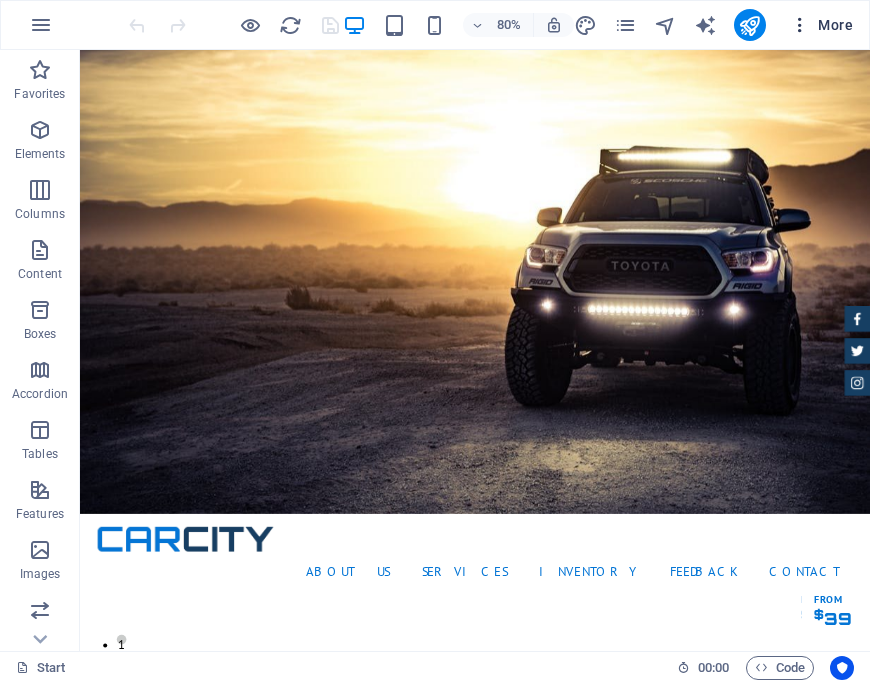 click at bounding box center (800, 25) 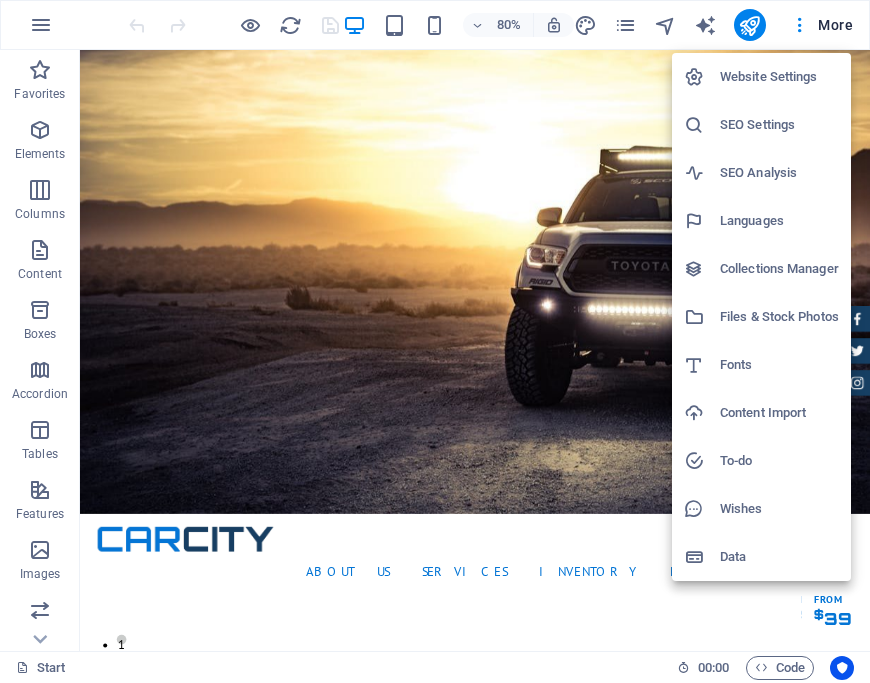 click on "Website Settings" at bounding box center [779, 77] 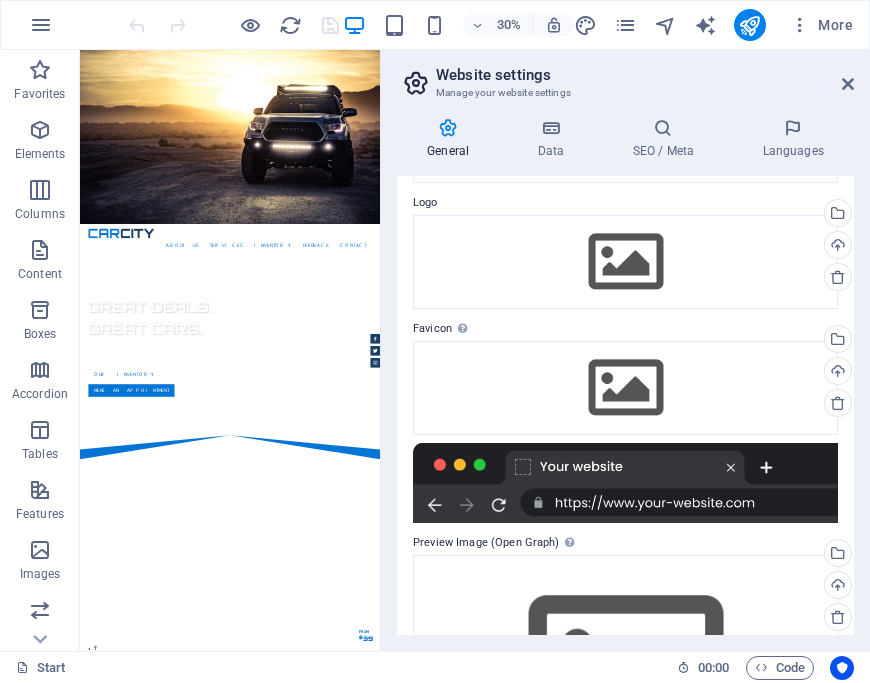 scroll, scrollTop: 0, scrollLeft: 0, axis: both 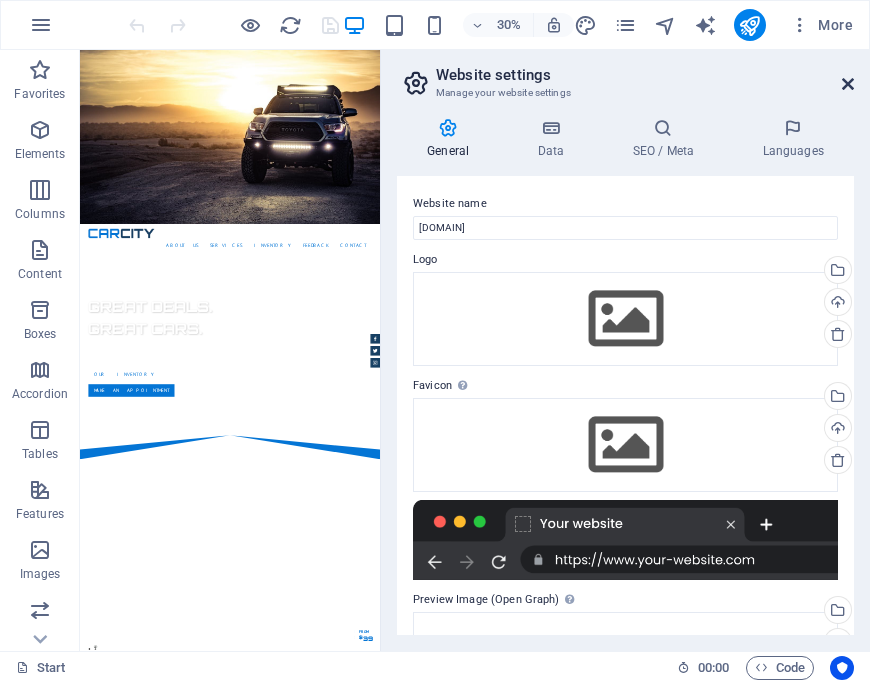 click at bounding box center [848, 84] 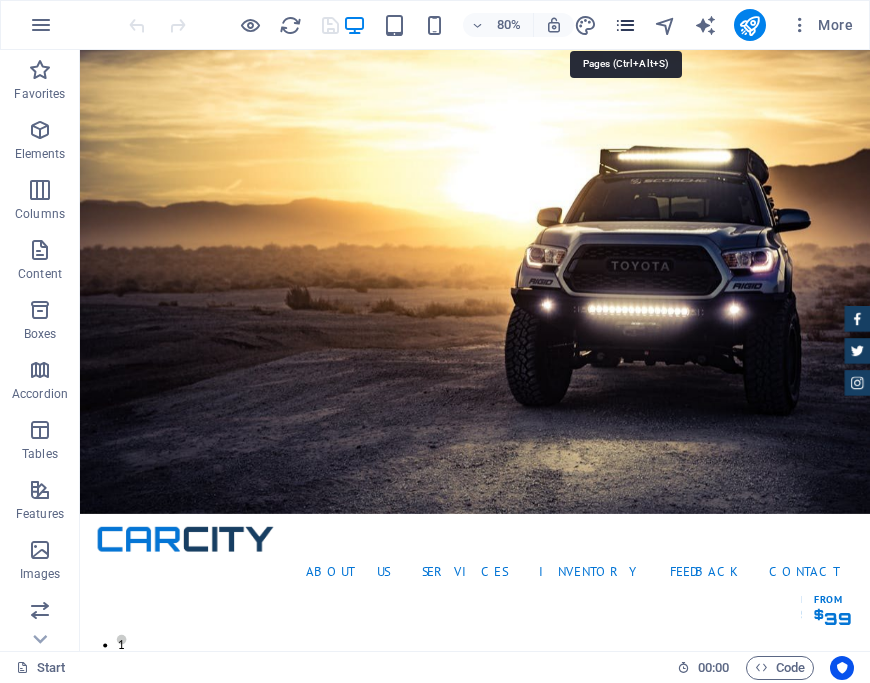 click at bounding box center (625, 25) 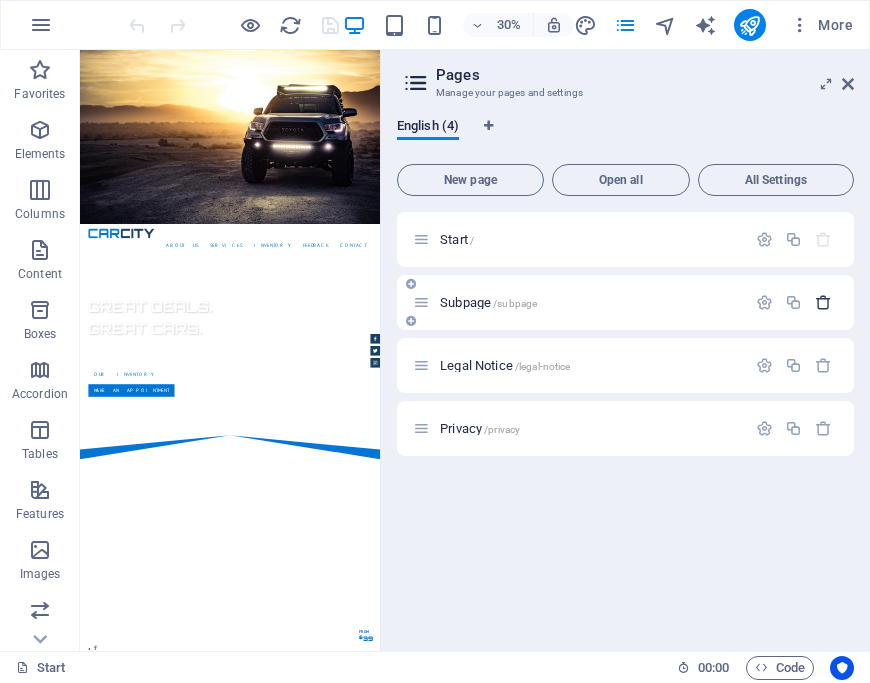 click at bounding box center [823, 302] 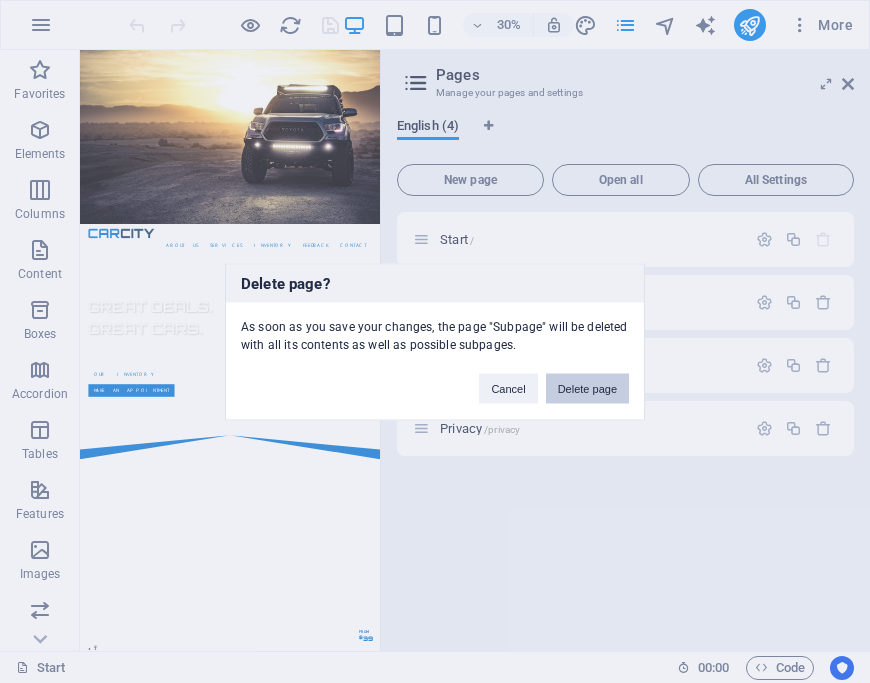 click on "Delete page" at bounding box center [587, 388] 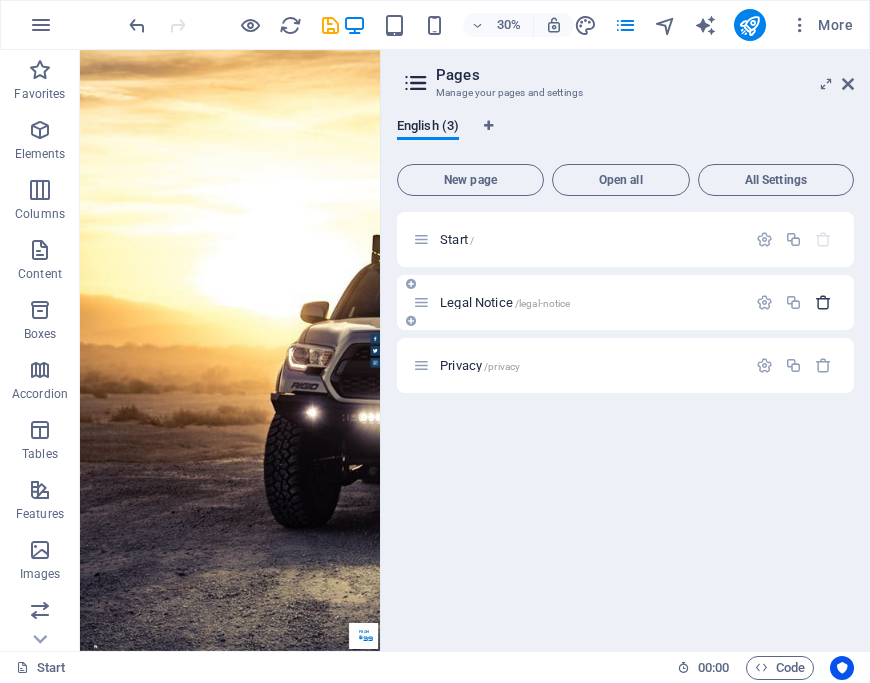 click at bounding box center (823, 302) 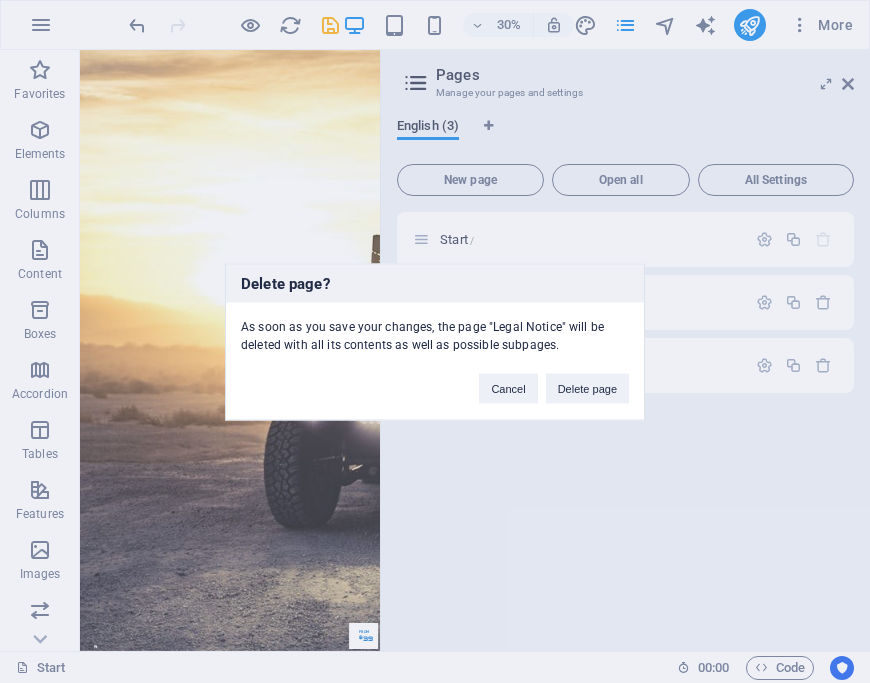 drag, startPoint x: 579, startPoint y: 390, endPoint x: 656, endPoint y: 351, distance: 86.313385 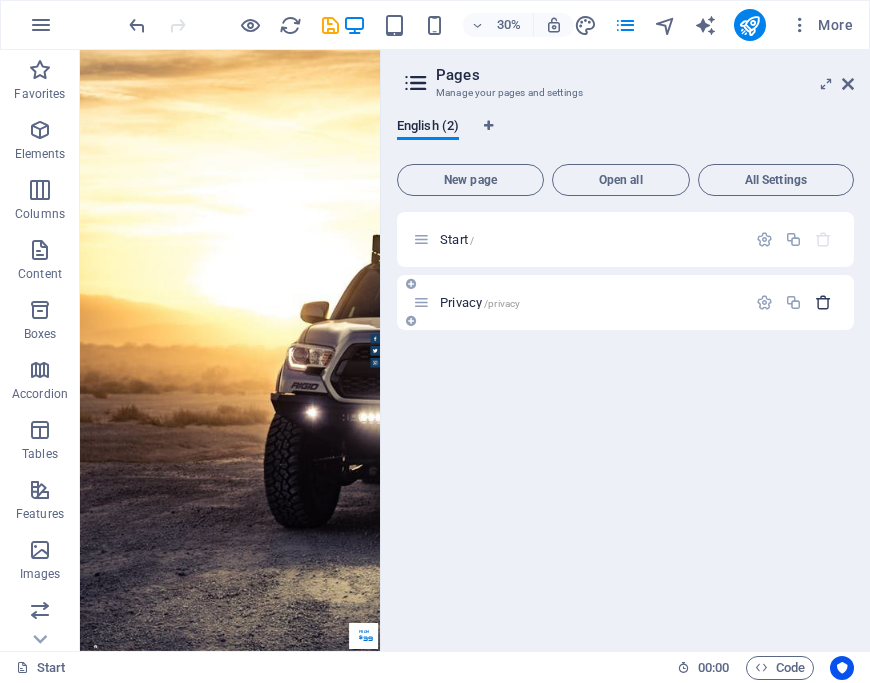 click at bounding box center [823, 302] 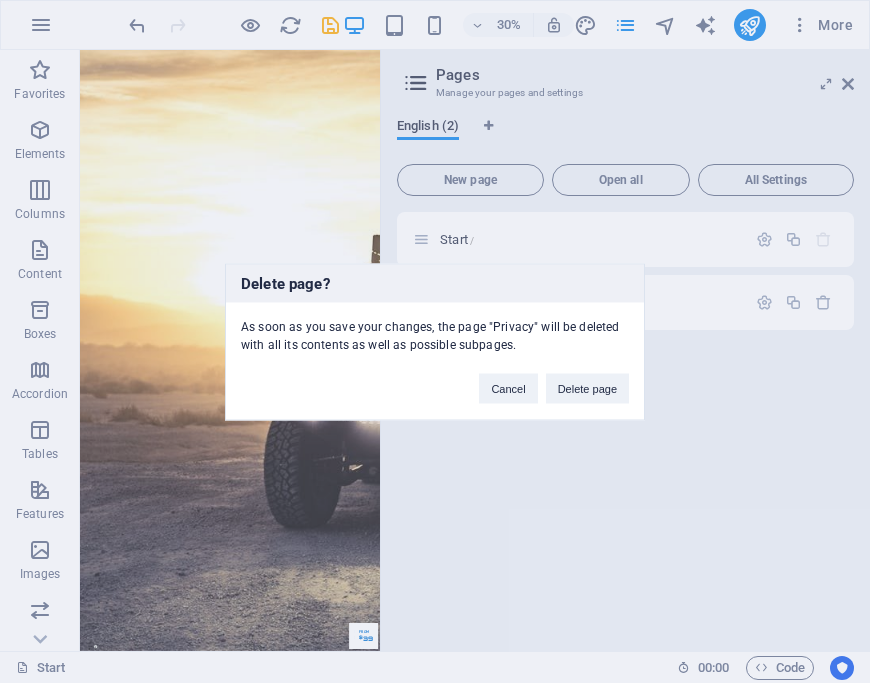 click on "Delete page? As soon as you save your changes, the page "Privacy" will be deleted with all its contents as well as possible subpages. Cancel Delete page" at bounding box center (435, 341) 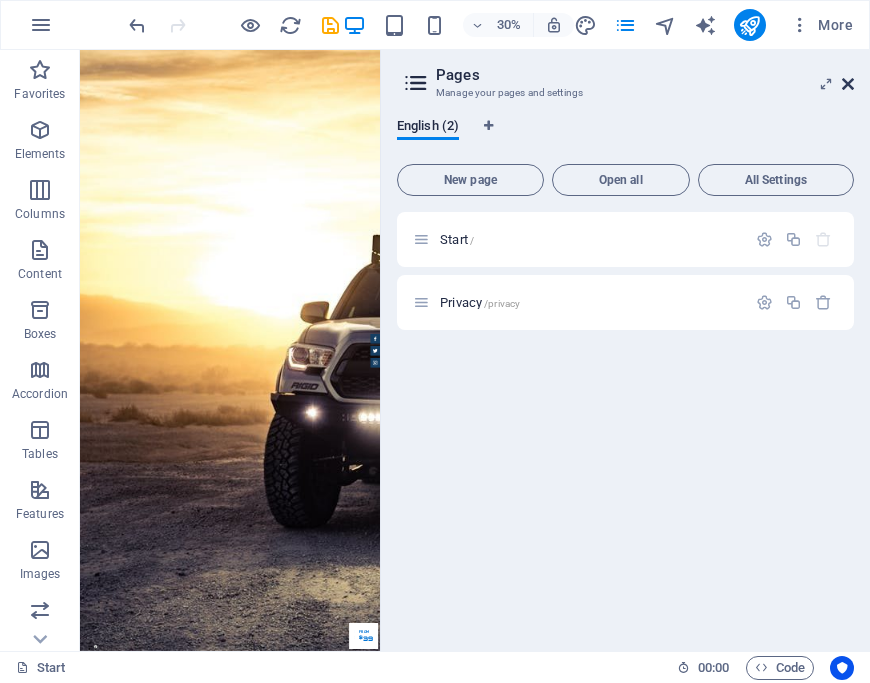 click at bounding box center (848, 84) 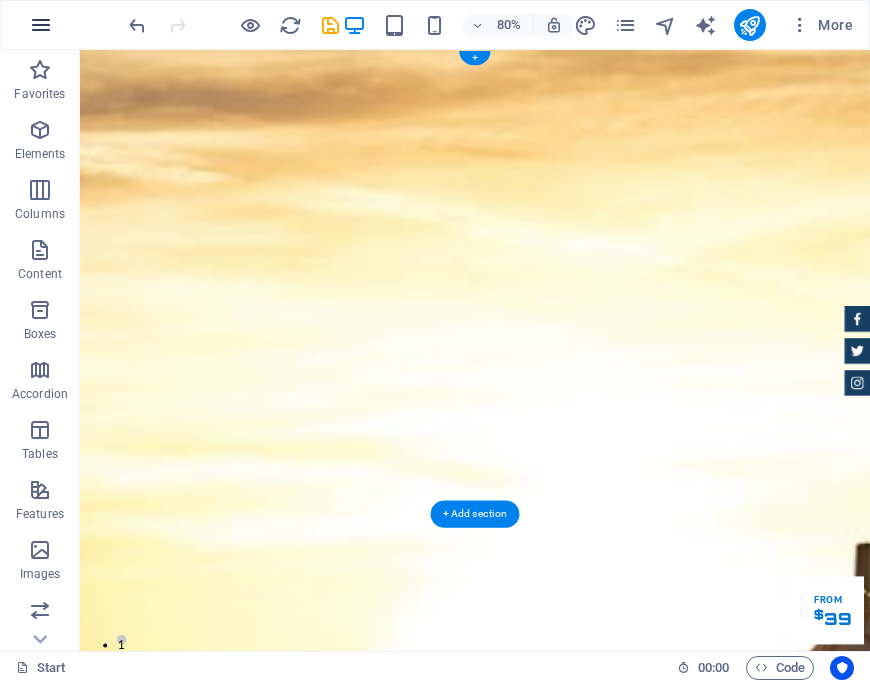 click at bounding box center [41, 25] 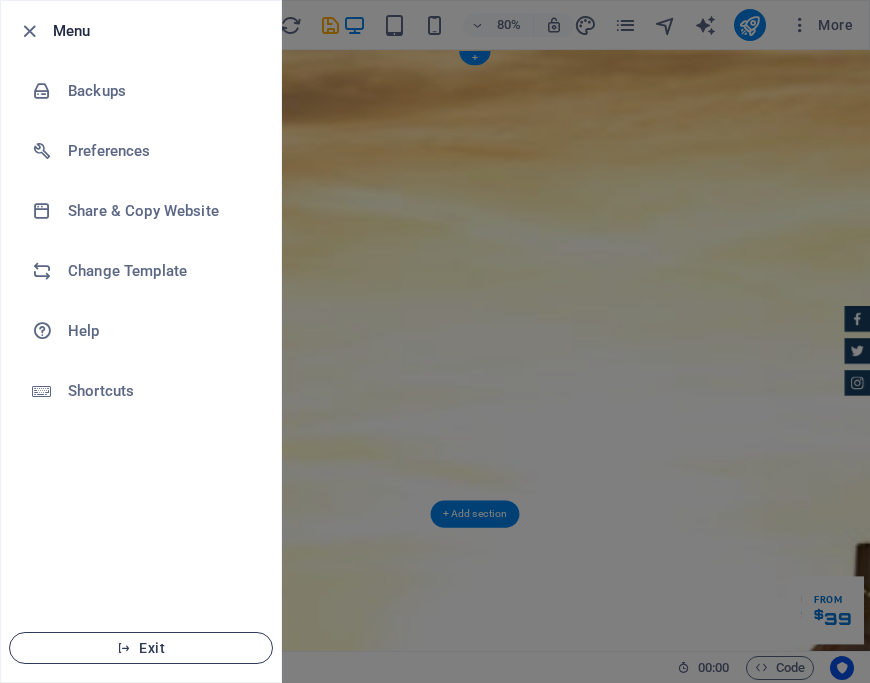 click on "Exit" at bounding box center [141, 648] 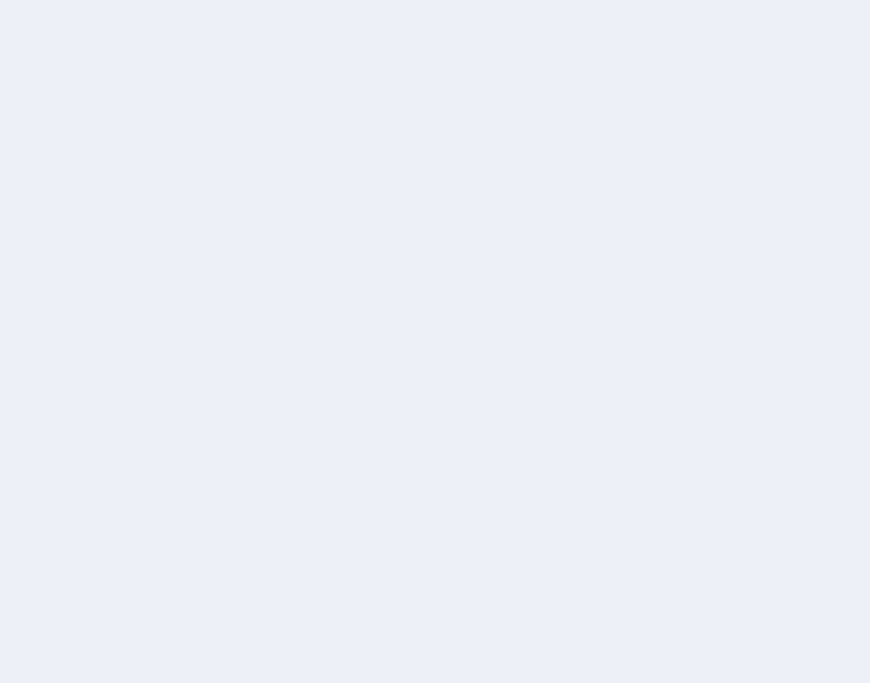 scroll, scrollTop: 0, scrollLeft: 0, axis: both 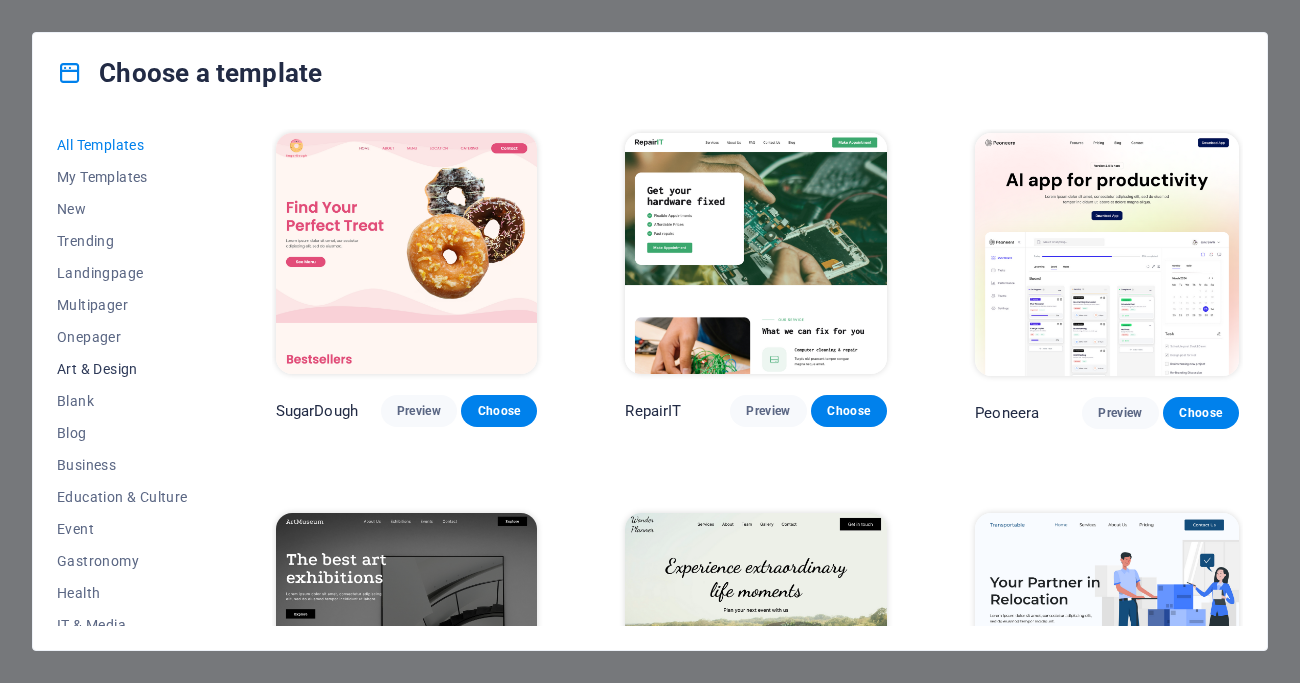 click on "Art & Design" at bounding box center [122, 369] 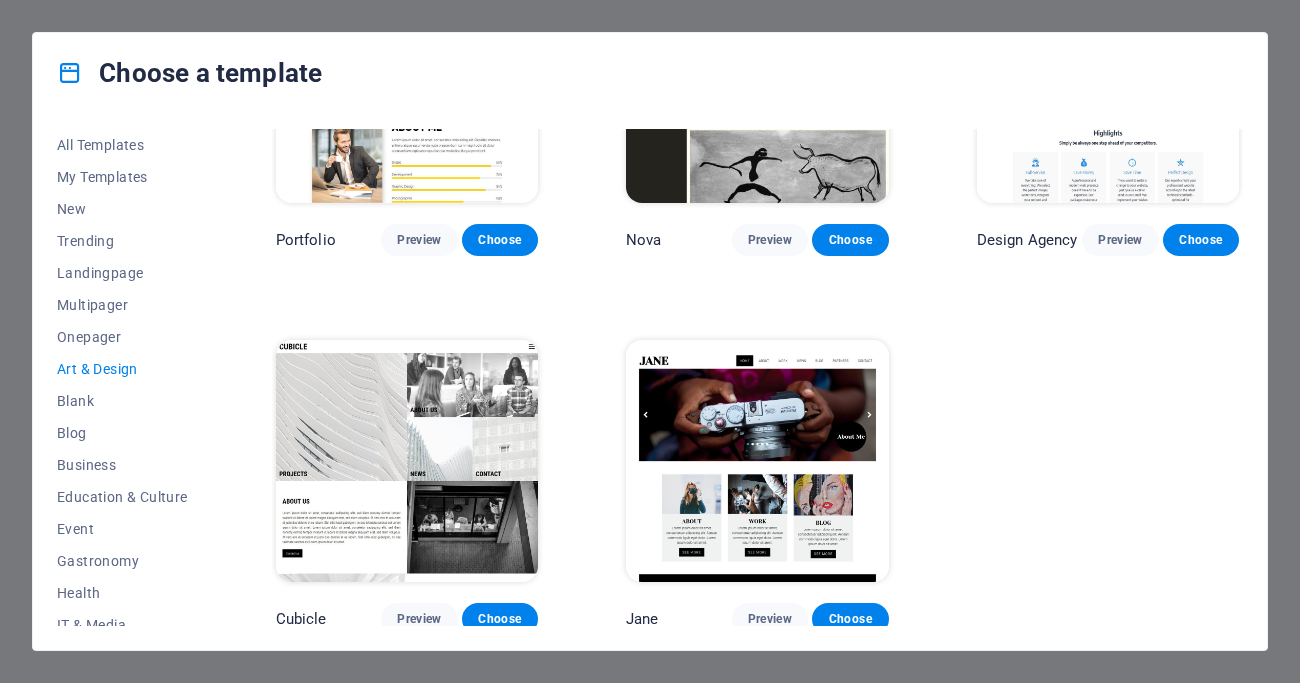 scroll, scrollTop: 0, scrollLeft: 0, axis: both 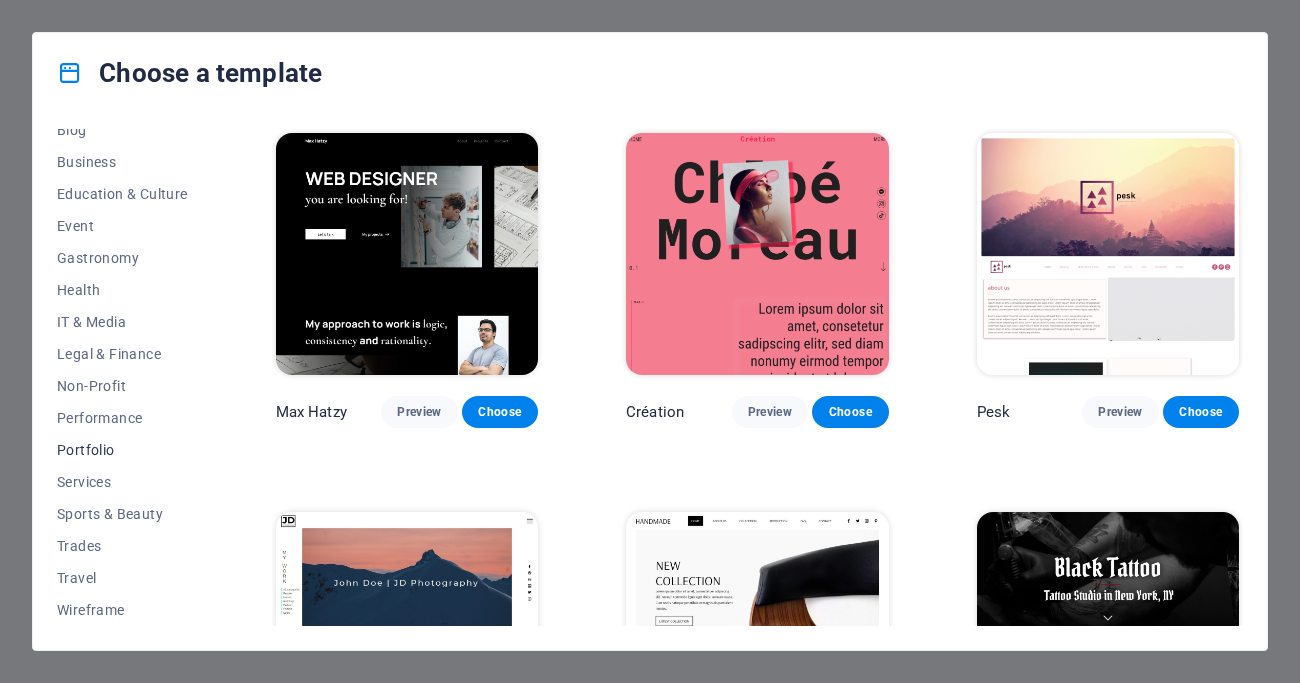 click on "Portfolio" at bounding box center (122, 450) 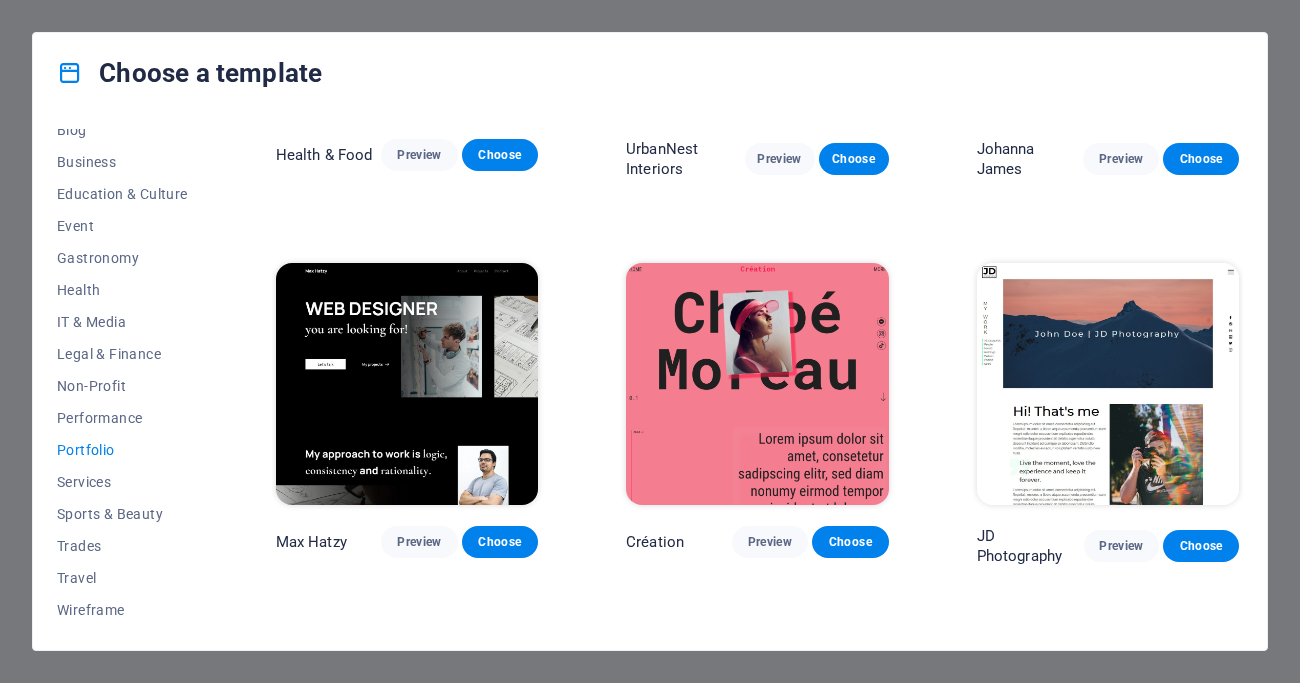 scroll, scrollTop: 257, scrollLeft: 0, axis: vertical 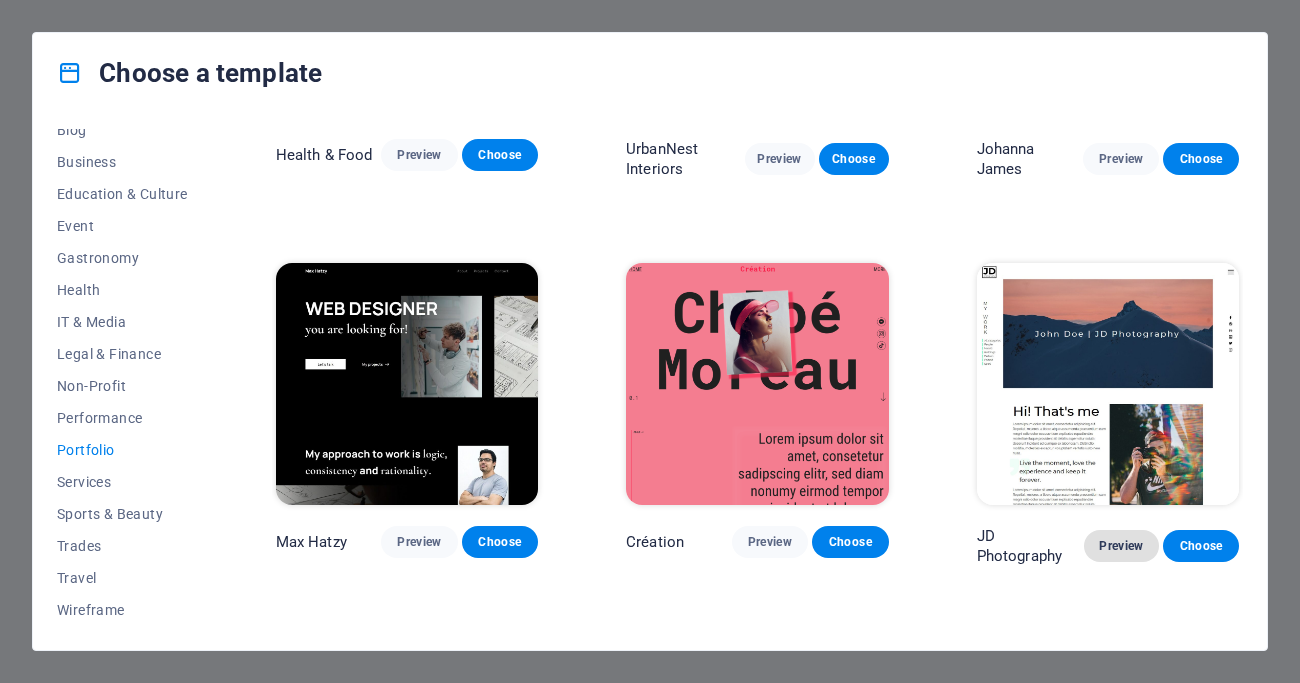 click on "Preview" at bounding box center [1122, 546] 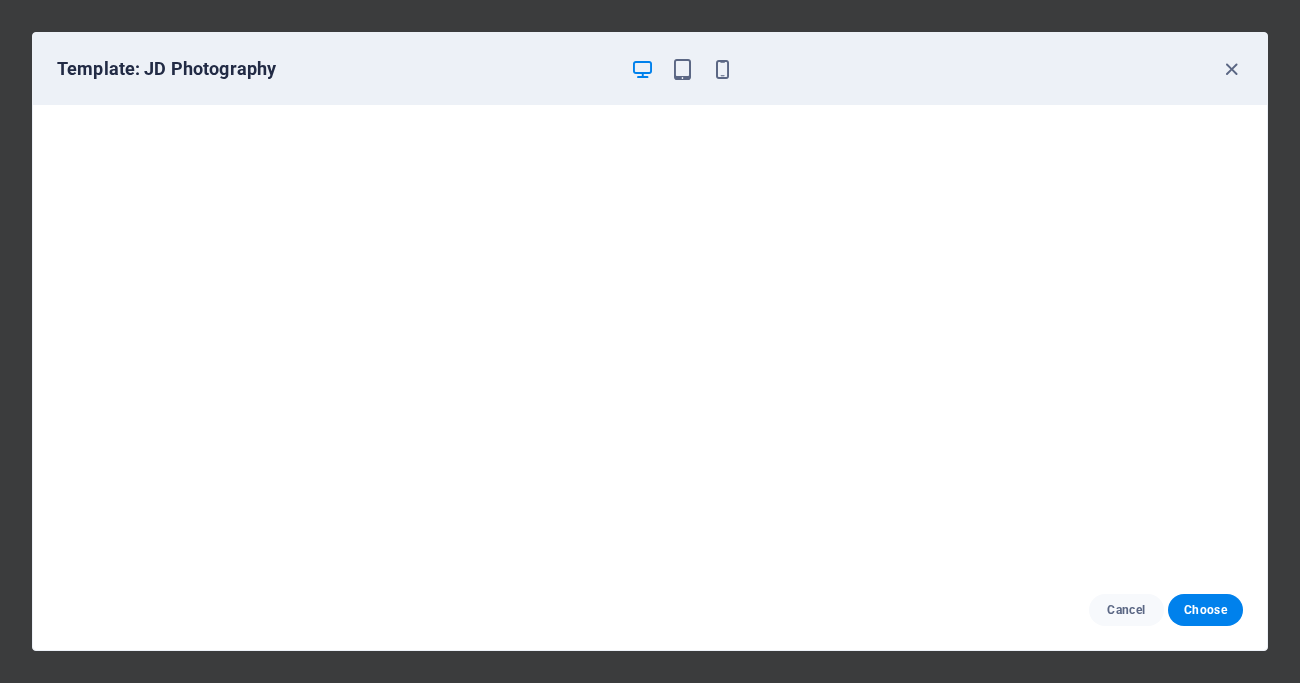scroll, scrollTop: 0, scrollLeft: 0, axis: both 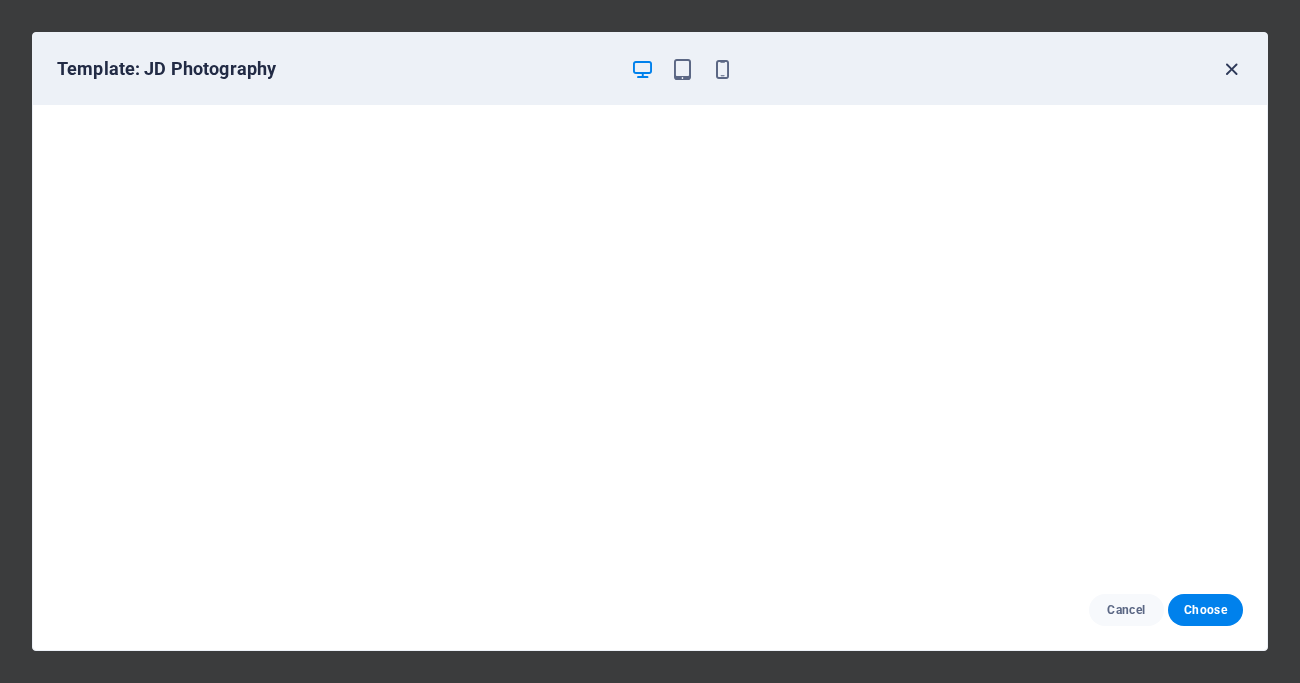click at bounding box center [1231, 69] 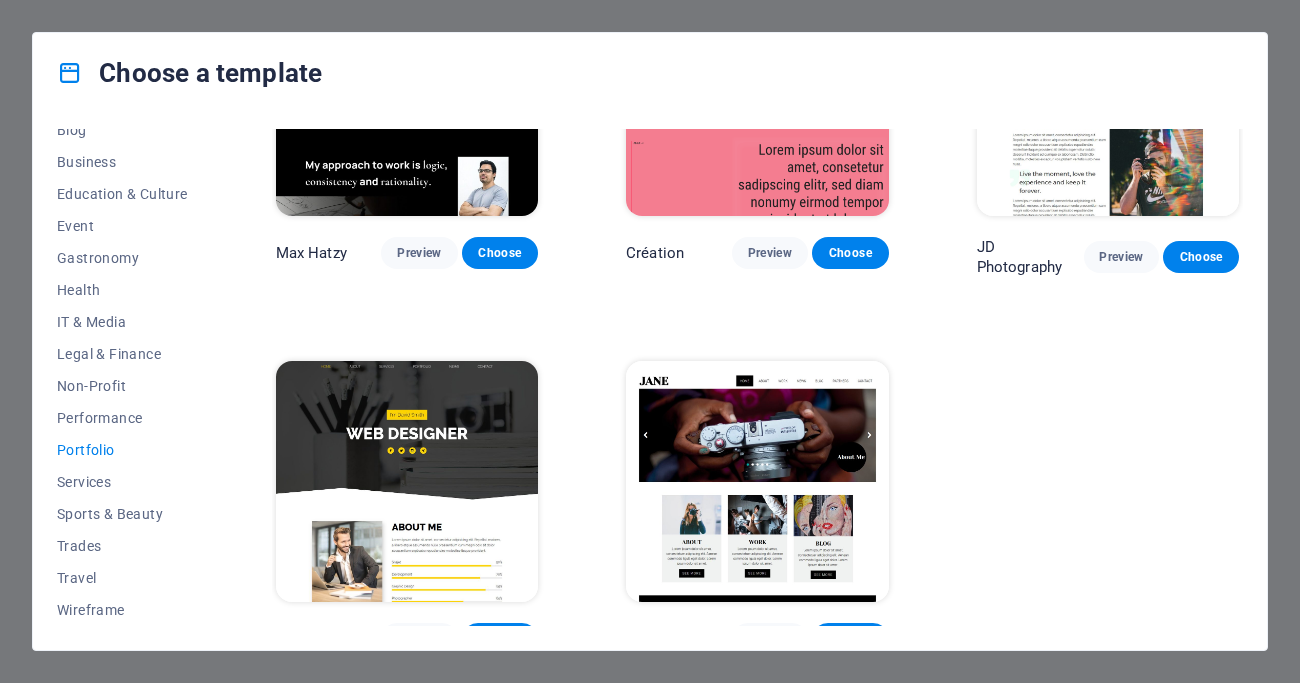 scroll, scrollTop: 570, scrollLeft: 0, axis: vertical 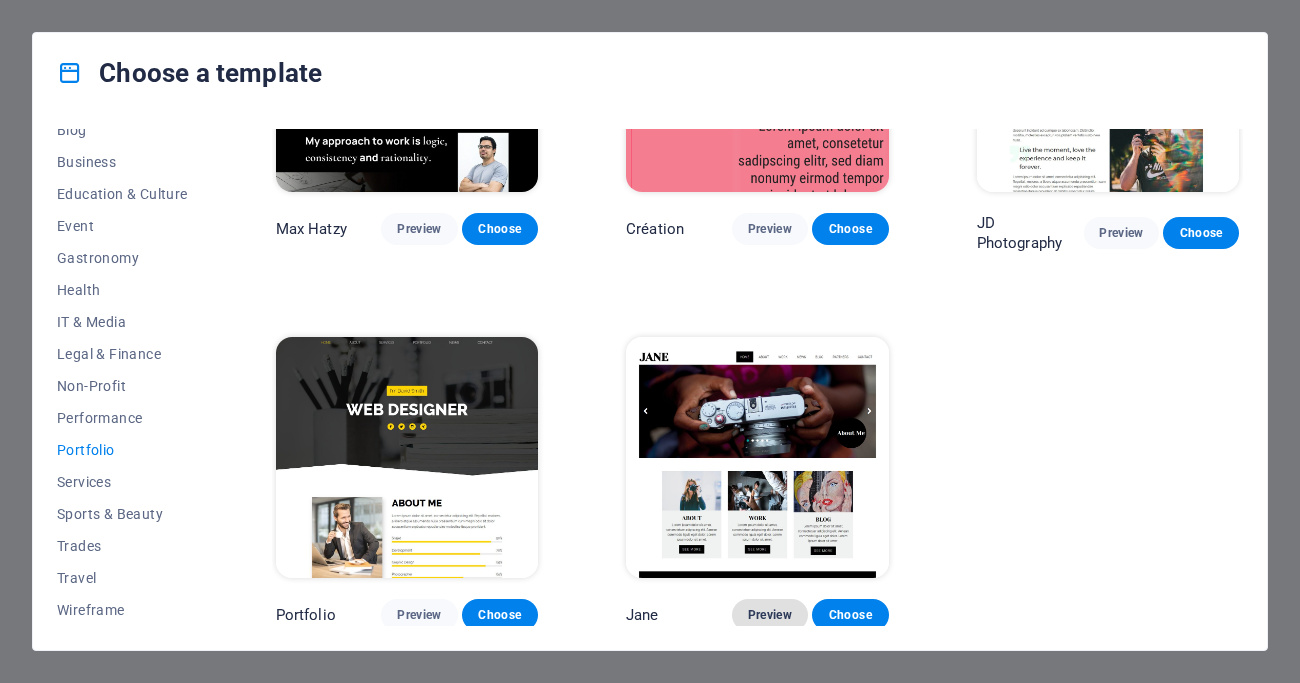 click on "Preview" at bounding box center [770, 615] 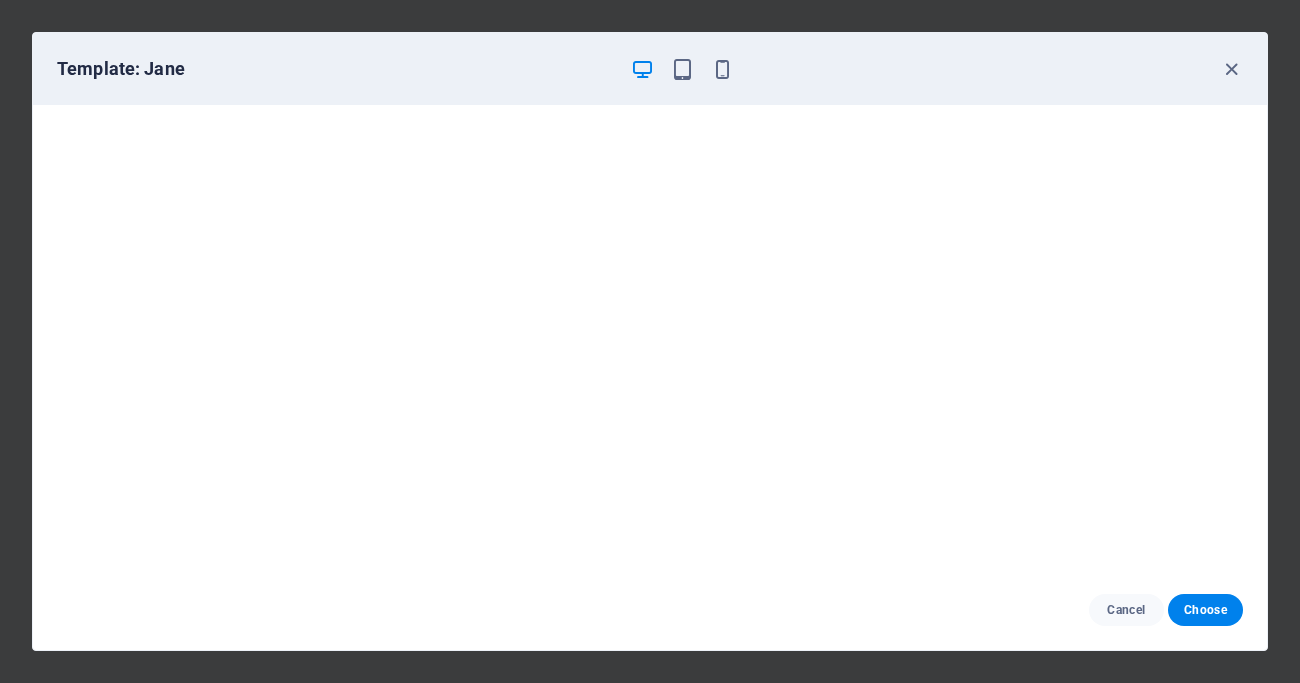 scroll, scrollTop: 0, scrollLeft: 0, axis: both 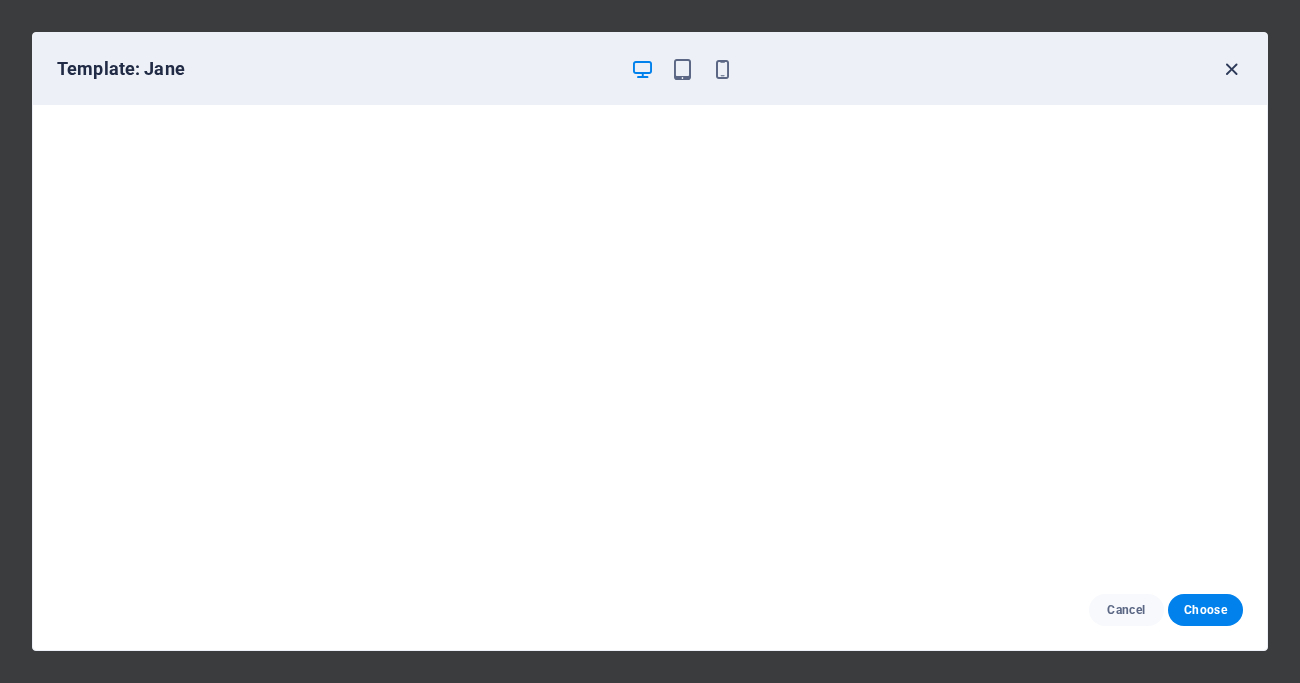 click at bounding box center [1231, 69] 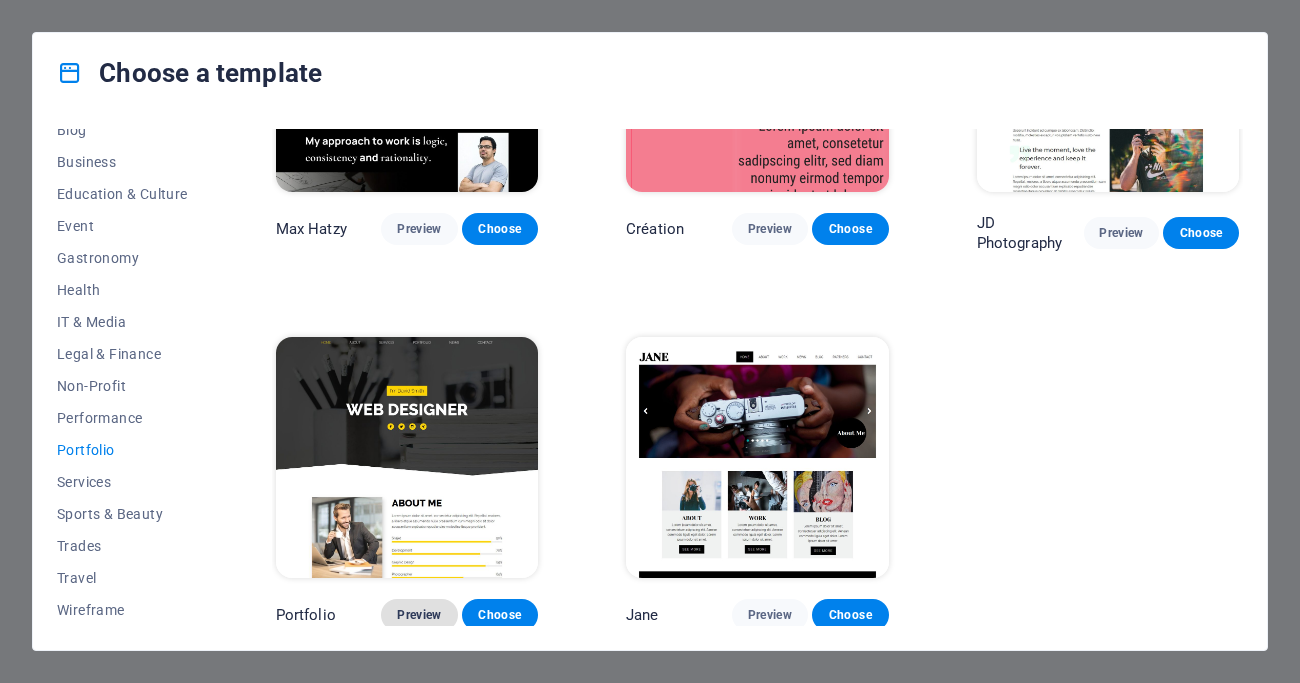 click on "Preview" at bounding box center (419, 615) 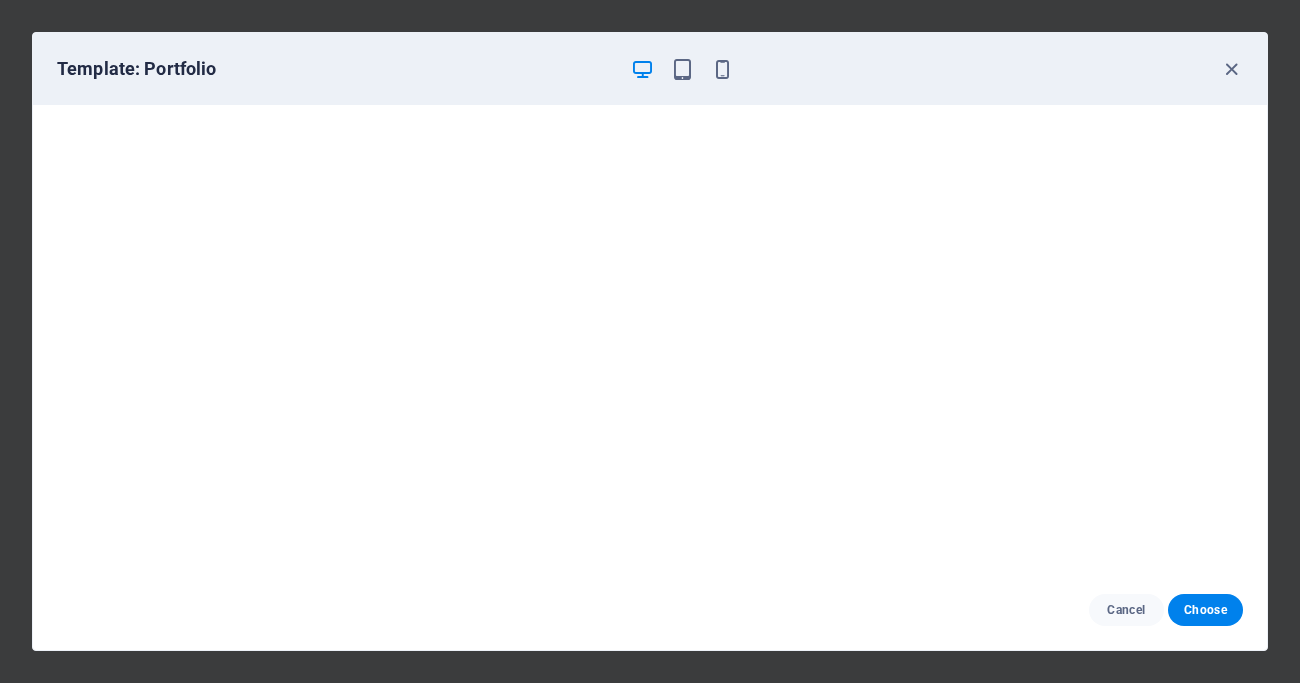 scroll, scrollTop: 0, scrollLeft: 0, axis: both 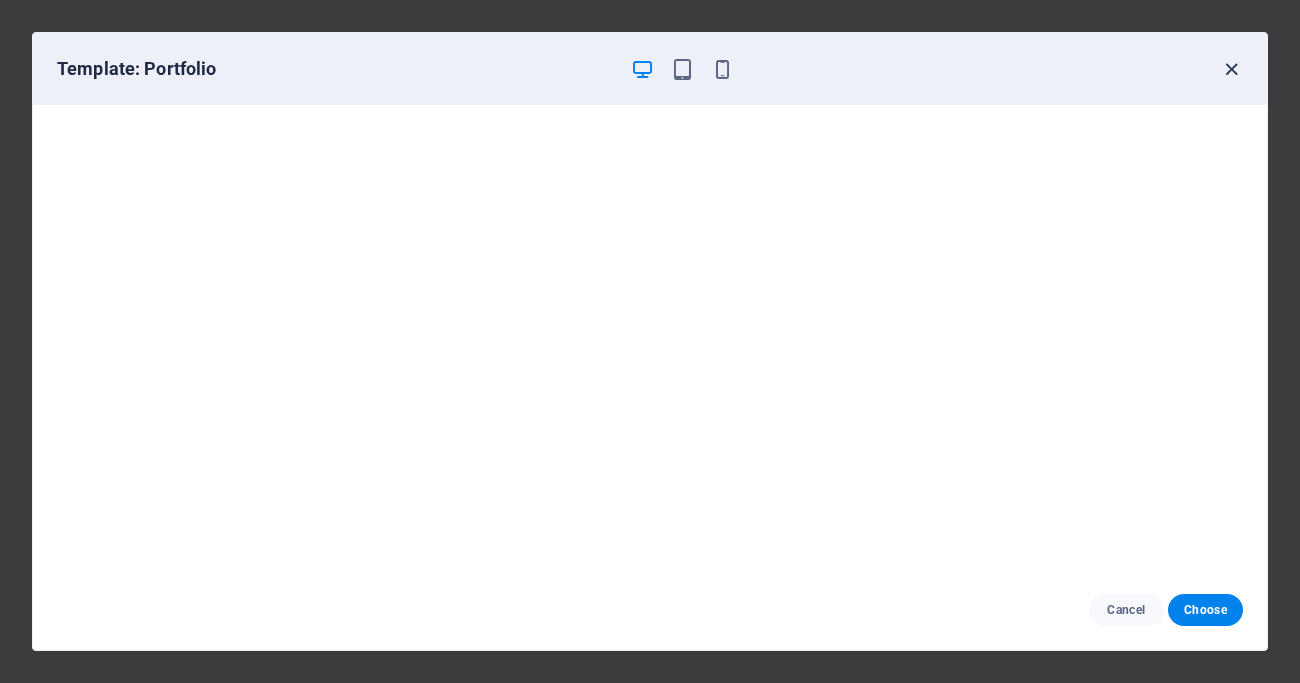 click at bounding box center (1231, 69) 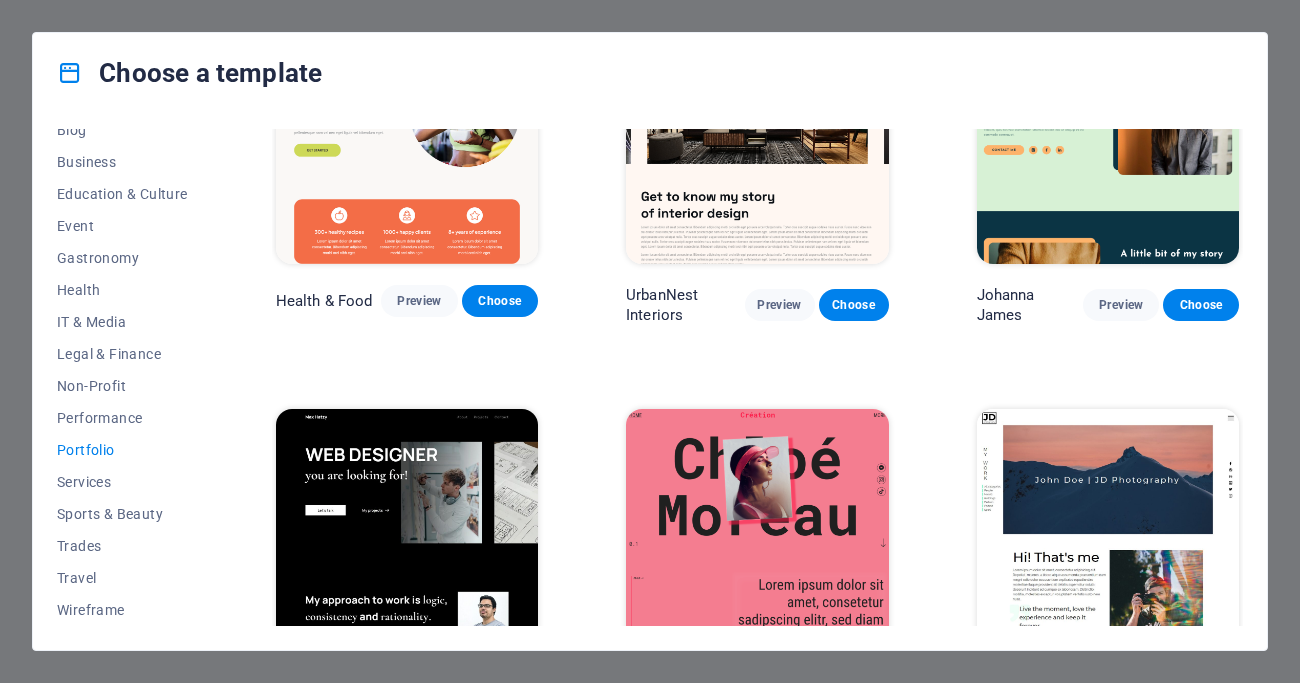 scroll, scrollTop: 0, scrollLeft: 0, axis: both 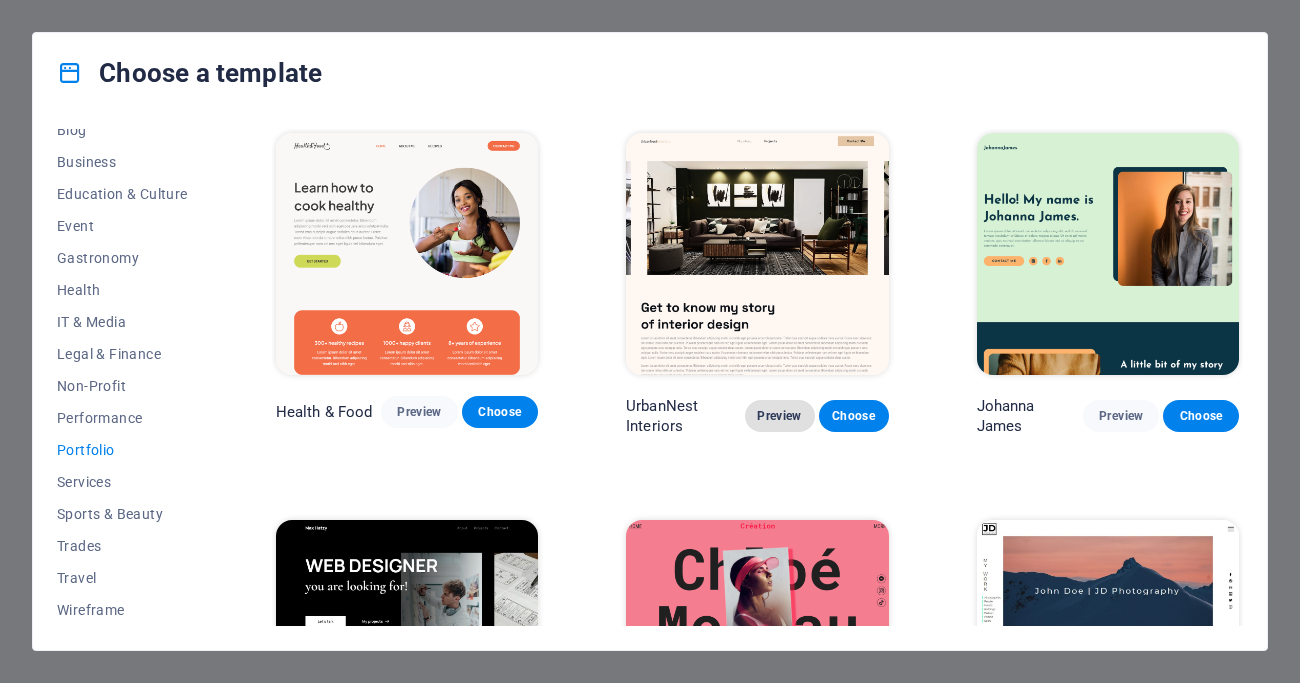 click on "Preview" at bounding box center [780, 416] 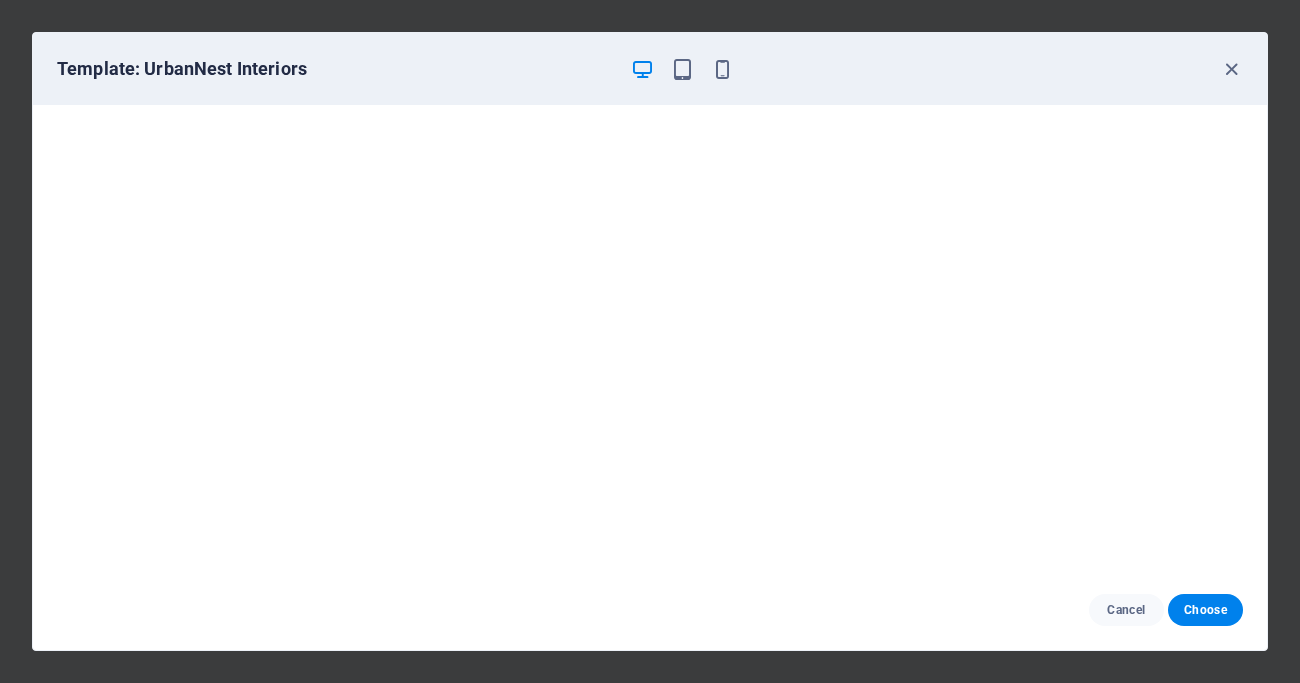 scroll, scrollTop: 5, scrollLeft: 0, axis: vertical 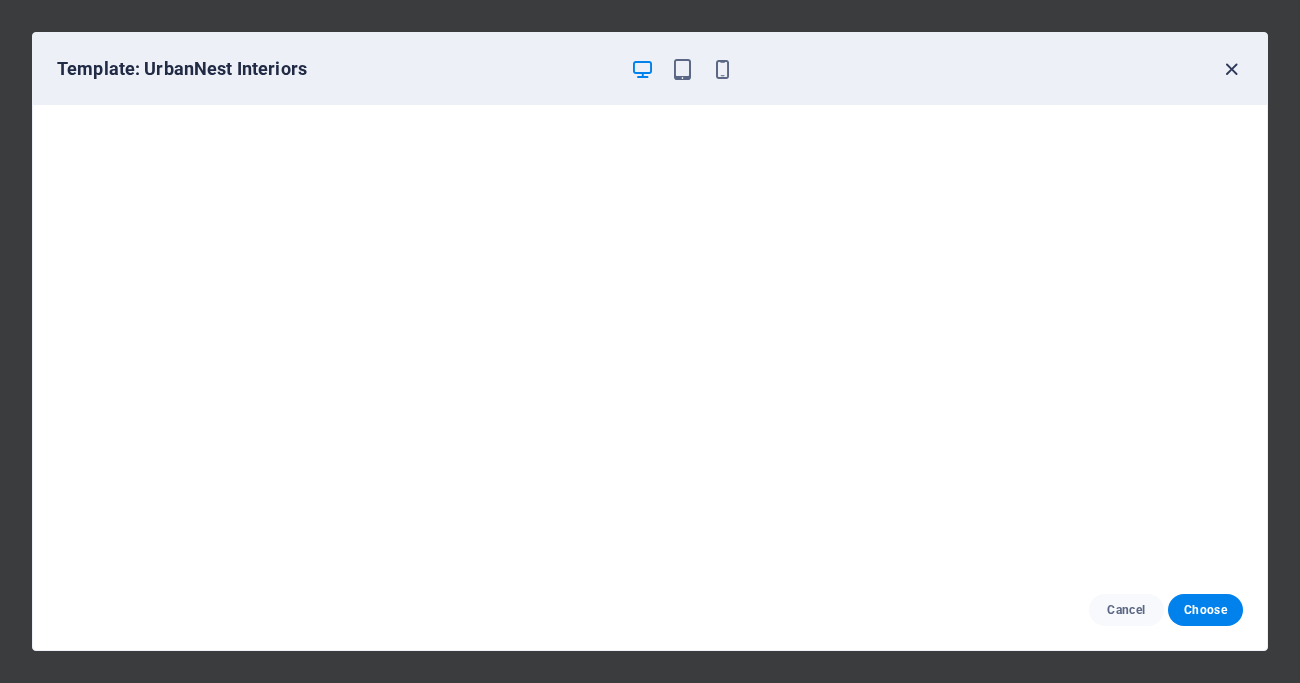 click at bounding box center (1231, 69) 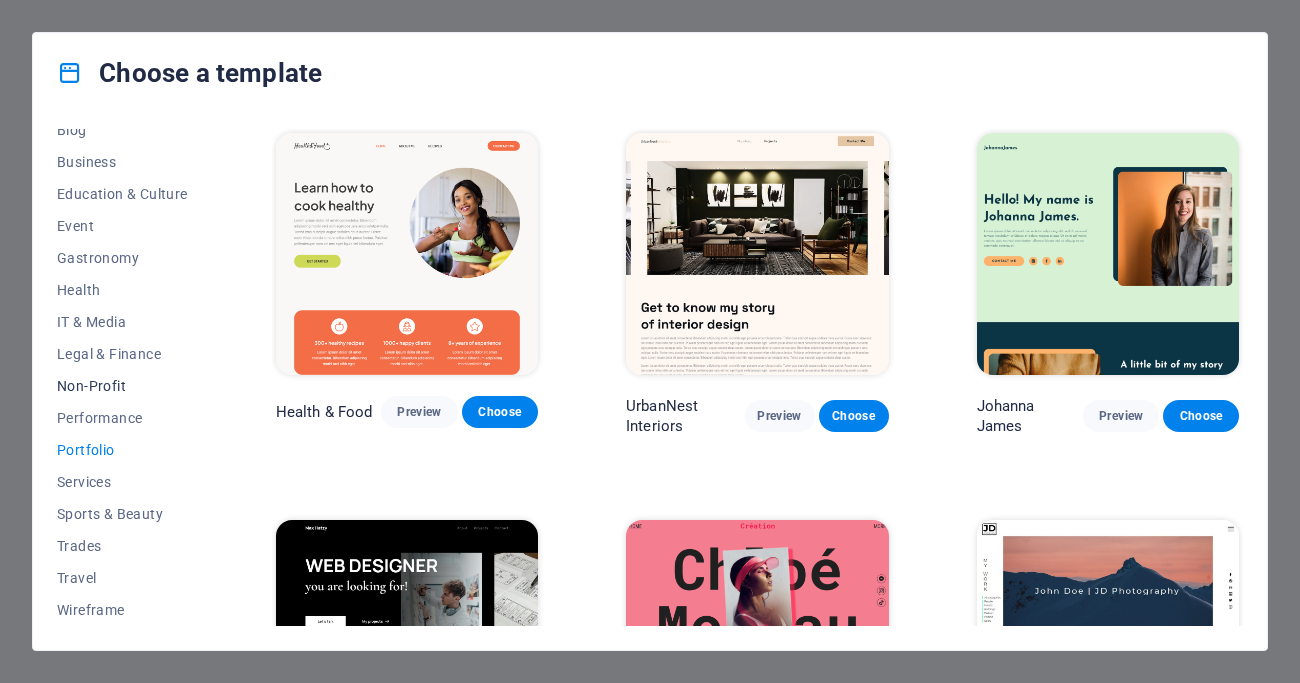 click on "Non-Profit" at bounding box center [122, 386] 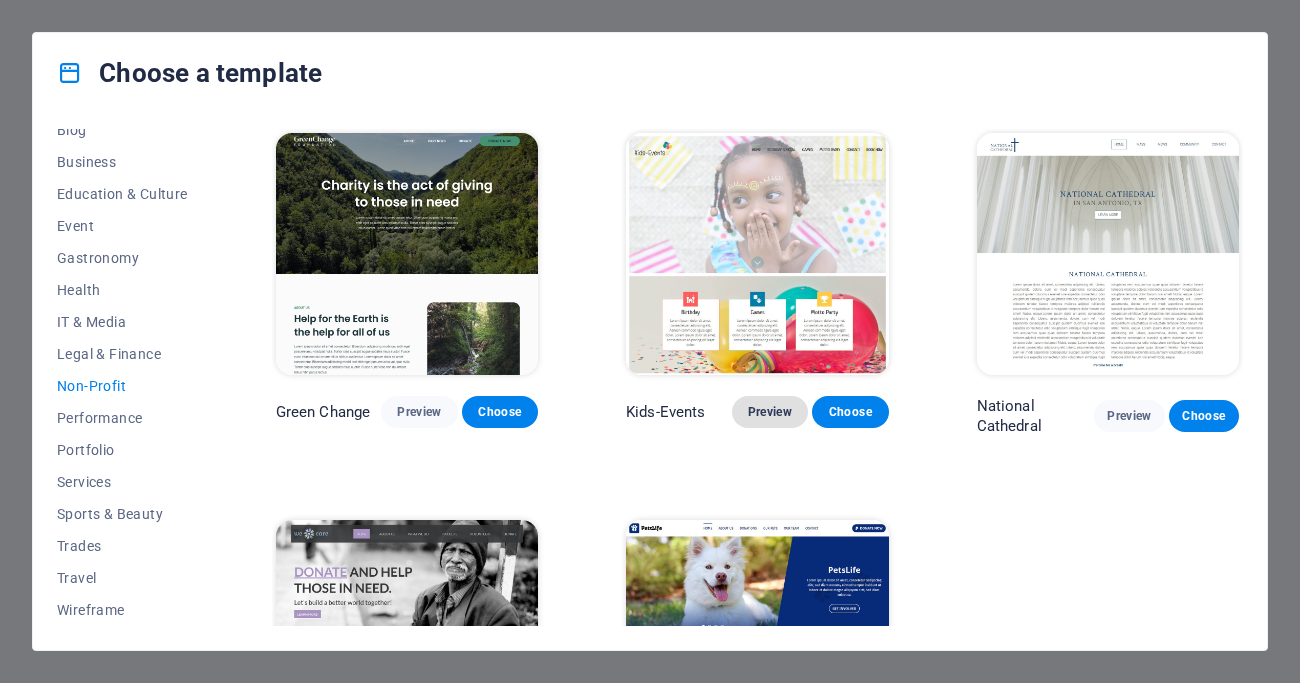 click on "Preview" at bounding box center (770, 412) 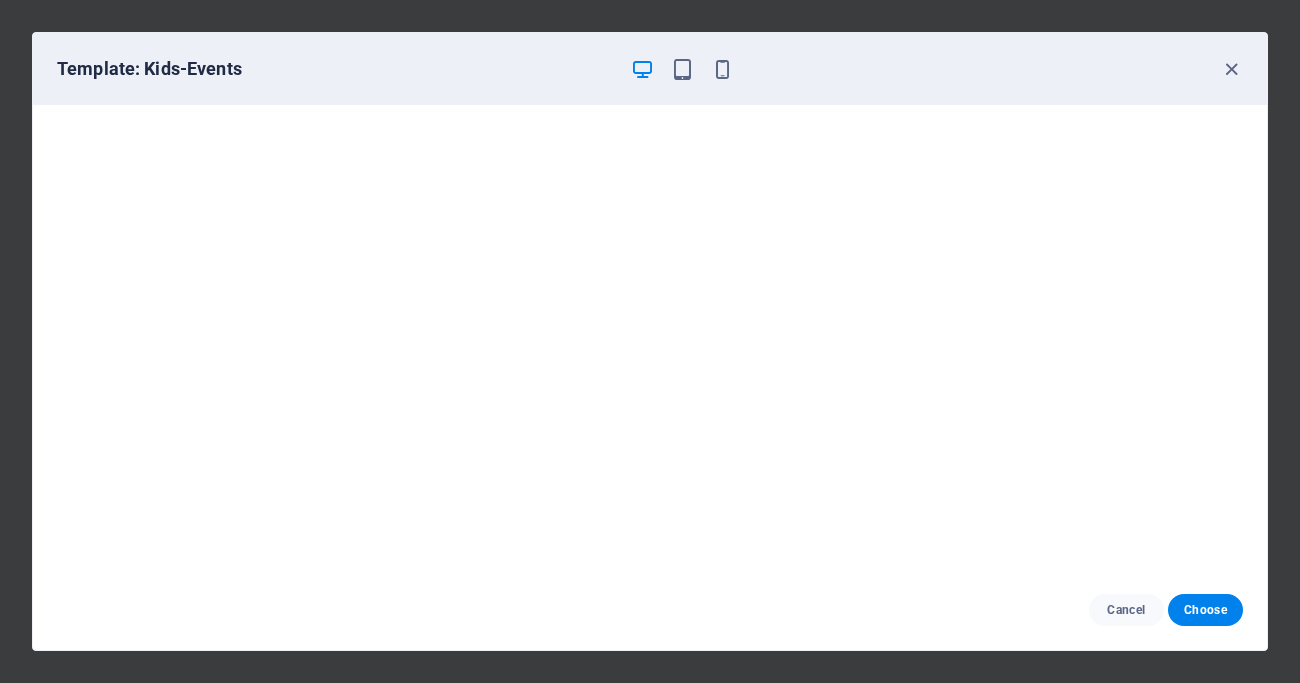 scroll, scrollTop: 0, scrollLeft: 0, axis: both 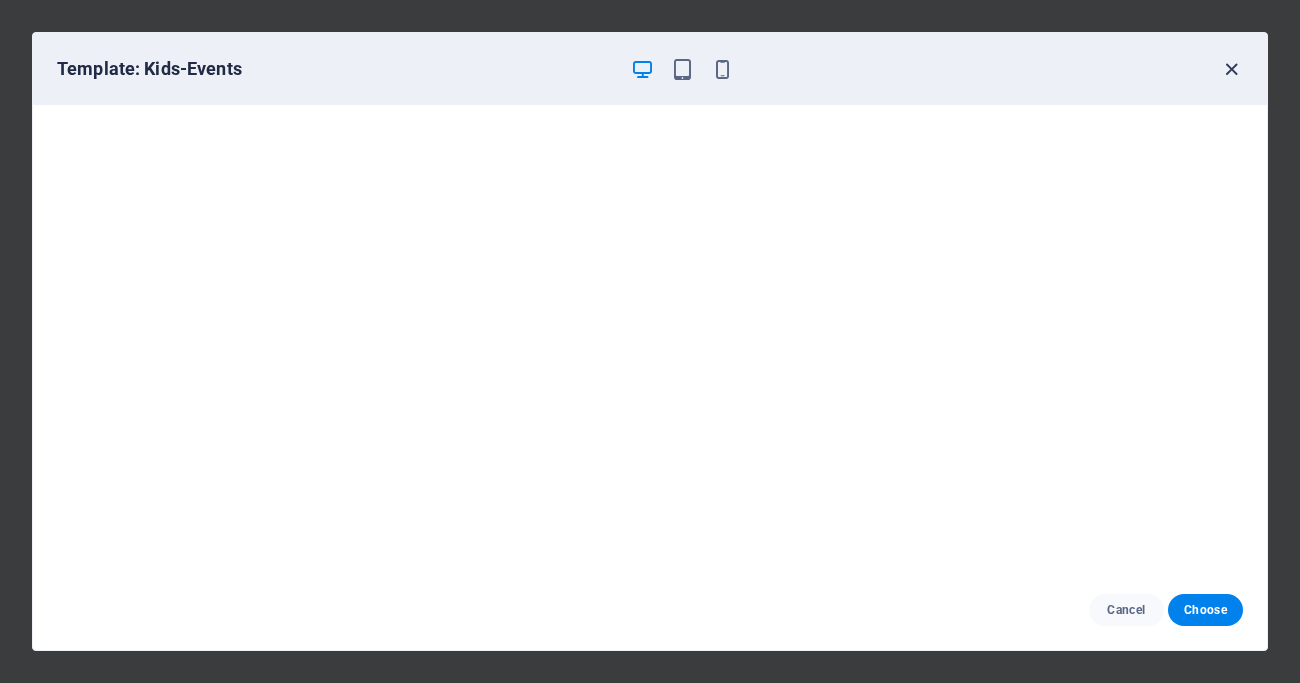 click at bounding box center [1231, 69] 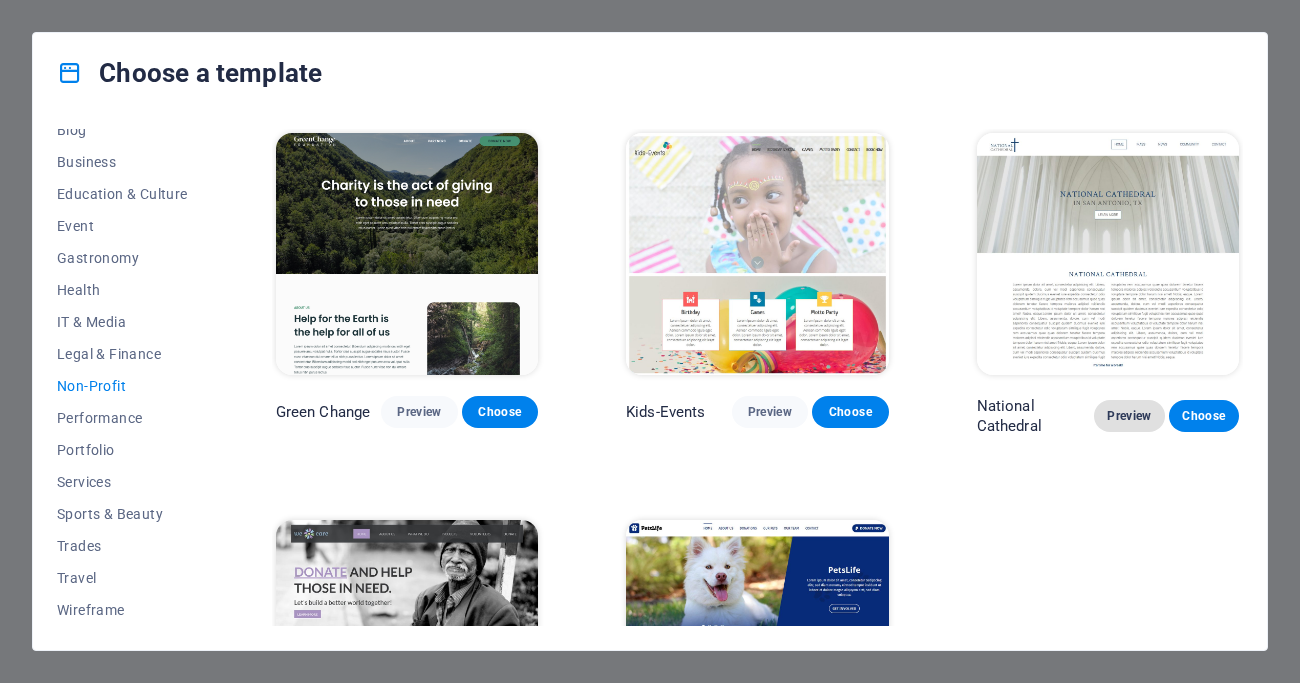click on "Preview" at bounding box center (1129, 416) 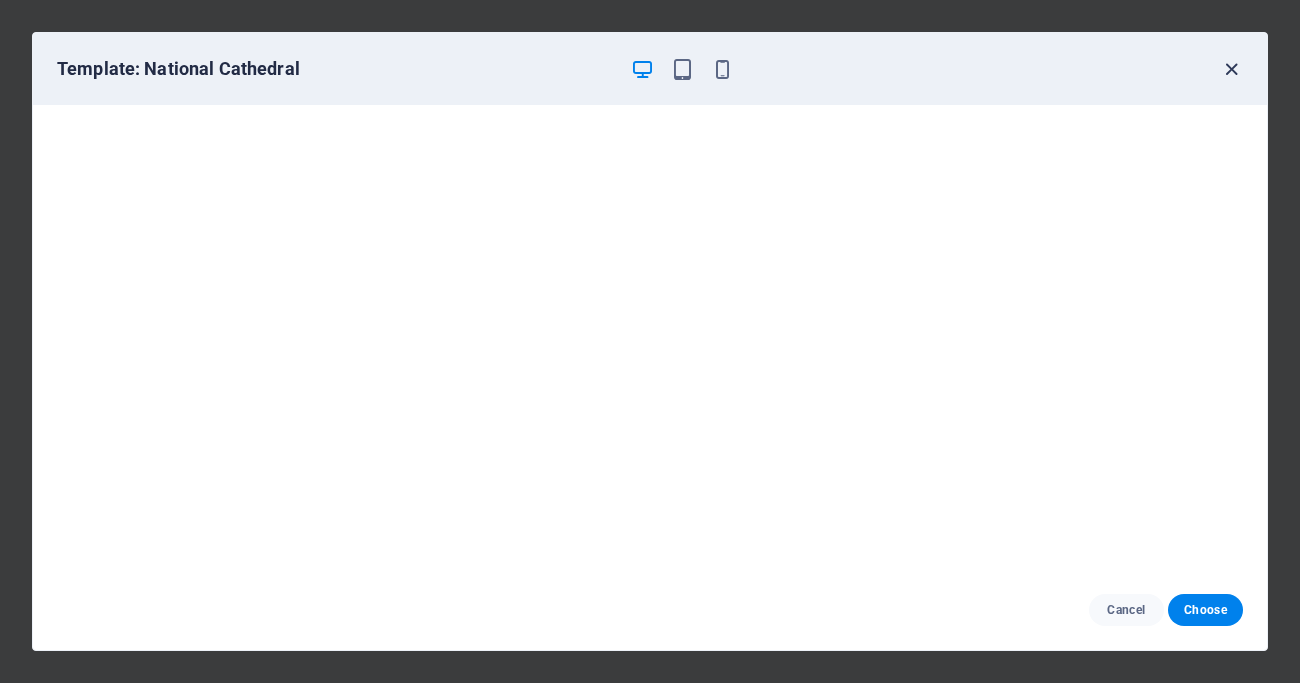 click at bounding box center (1231, 69) 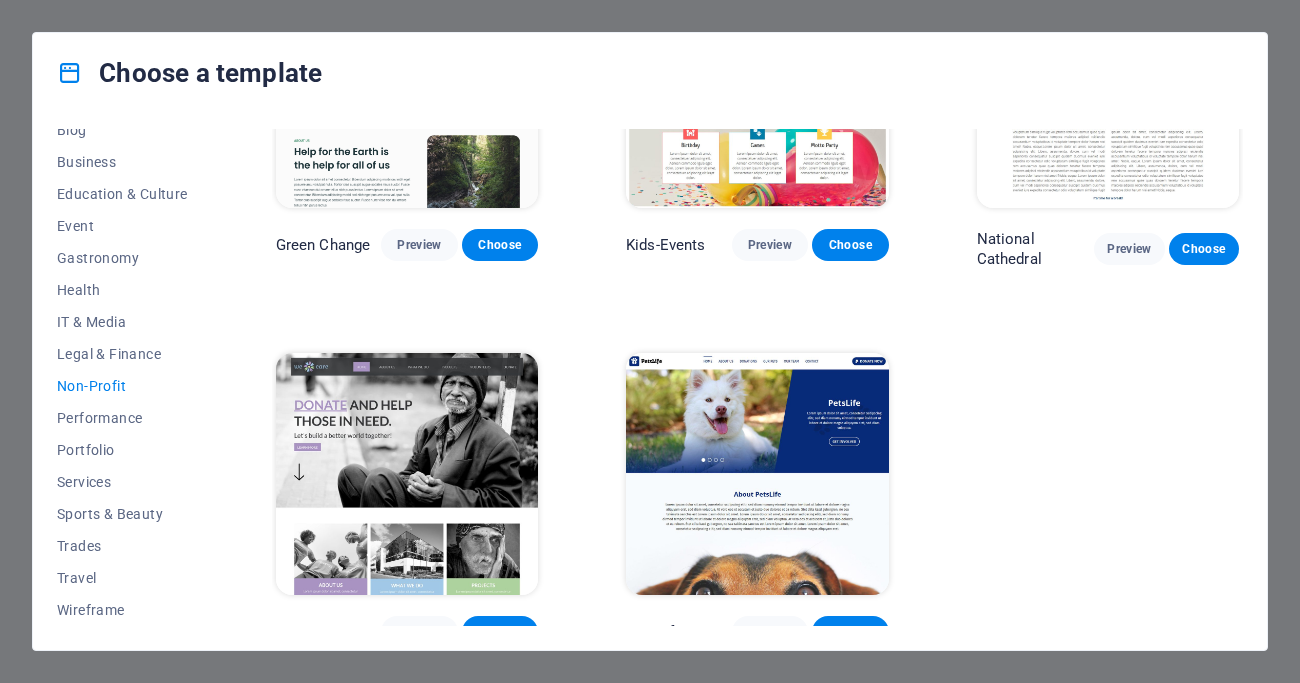 scroll, scrollTop: 185, scrollLeft: 0, axis: vertical 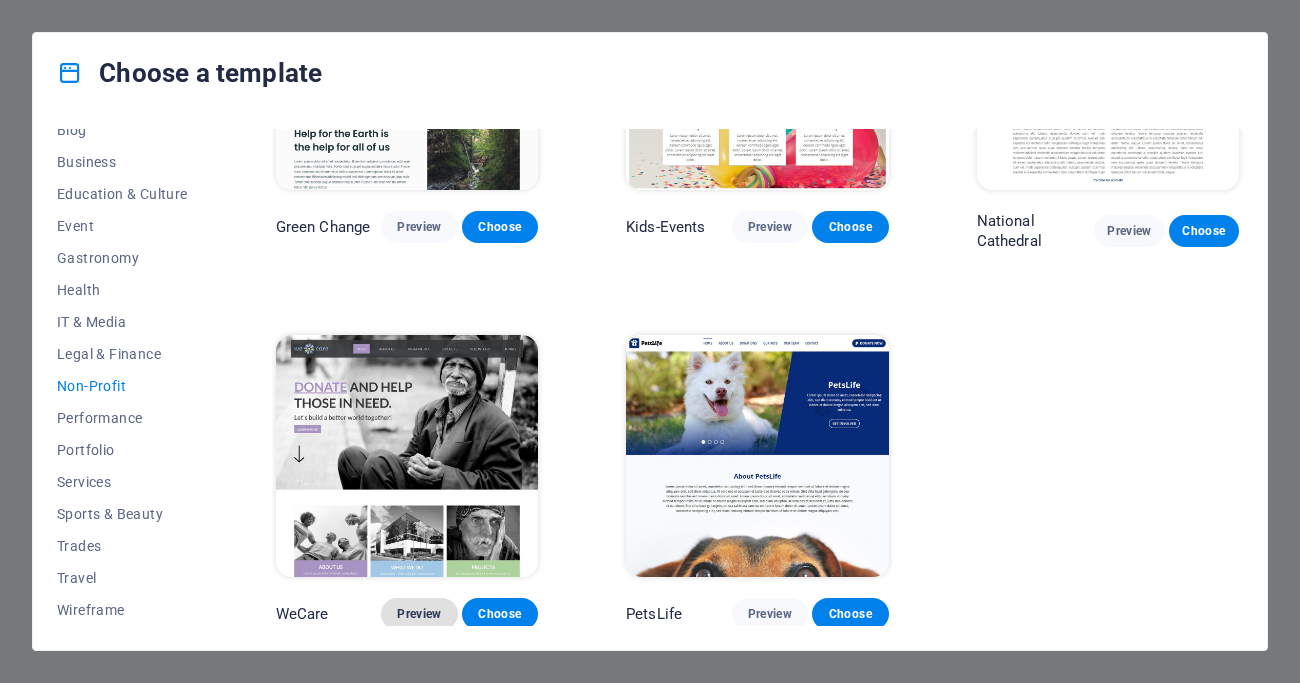 click on "Preview" at bounding box center (419, 614) 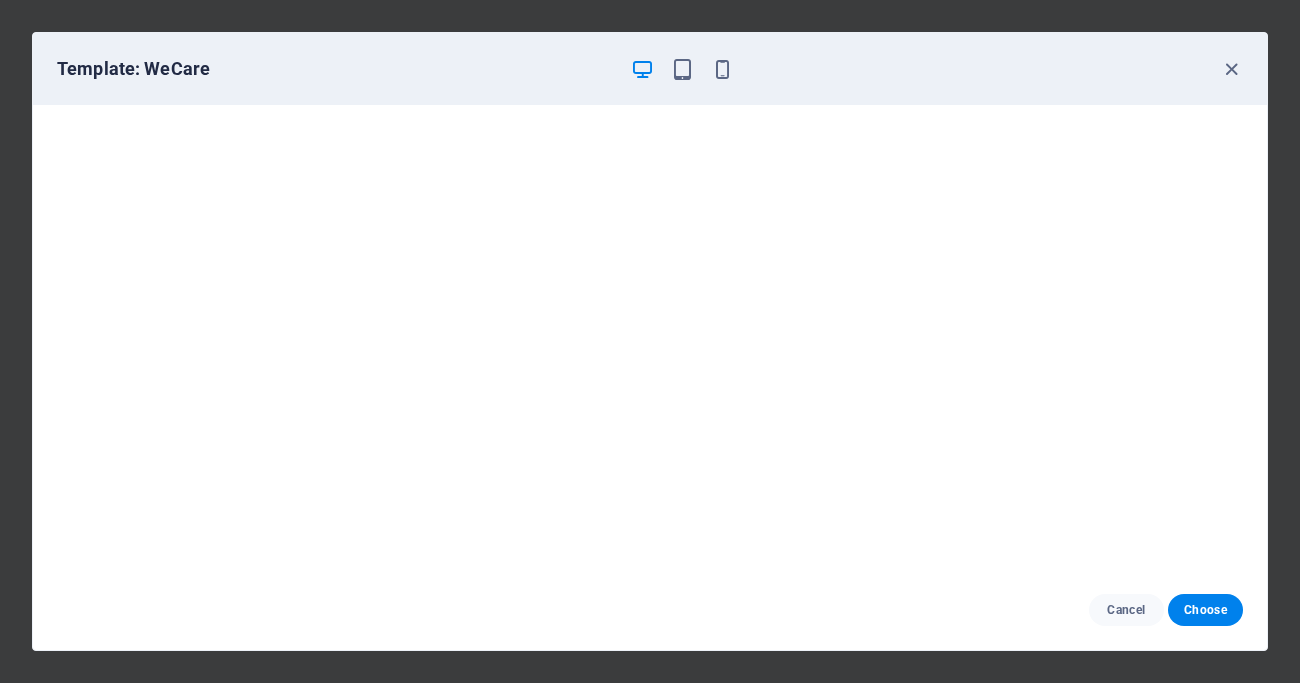 scroll, scrollTop: 5, scrollLeft: 0, axis: vertical 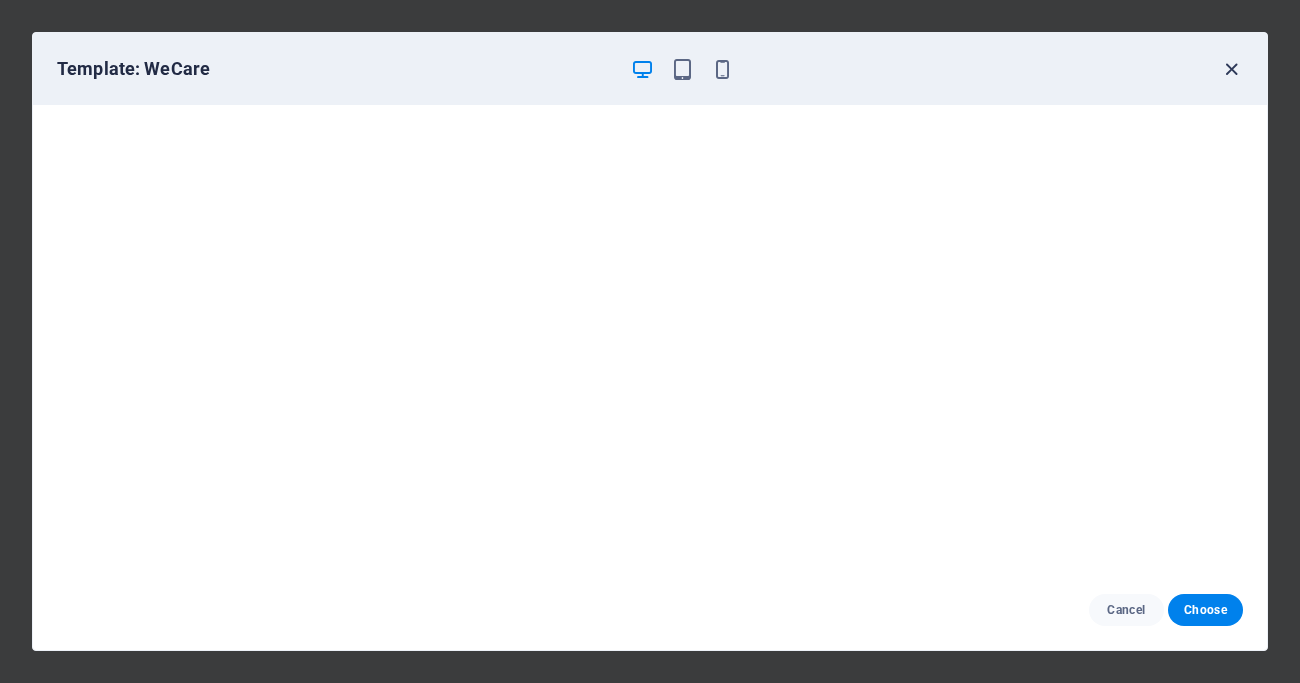 click at bounding box center (1231, 69) 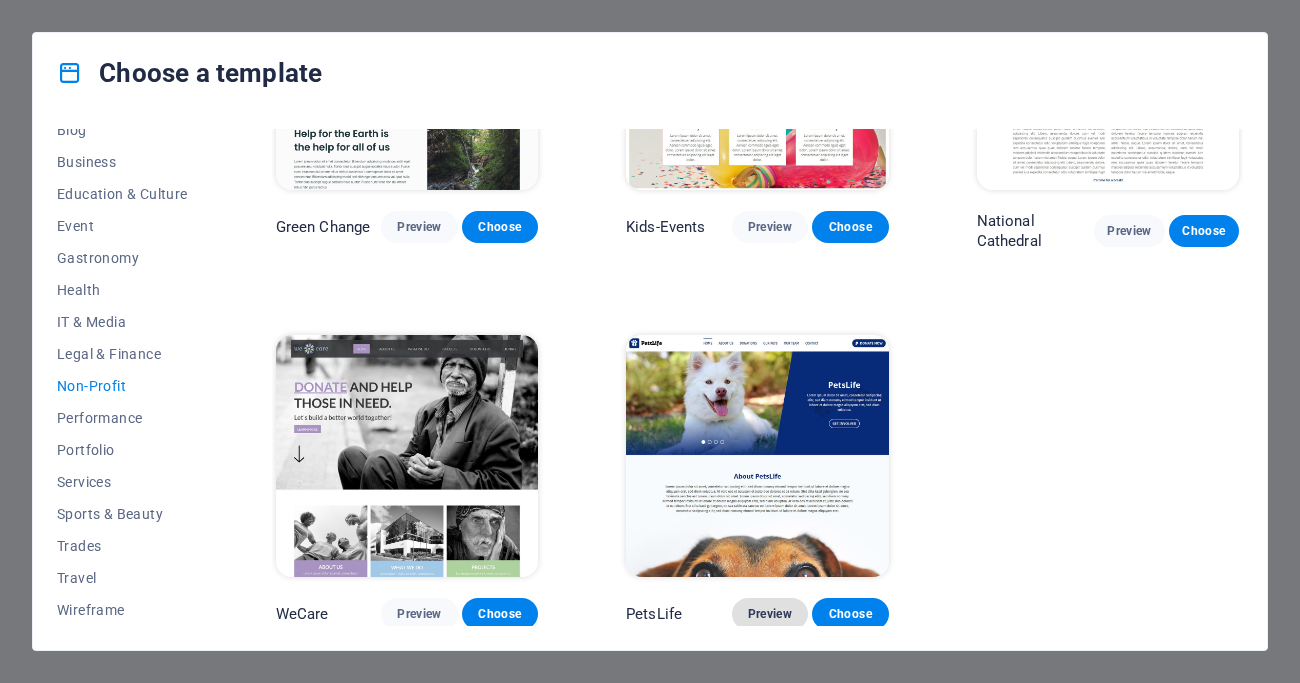 click on "Preview" at bounding box center [770, 614] 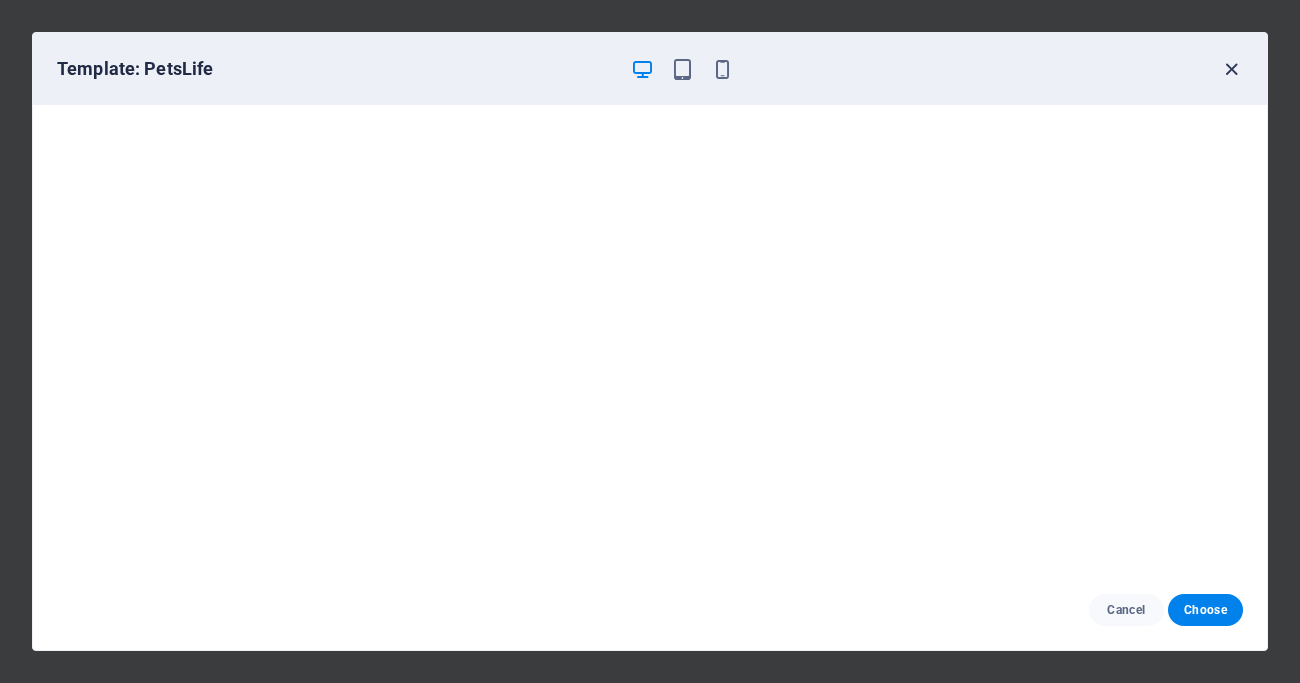 click at bounding box center (1231, 69) 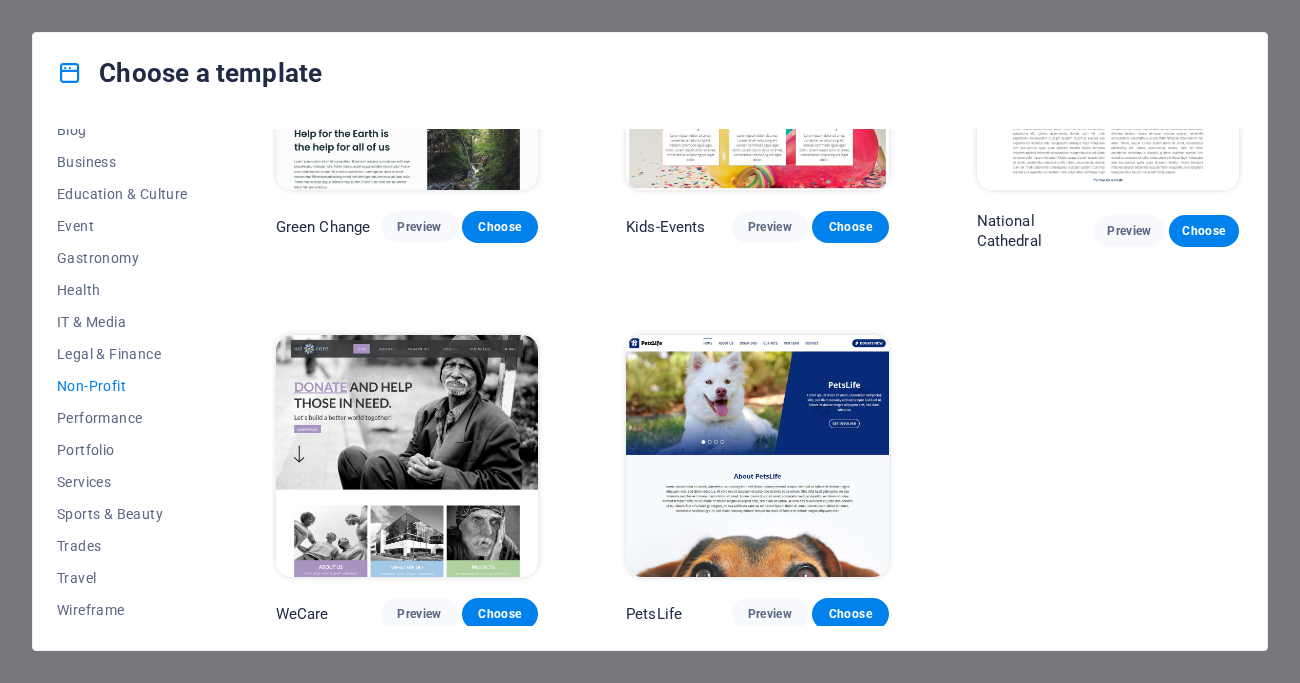 scroll, scrollTop: 0, scrollLeft: 0, axis: both 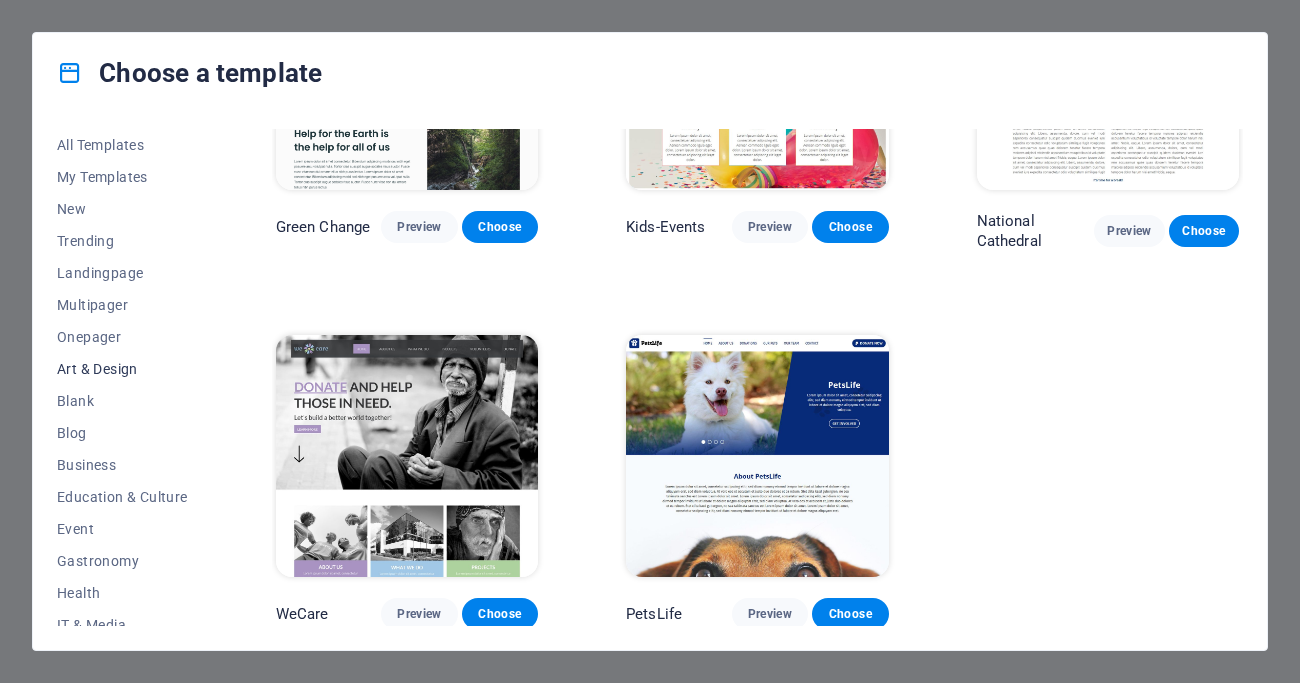 click on "Art & Design" at bounding box center [122, 369] 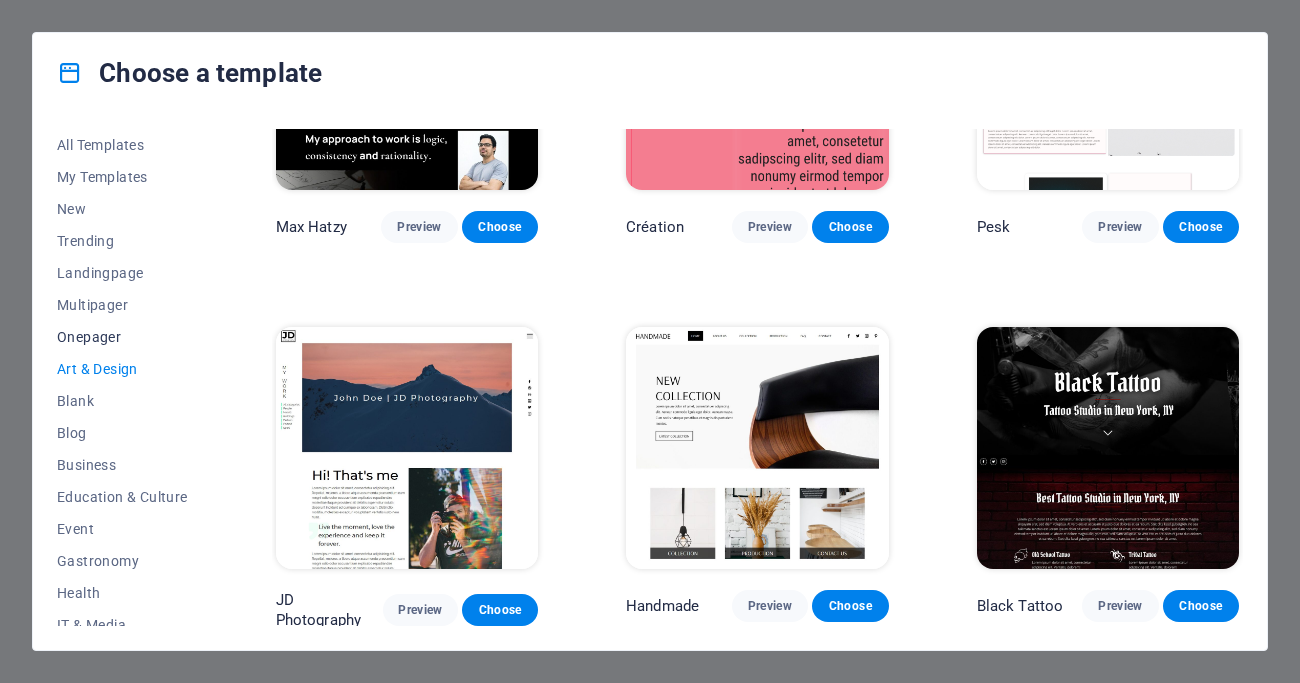 click on "Onepager" at bounding box center [122, 337] 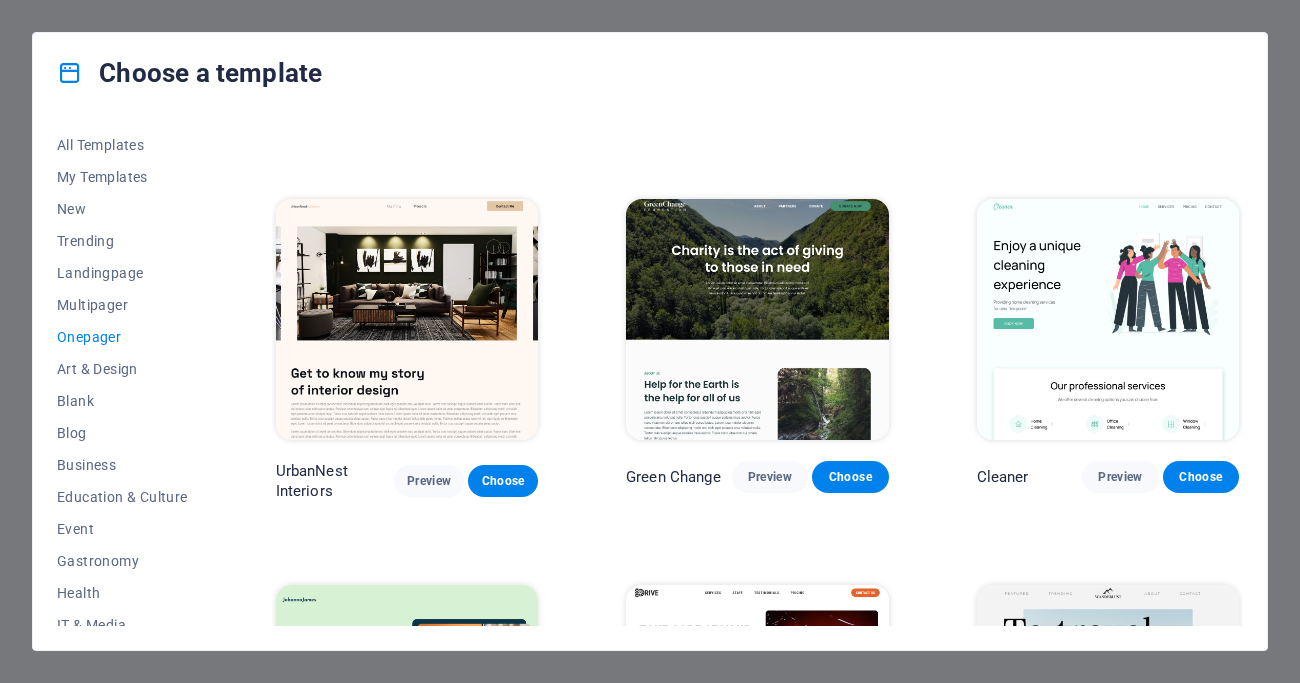 scroll, scrollTop: 696, scrollLeft: 0, axis: vertical 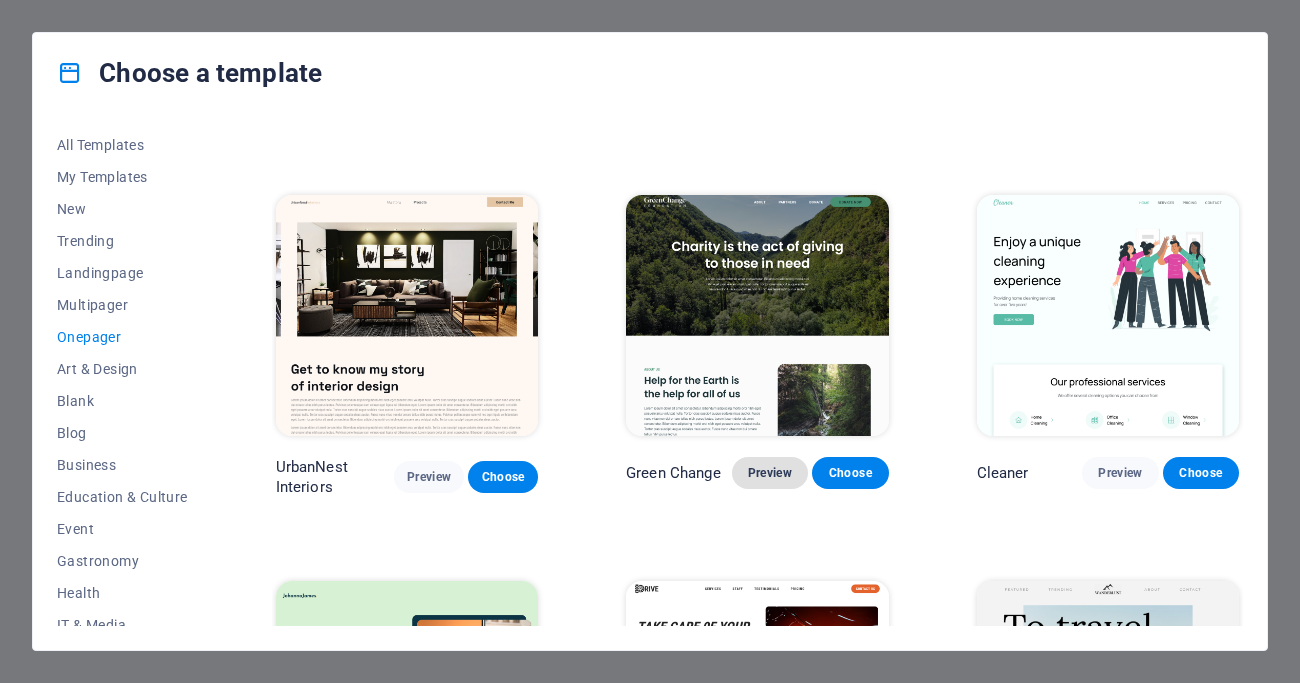 click on "Preview" at bounding box center [770, 473] 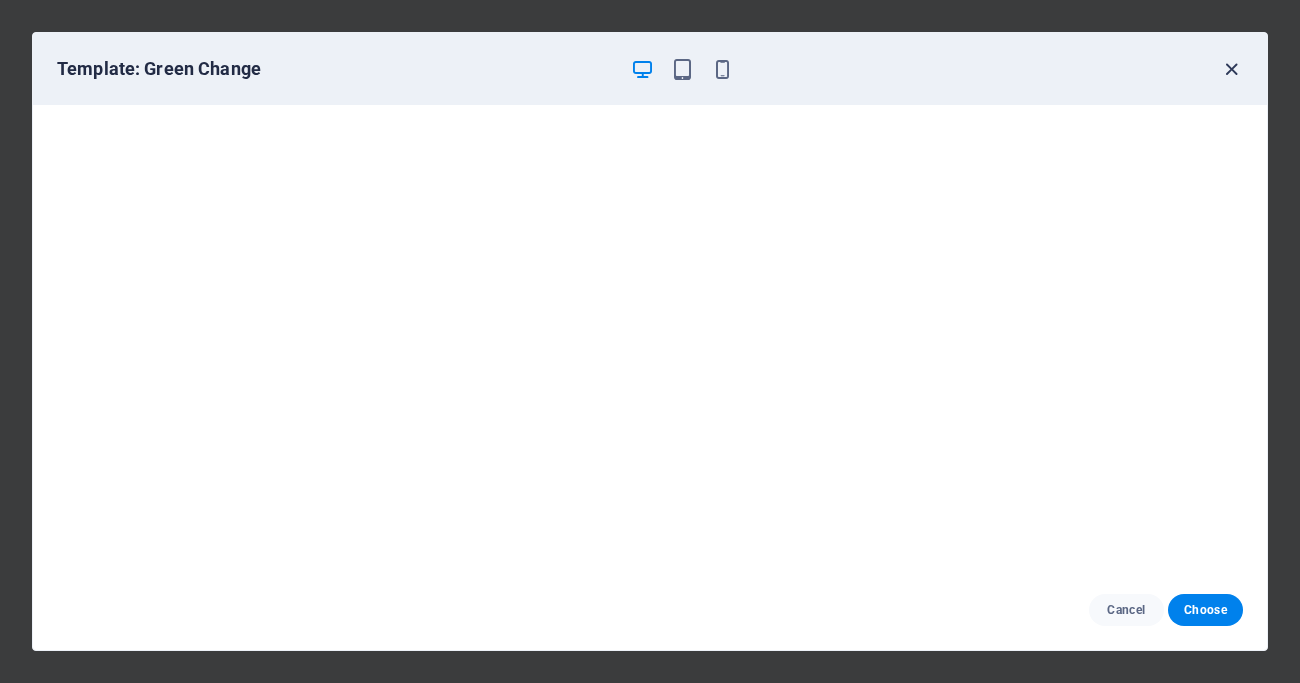 click at bounding box center (1231, 69) 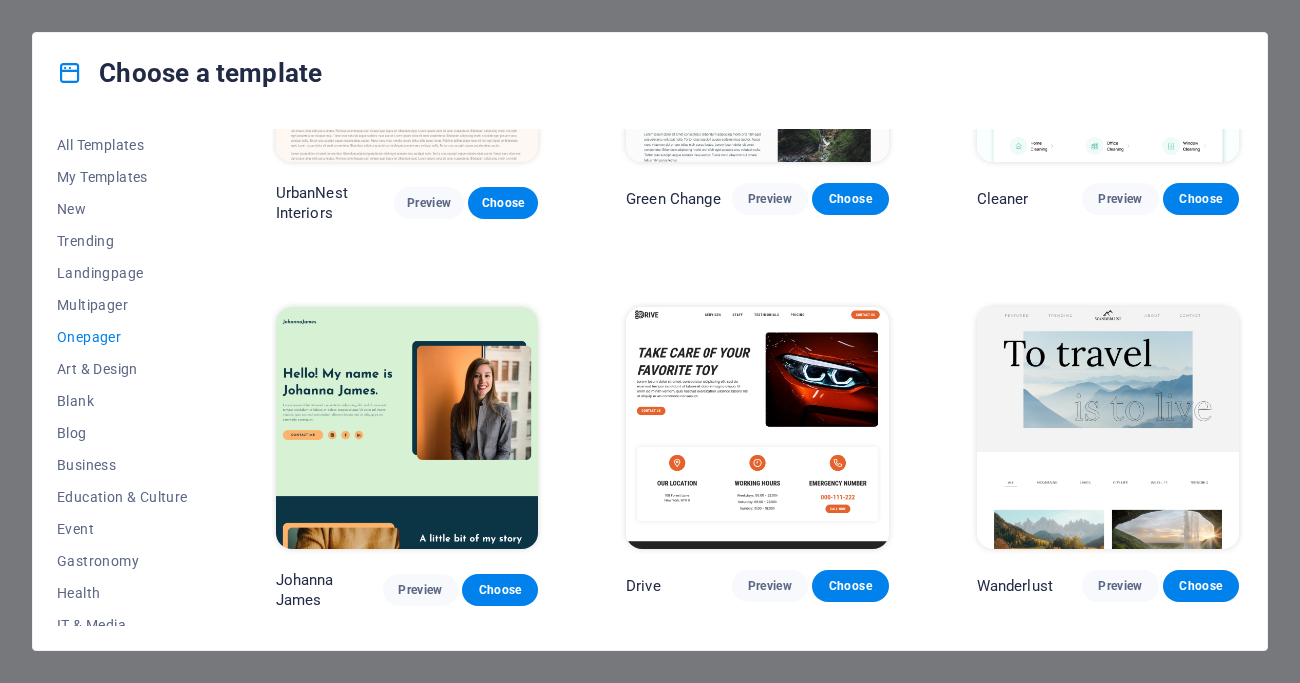 scroll, scrollTop: 974, scrollLeft: 0, axis: vertical 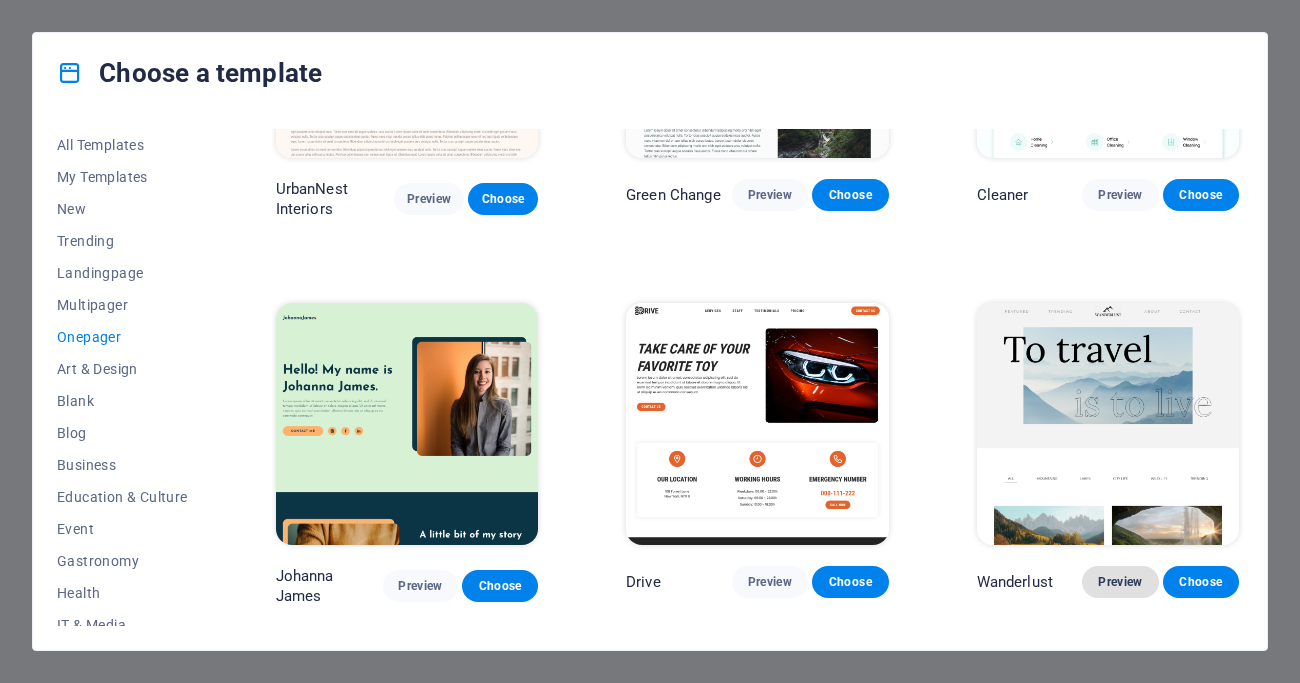 click on "Preview" at bounding box center (1120, 582) 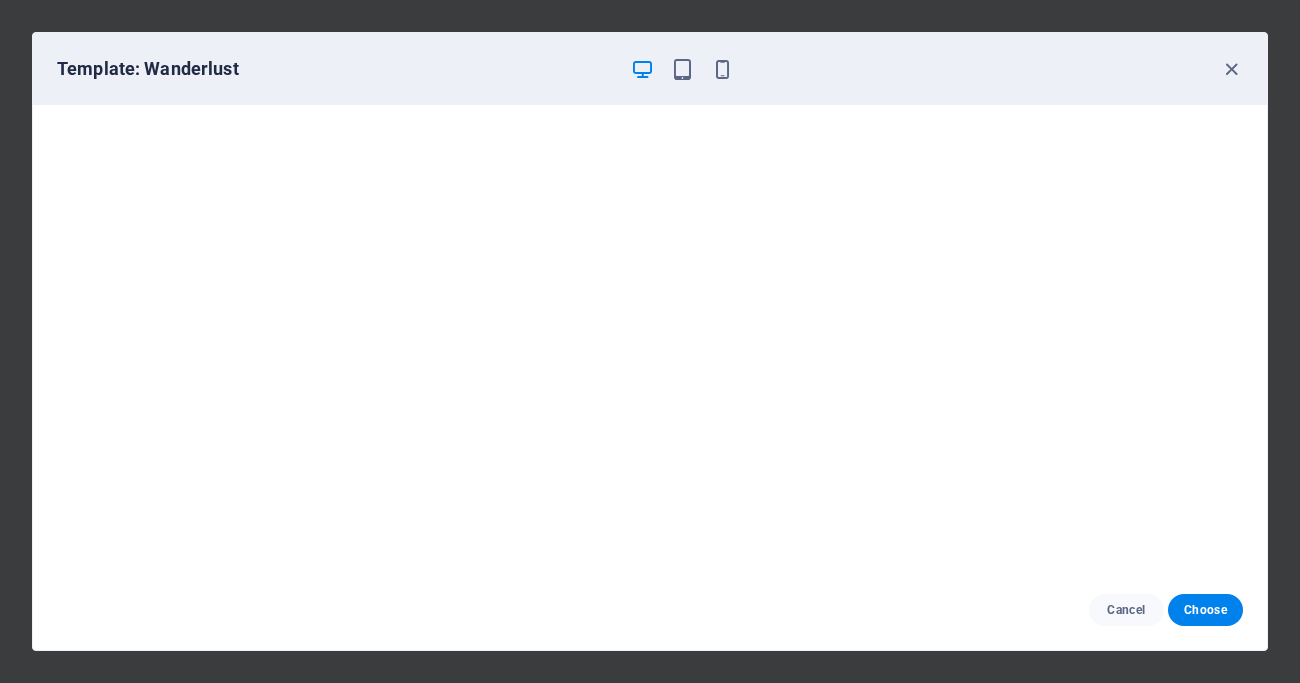 scroll, scrollTop: 5, scrollLeft: 0, axis: vertical 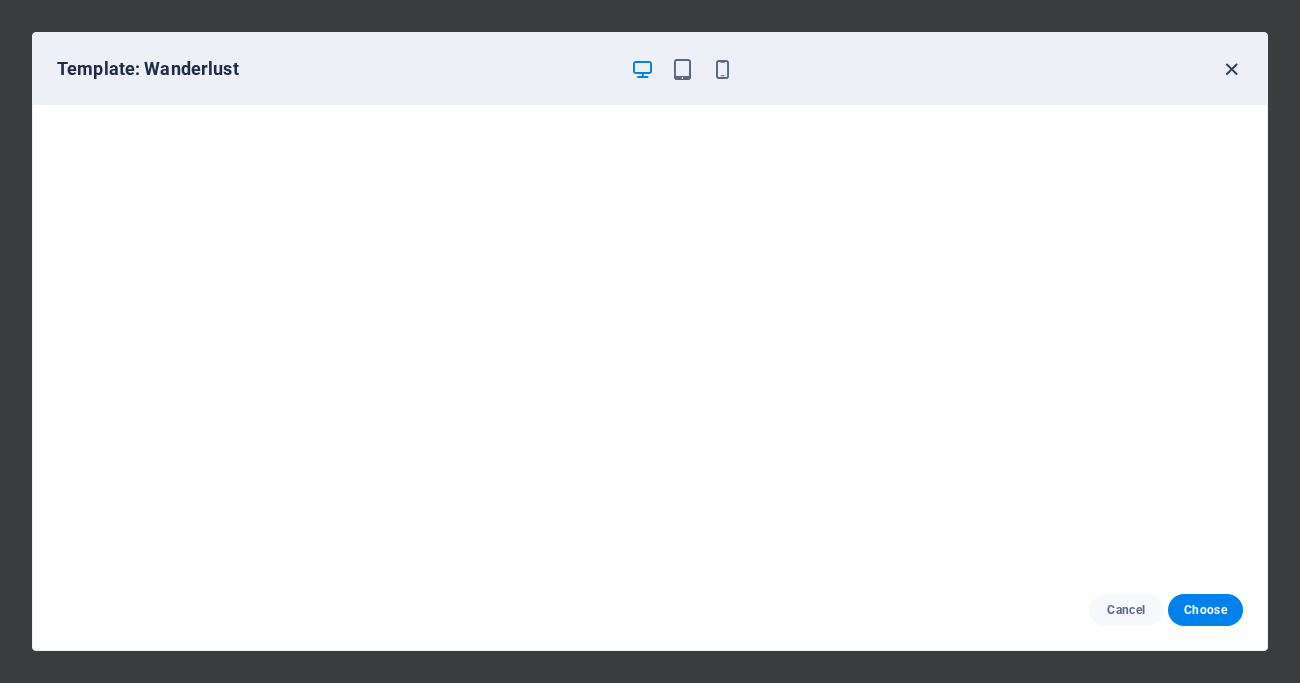 click at bounding box center [1231, 69] 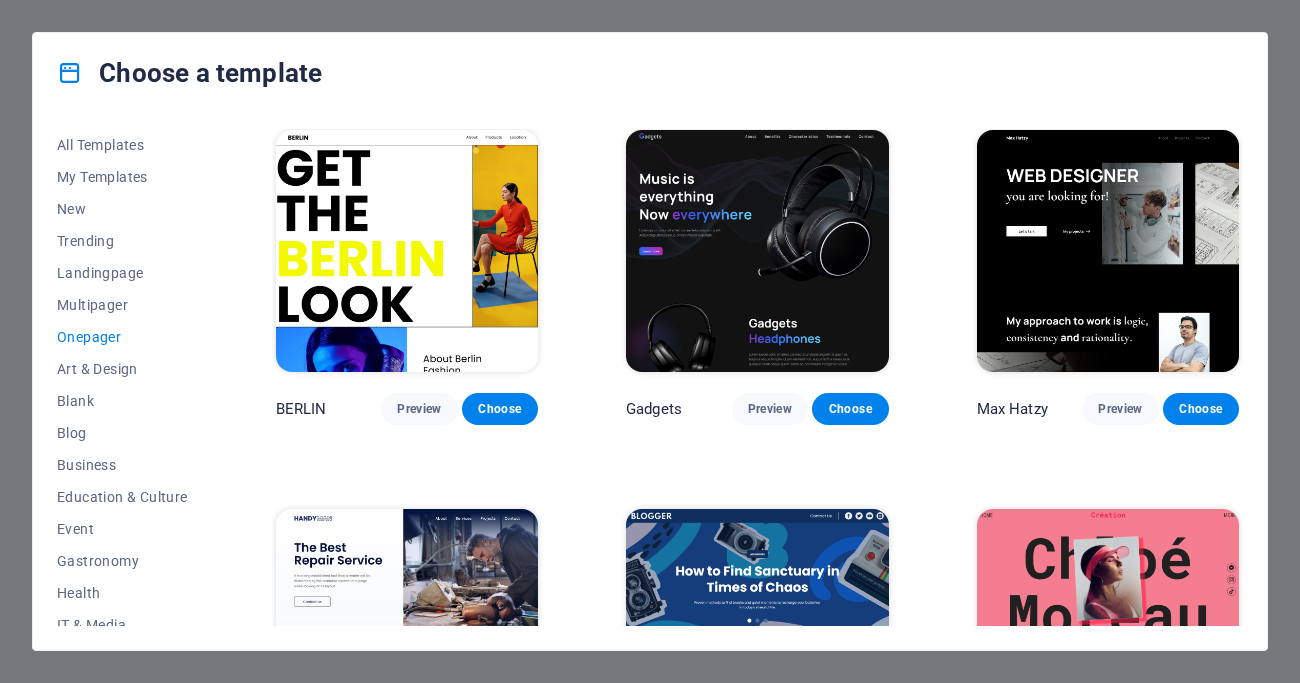 scroll, scrollTop: 1530, scrollLeft: 0, axis: vertical 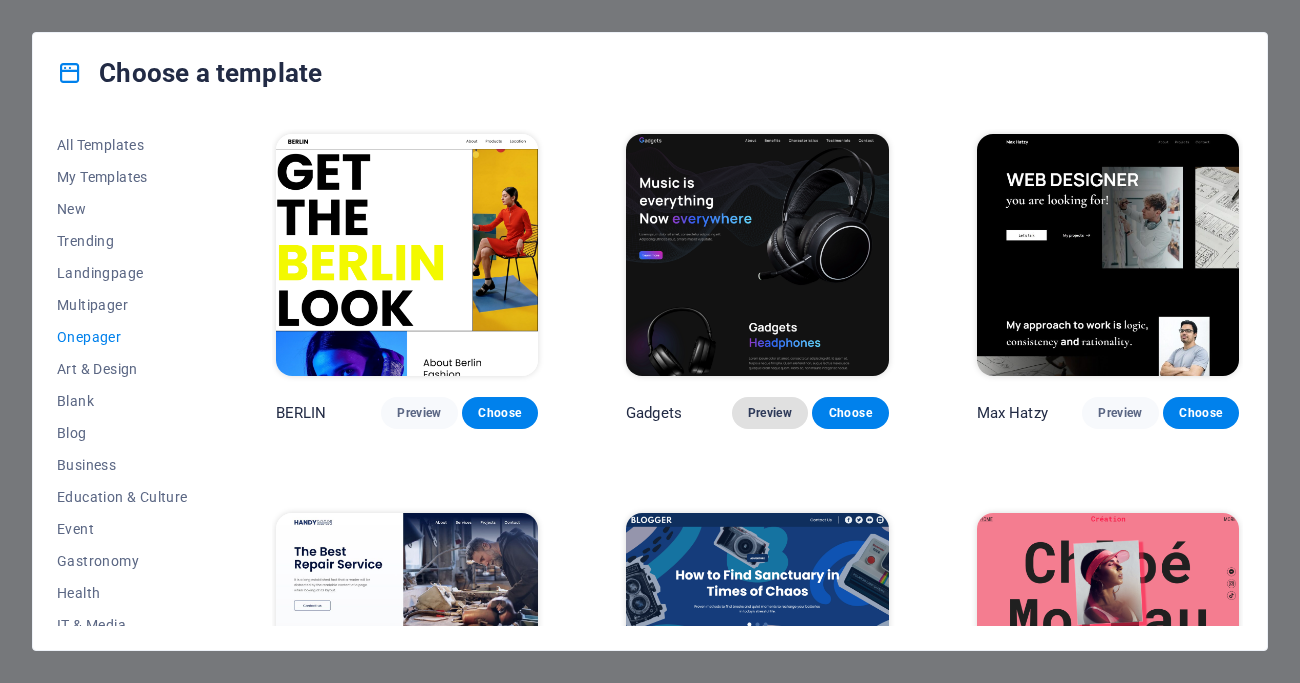 click on "Preview" at bounding box center (770, 413) 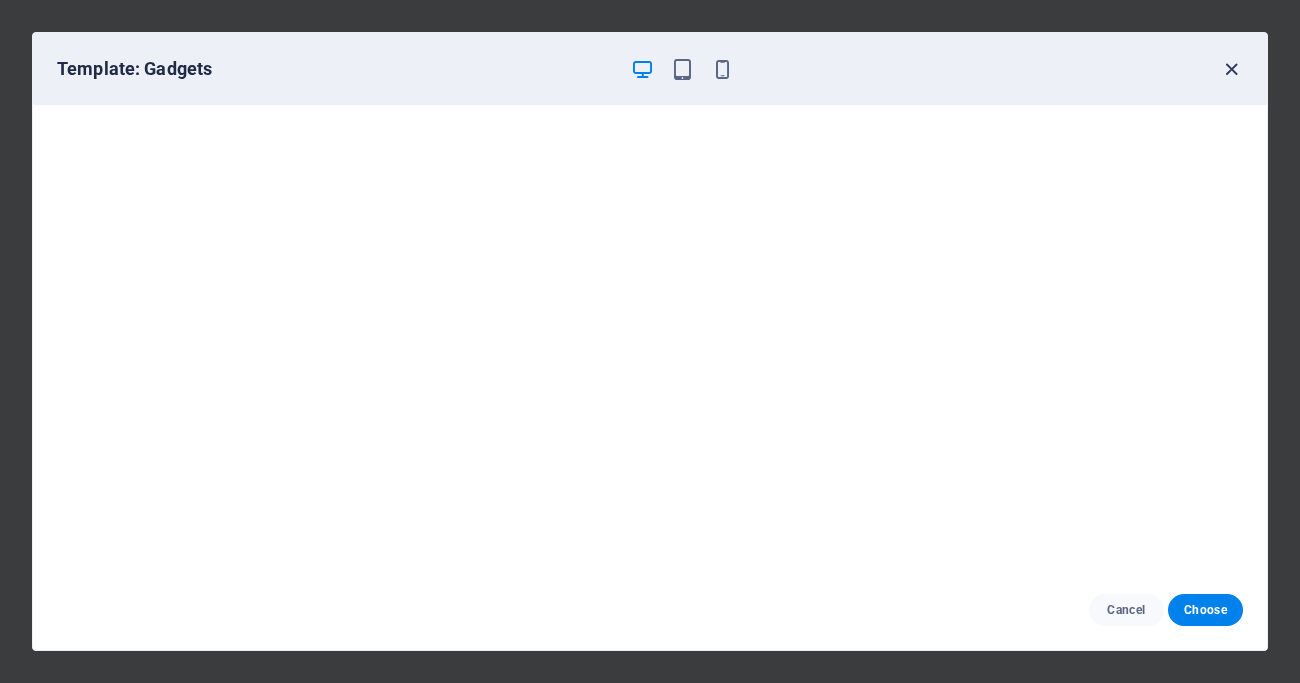click at bounding box center (1231, 69) 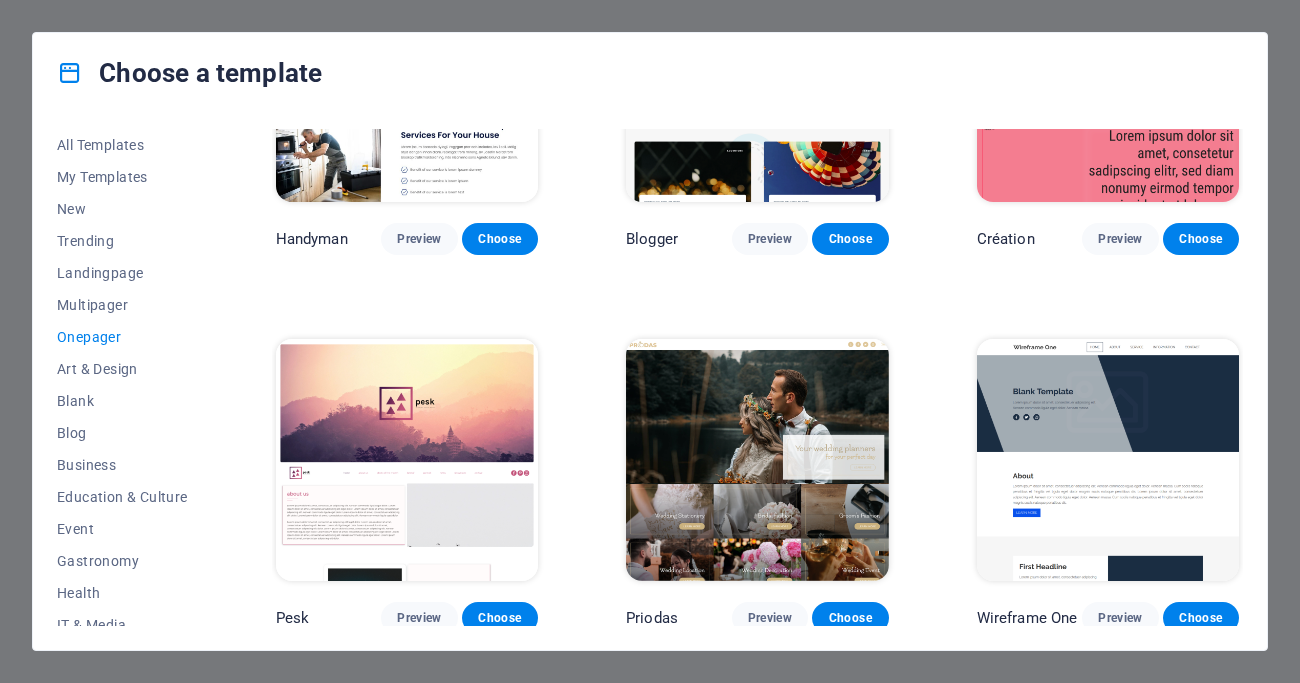 scroll, scrollTop: 2124, scrollLeft: 0, axis: vertical 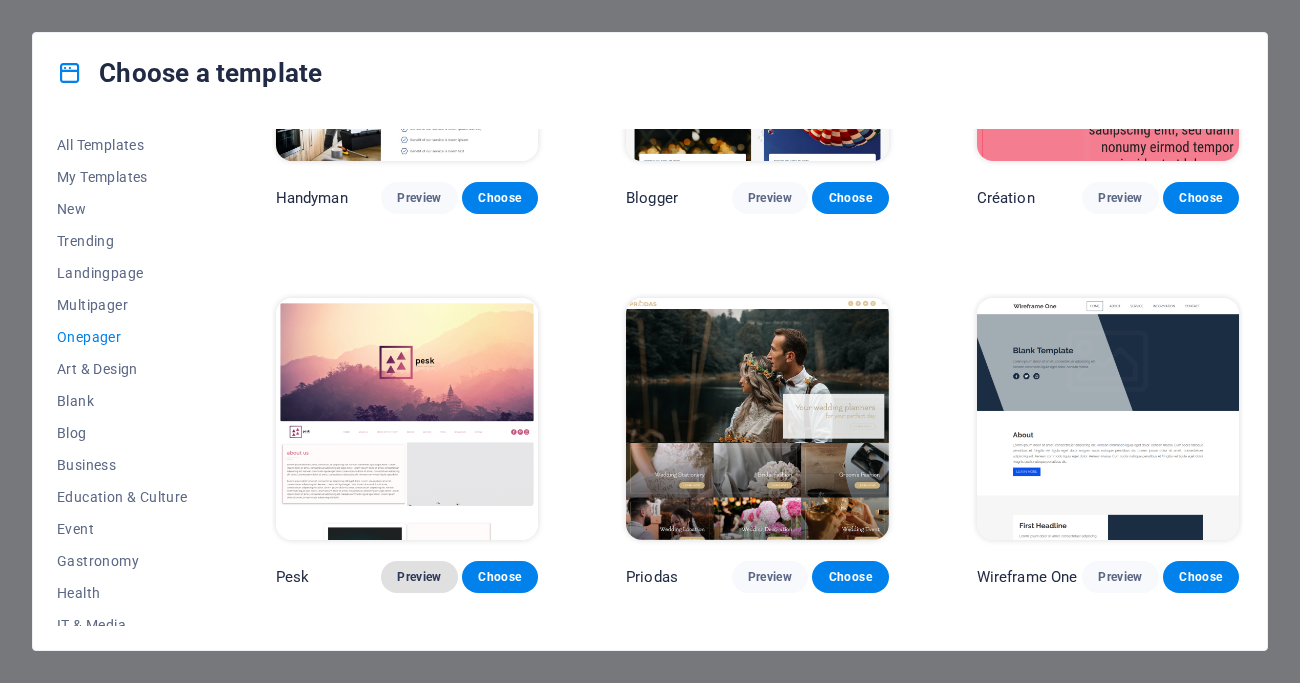 click on "Preview" at bounding box center (419, 577) 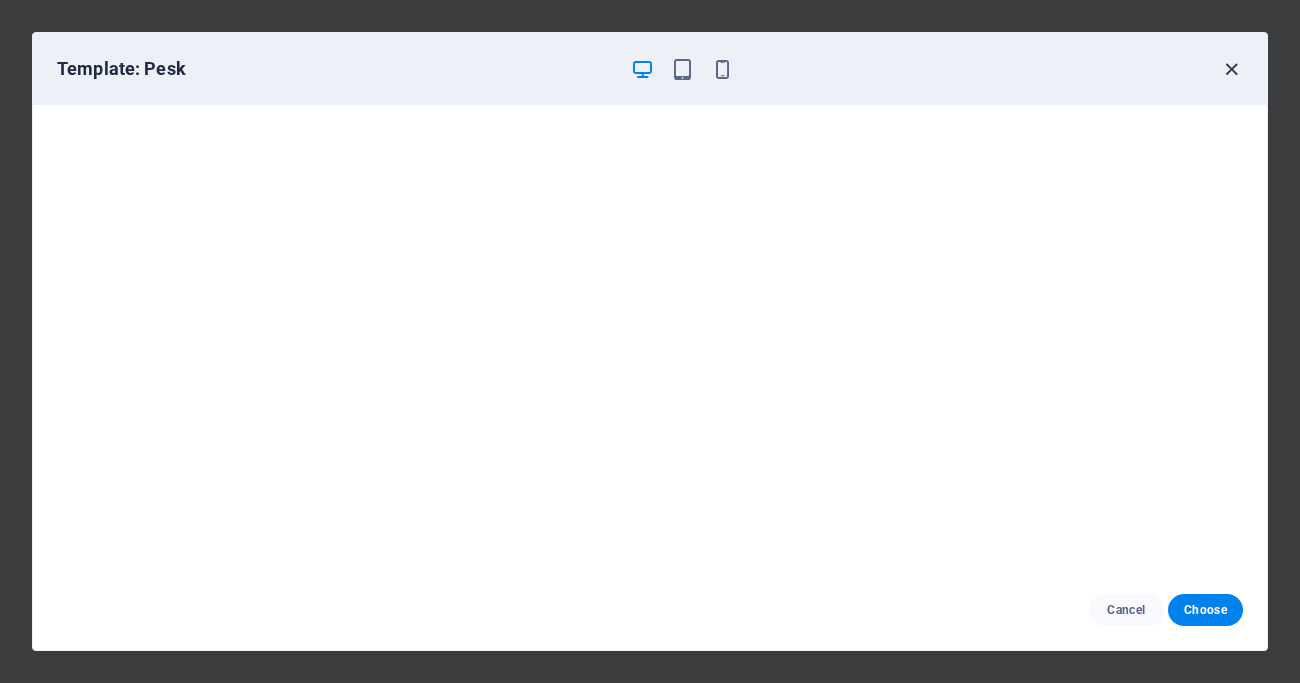 click at bounding box center (1231, 69) 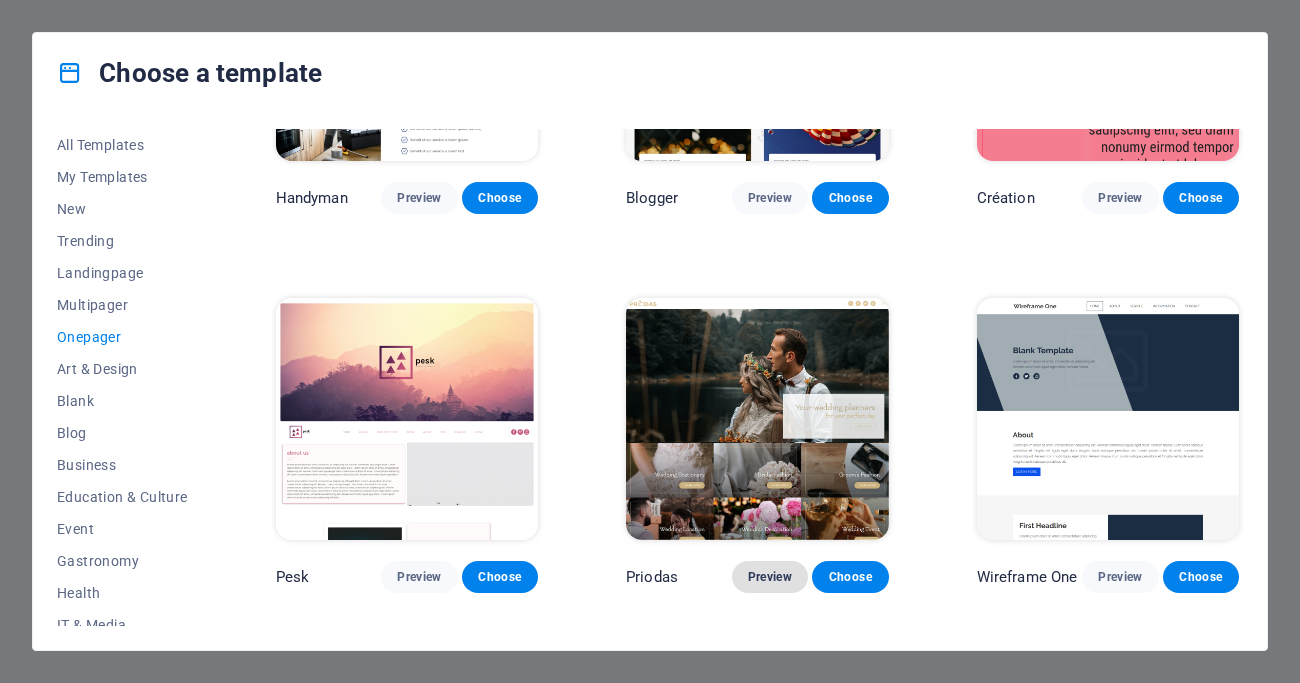 click on "Preview" at bounding box center [770, 577] 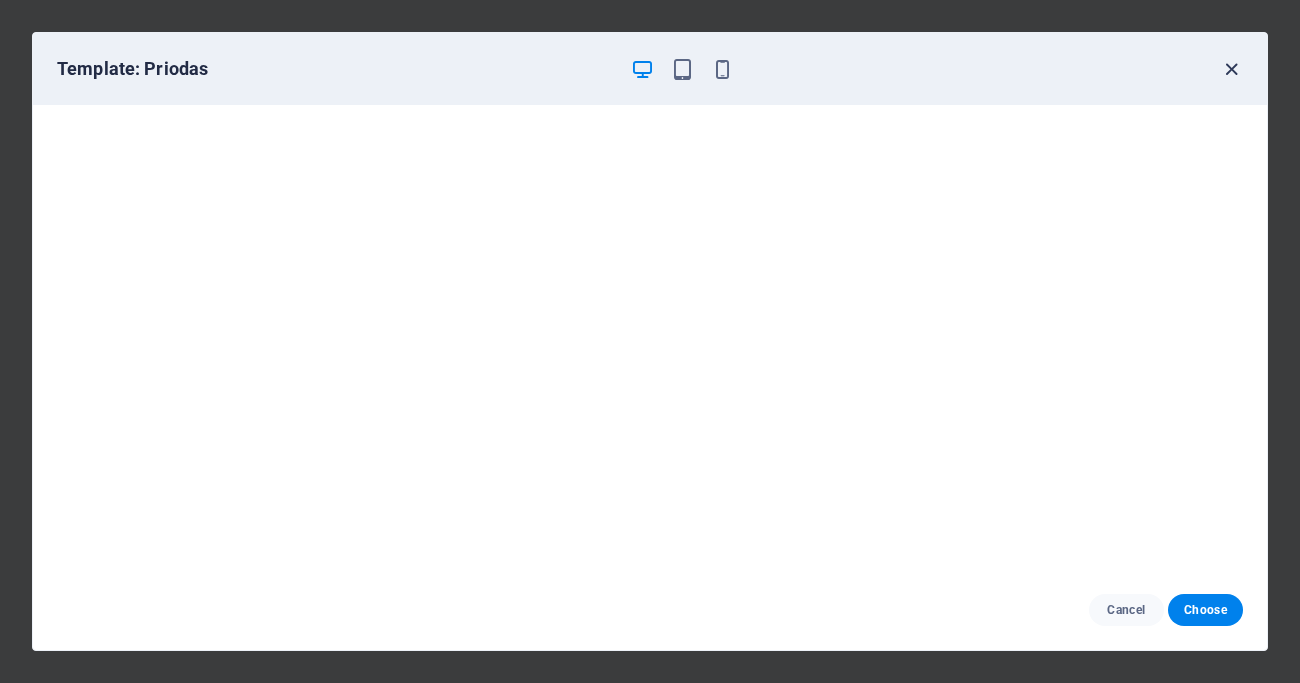 click at bounding box center [1231, 69] 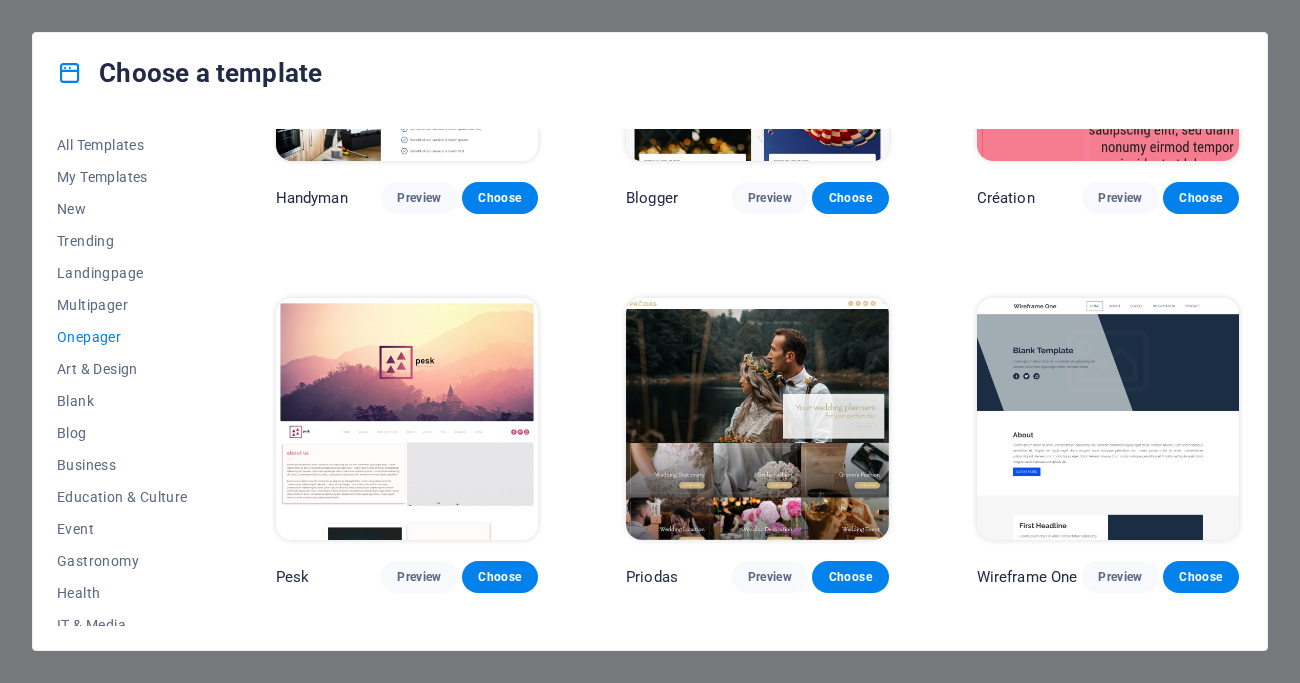 scroll, scrollTop: 2467, scrollLeft: 0, axis: vertical 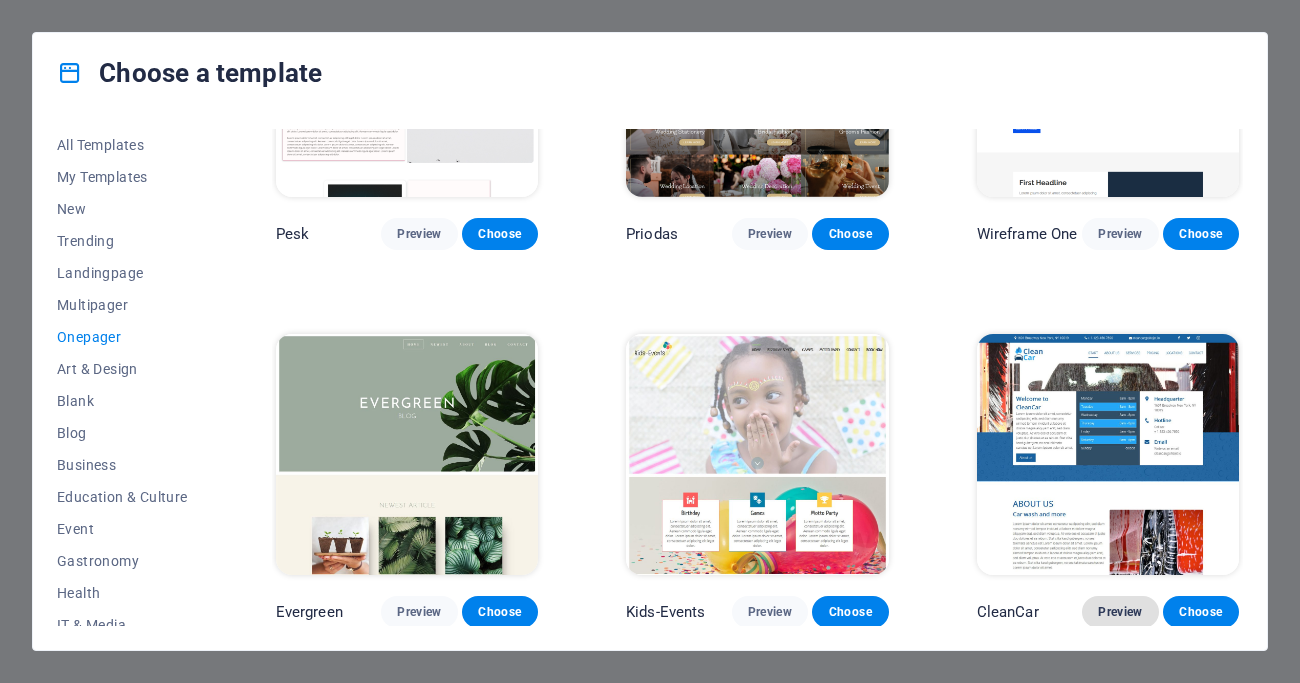 click on "Preview" at bounding box center [1120, 612] 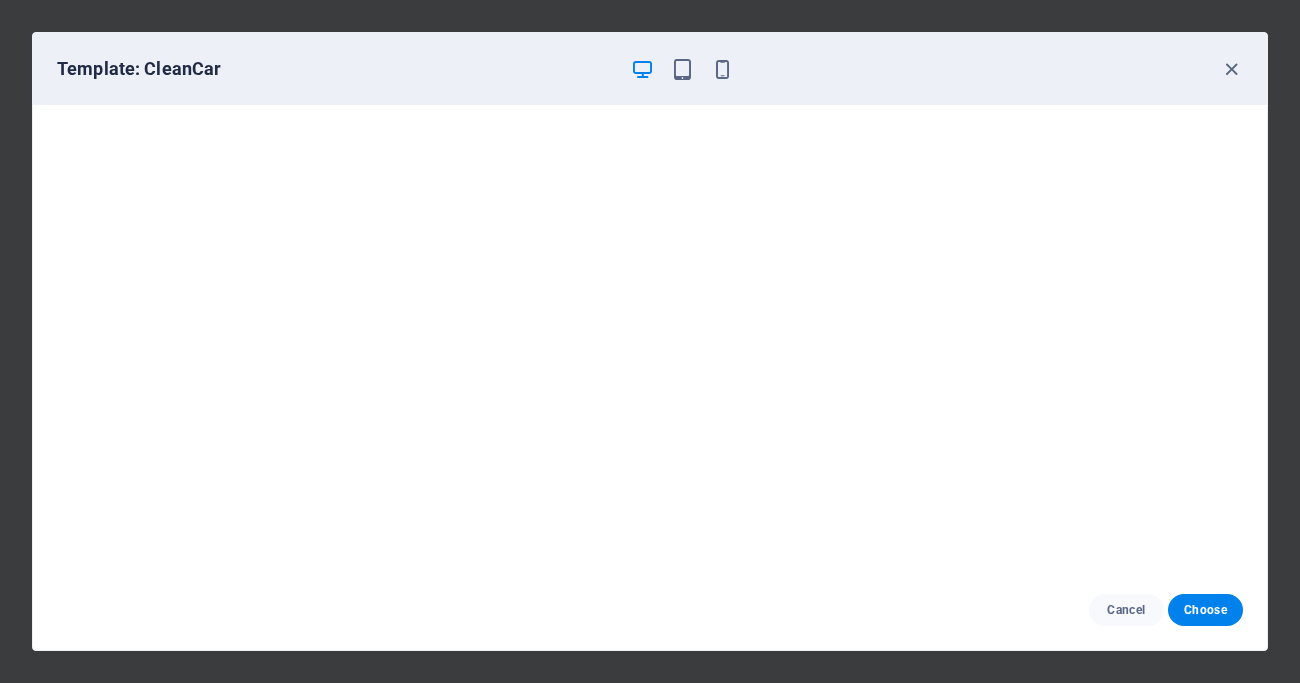 scroll, scrollTop: 0, scrollLeft: 0, axis: both 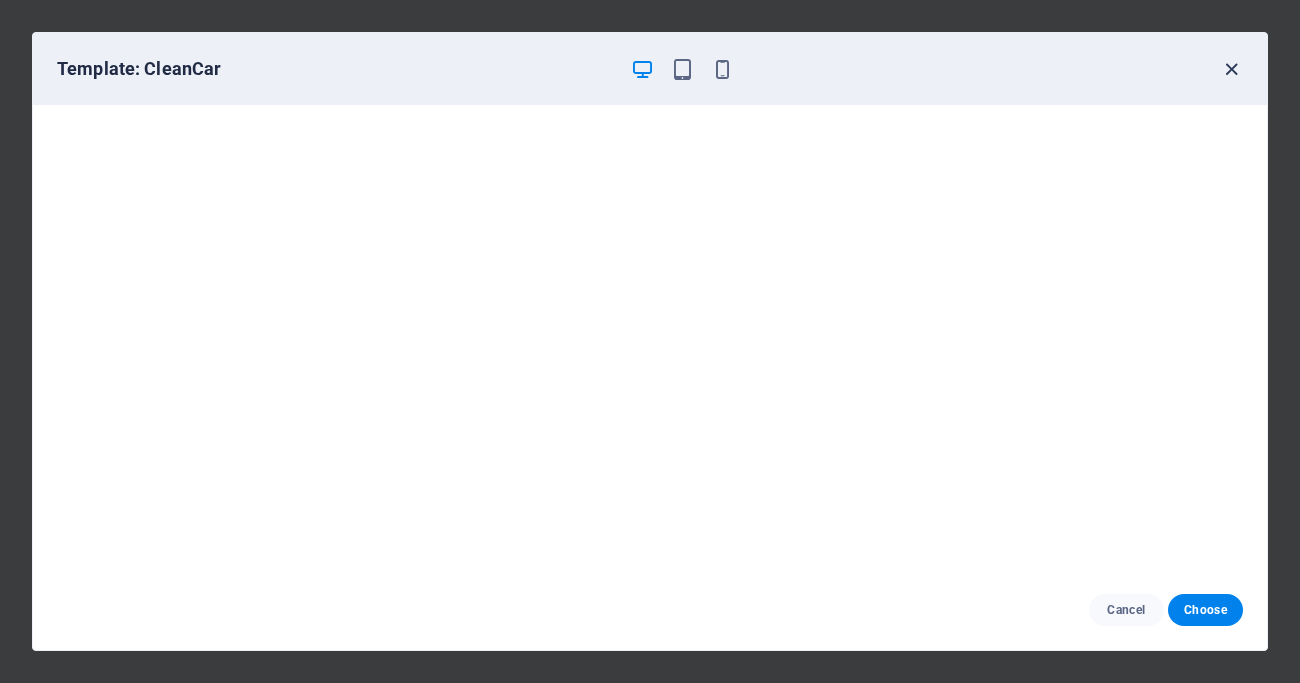 click at bounding box center [1231, 69] 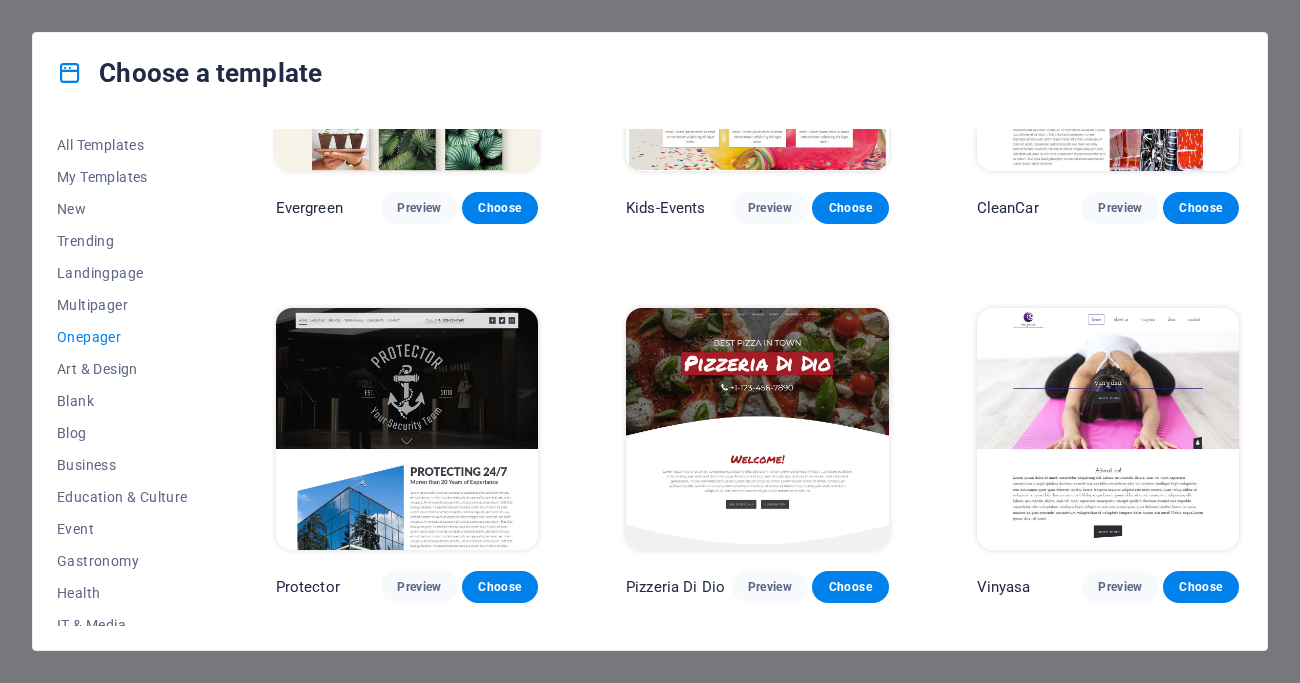 scroll, scrollTop: 2875, scrollLeft: 0, axis: vertical 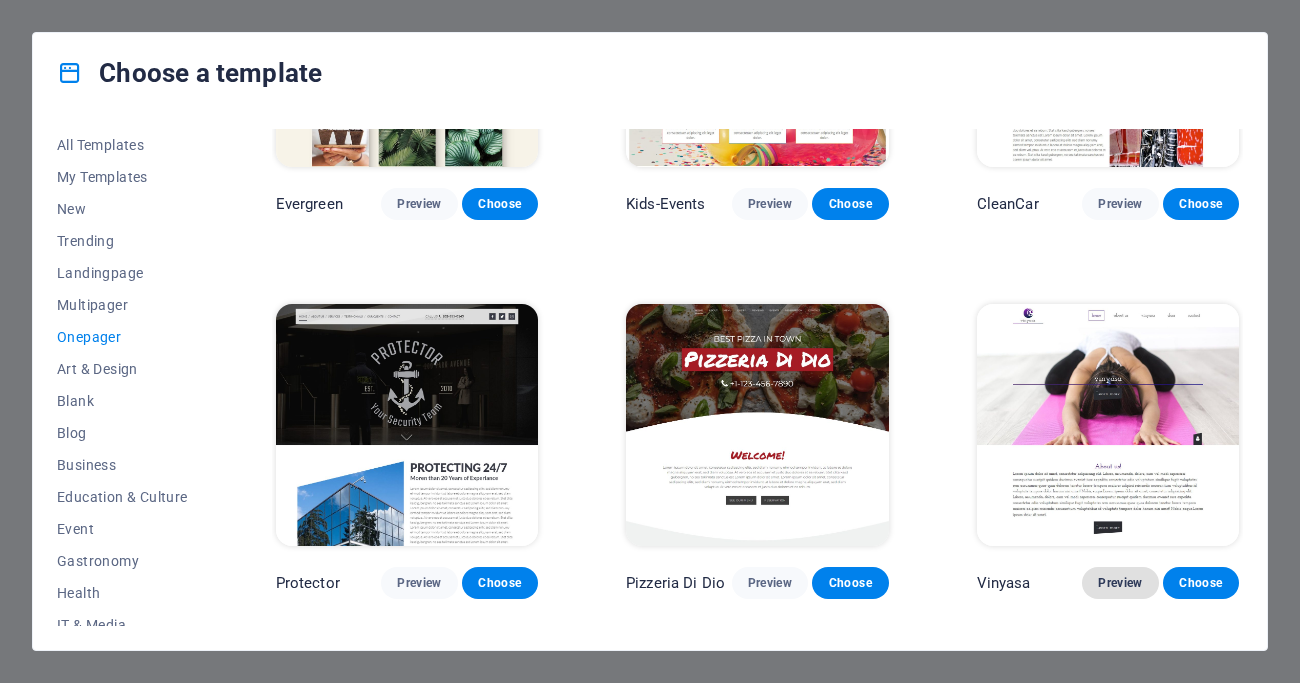 click on "Preview" at bounding box center (1120, 583) 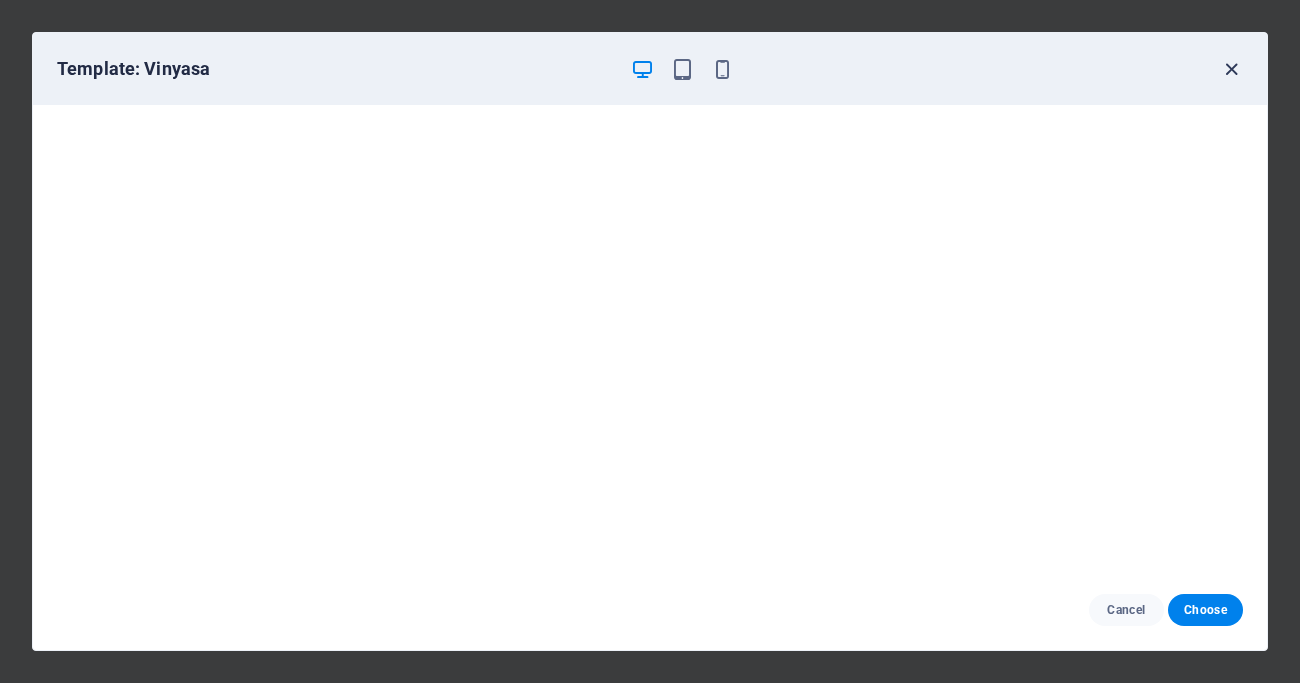 click at bounding box center (1231, 69) 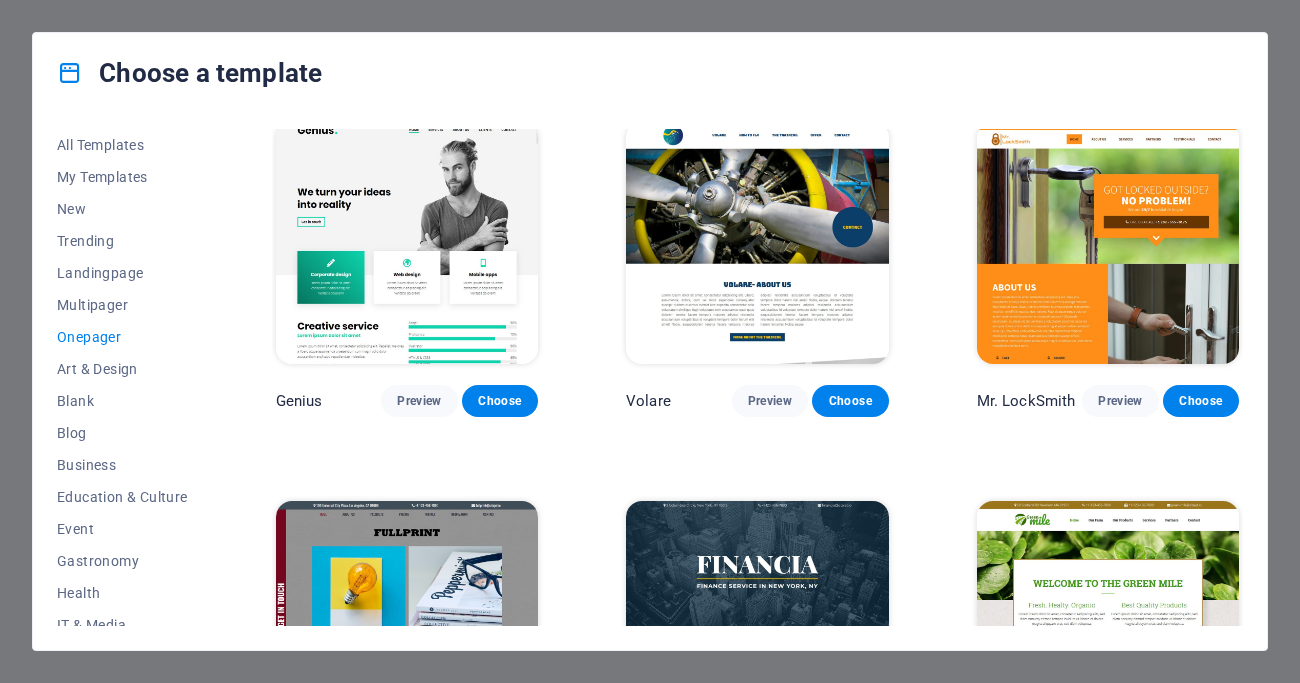 scroll, scrollTop: 3701, scrollLeft: 0, axis: vertical 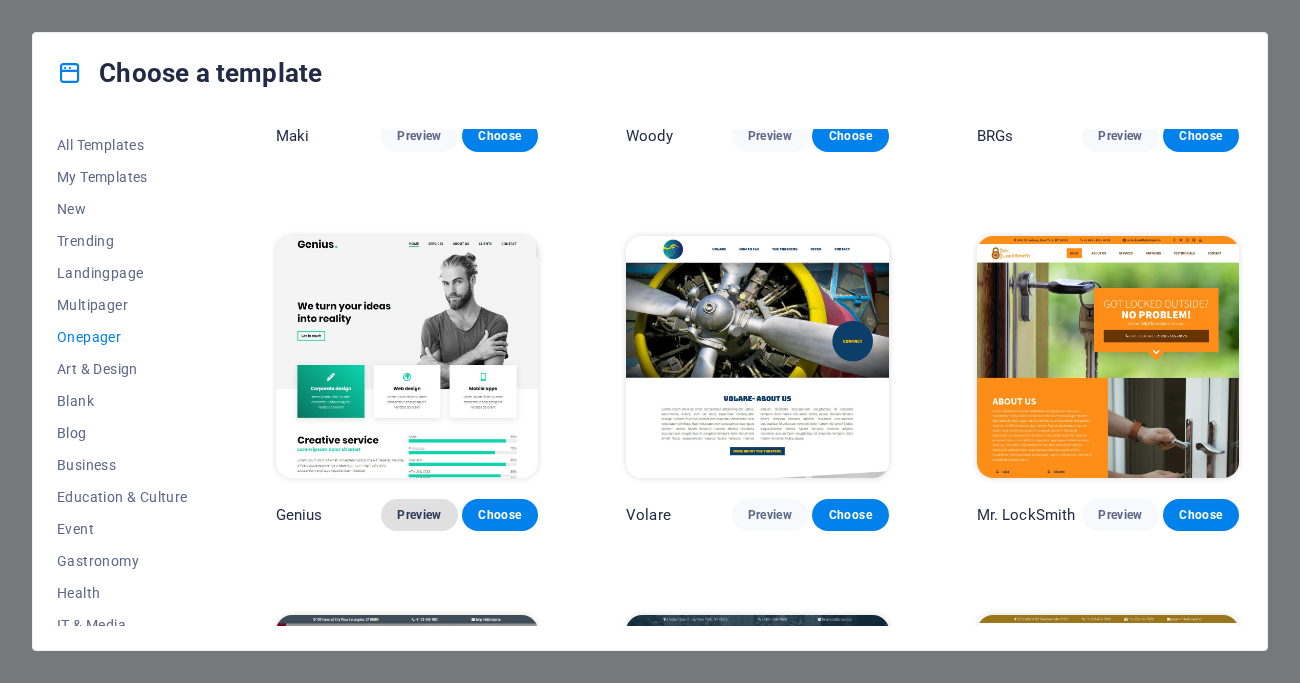 click on "Preview" at bounding box center [419, 515] 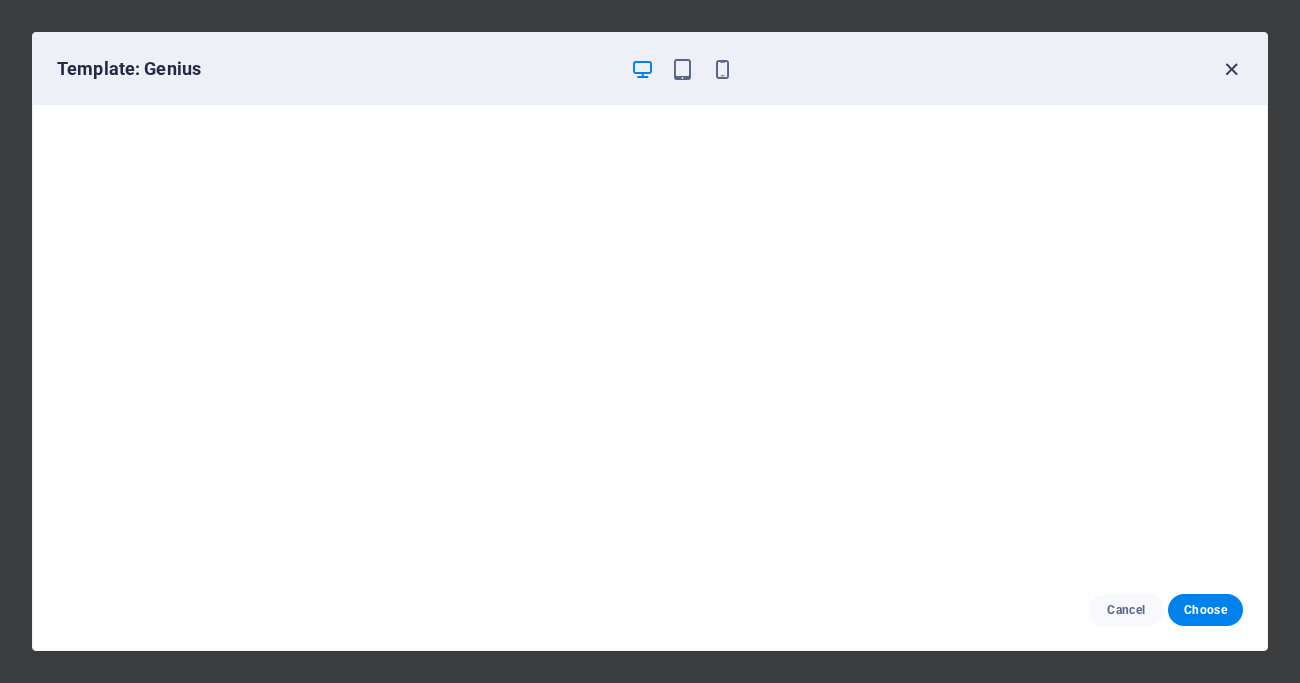 click at bounding box center [1231, 69] 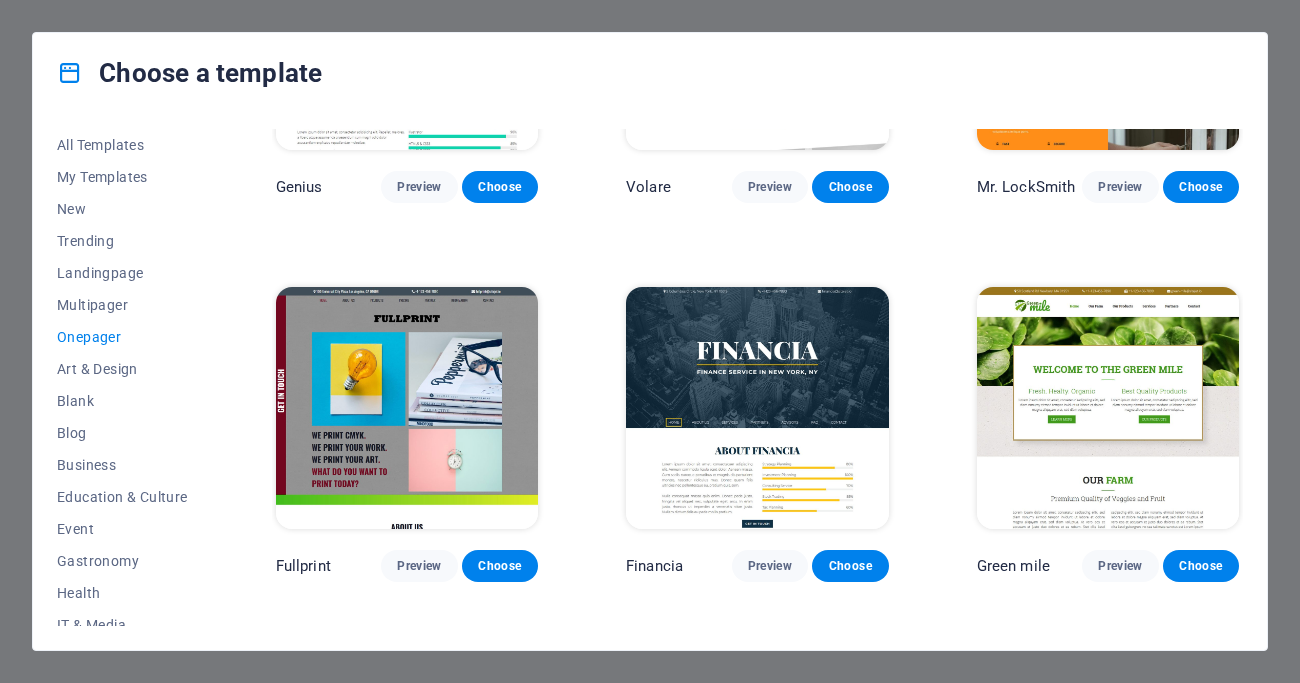 scroll, scrollTop: 4033, scrollLeft: 0, axis: vertical 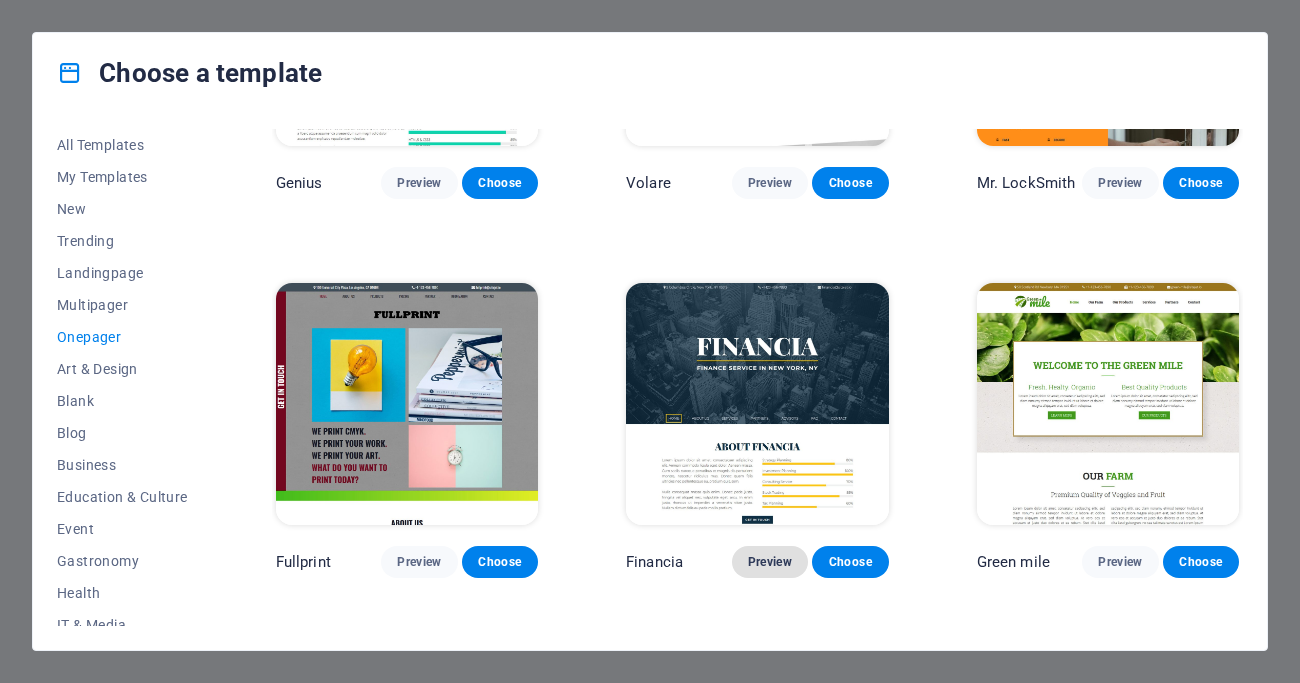 click on "Preview" at bounding box center (770, 562) 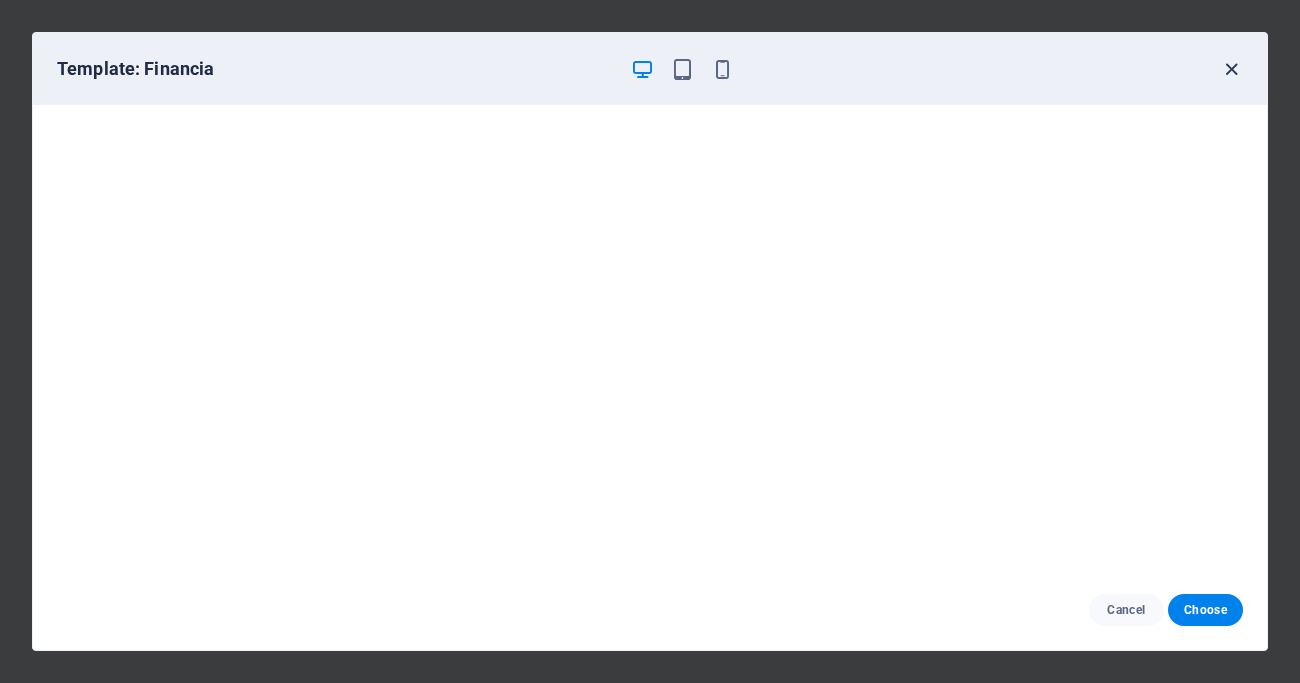 click at bounding box center (1231, 69) 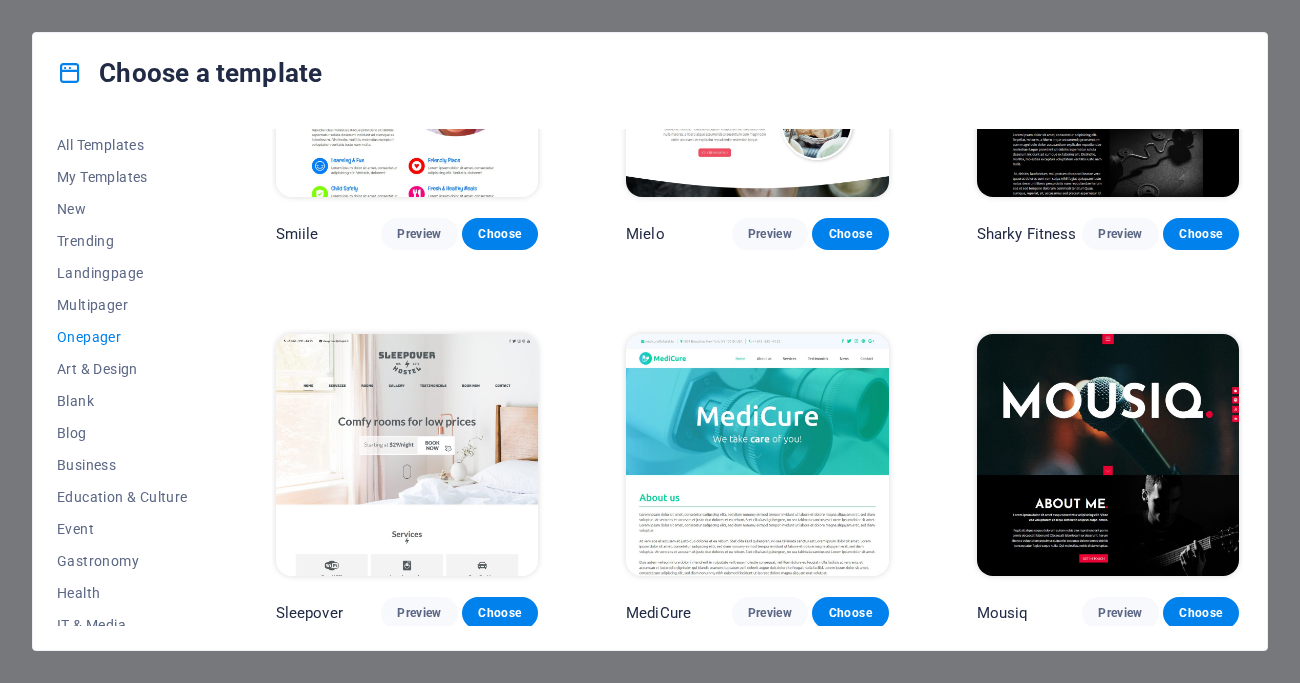 scroll, scrollTop: 5122, scrollLeft: 0, axis: vertical 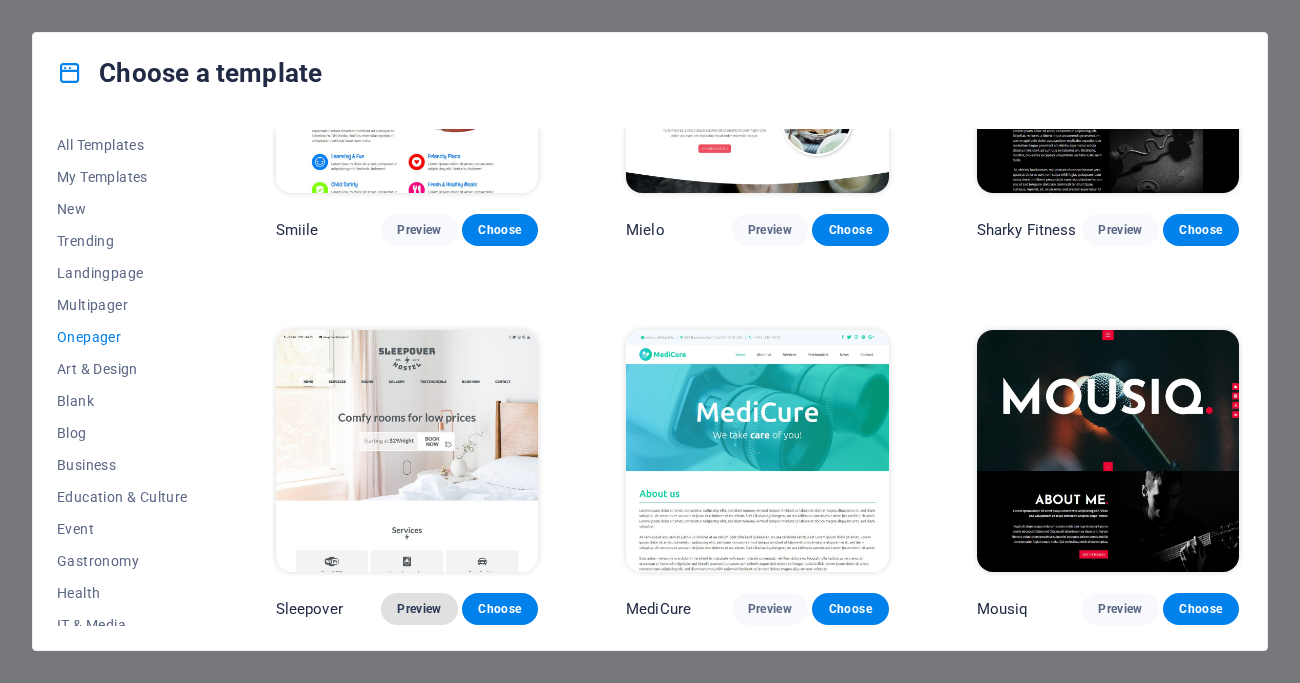 click on "Preview" at bounding box center [419, 609] 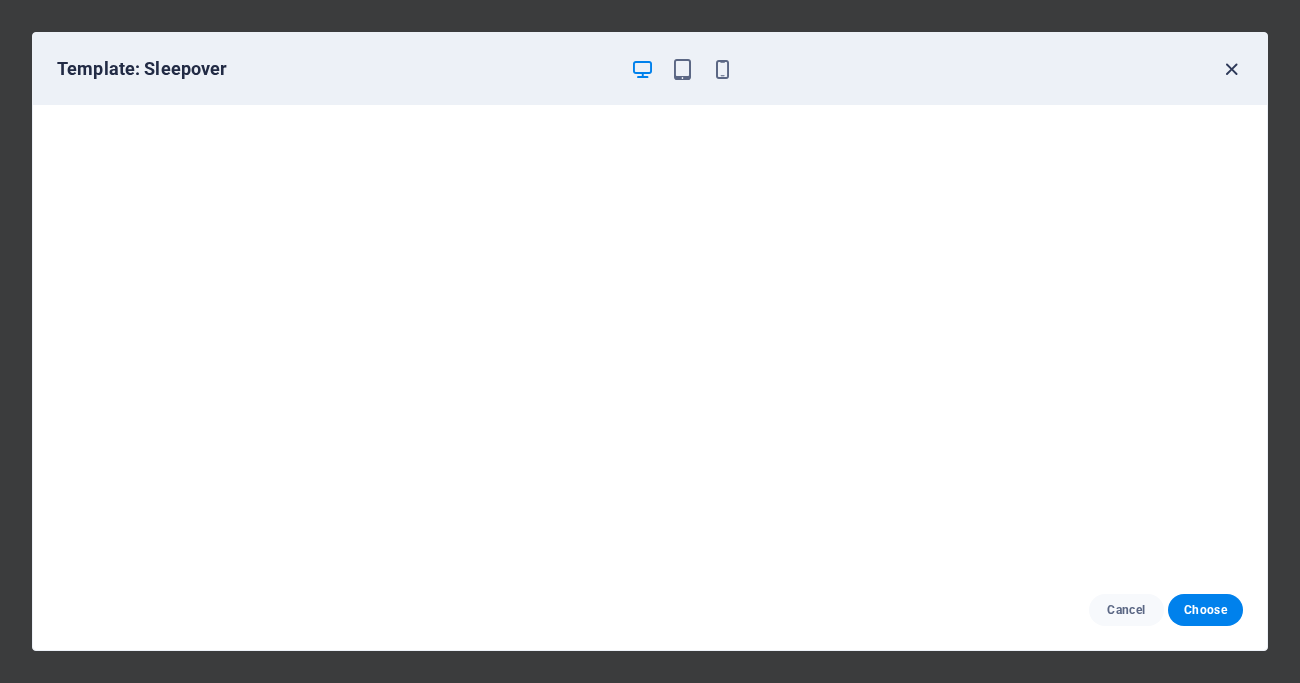 click at bounding box center [1231, 69] 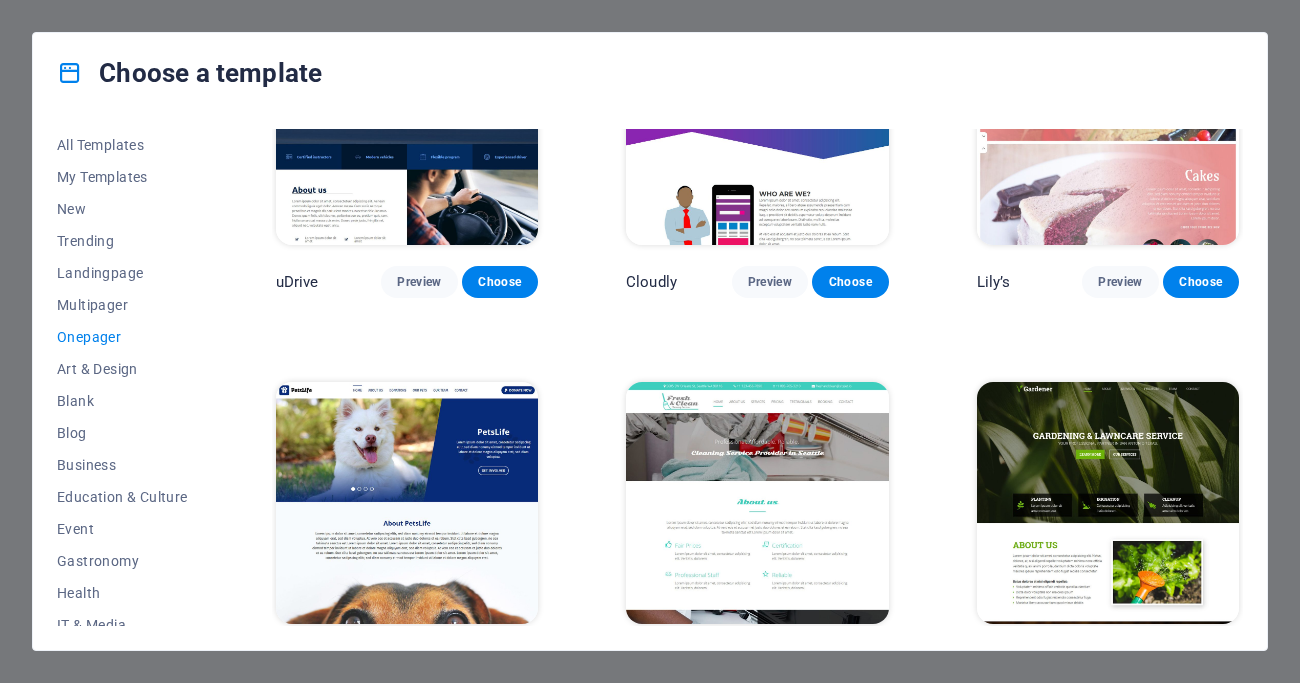 scroll, scrollTop: 5858, scrollLeft: 0, axis: vertical 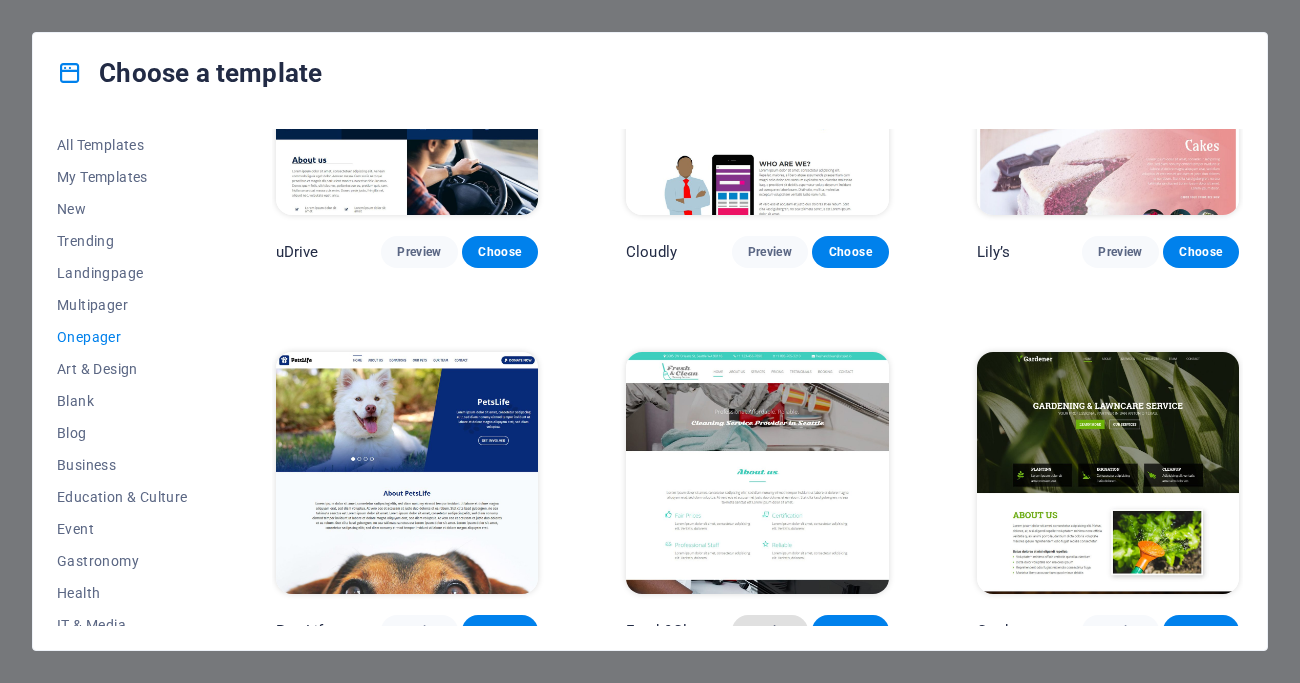 click on "Preview" at bounding box center [770, 631] 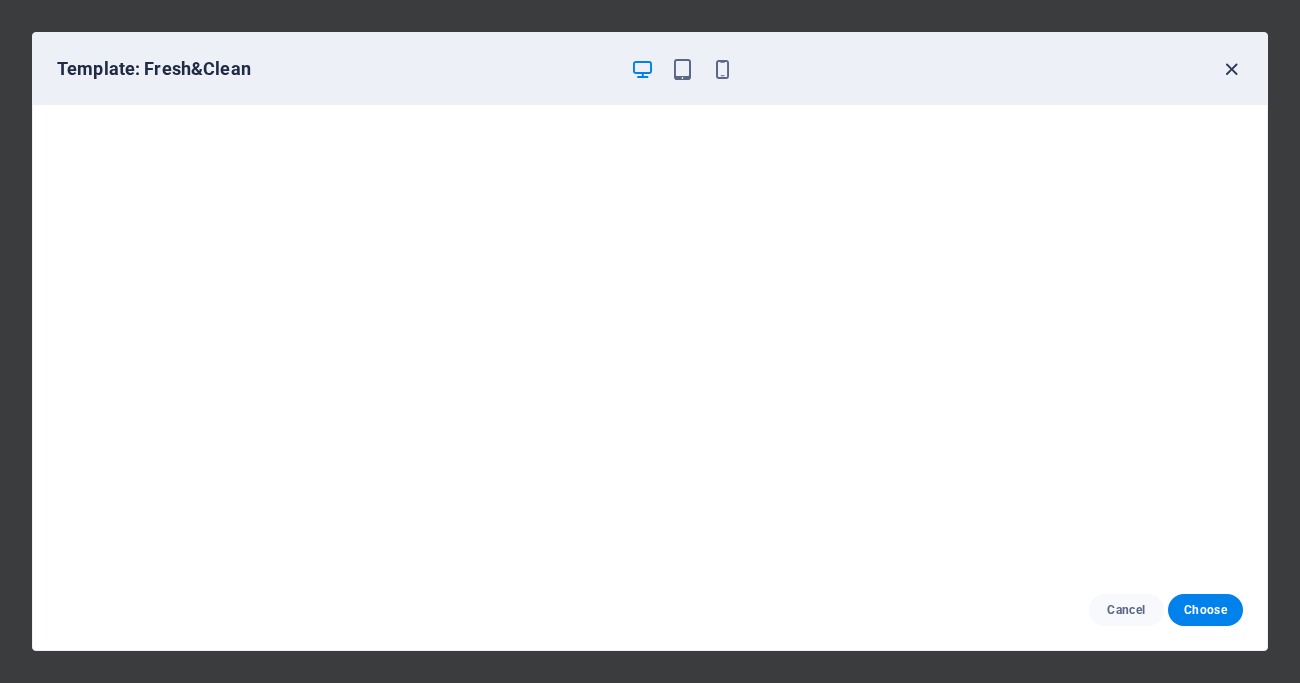 click at bounding box center [1231, 69] 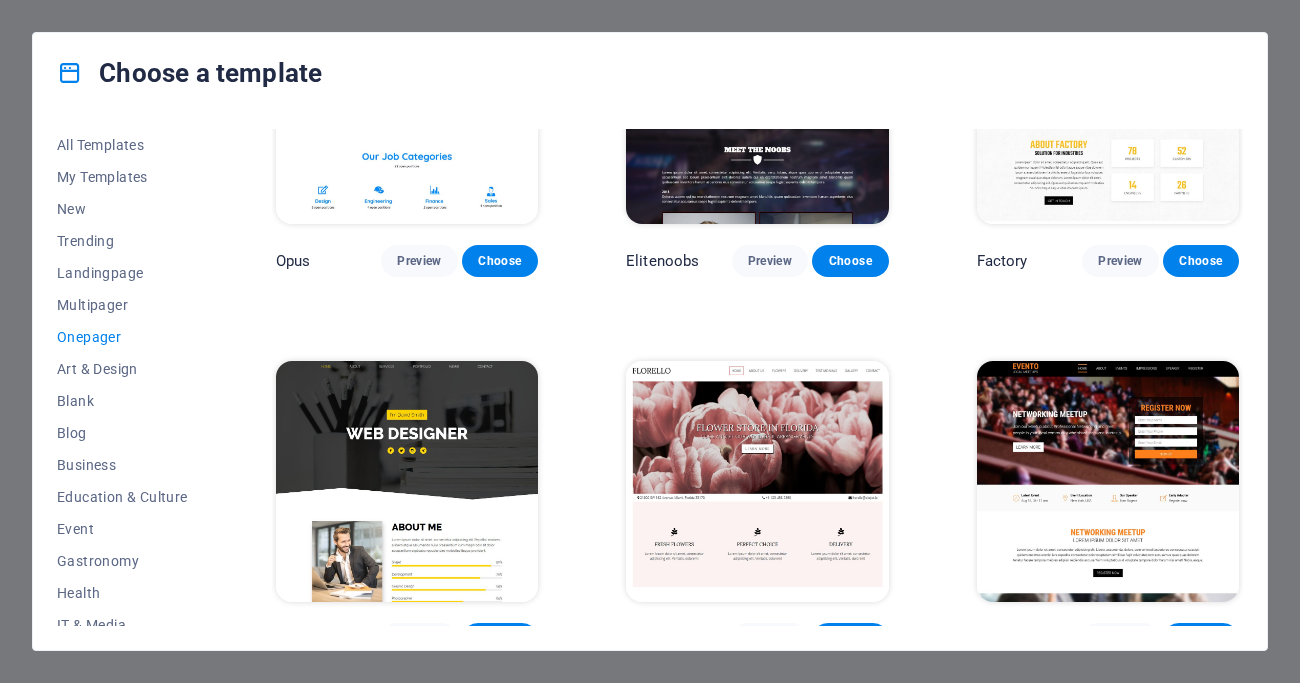 scroll, scrollTop: 6664, scrollLeft: 0, axis: vertical 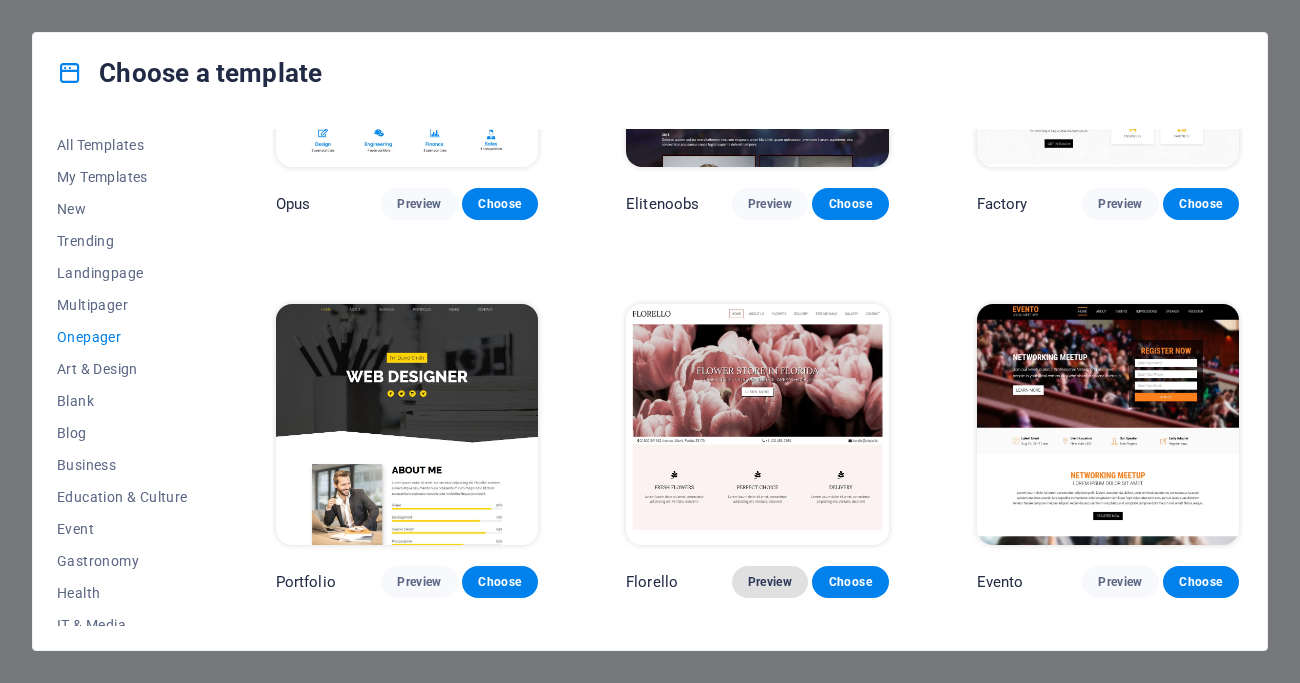click on "Preview" at bounding box center [770, 582] 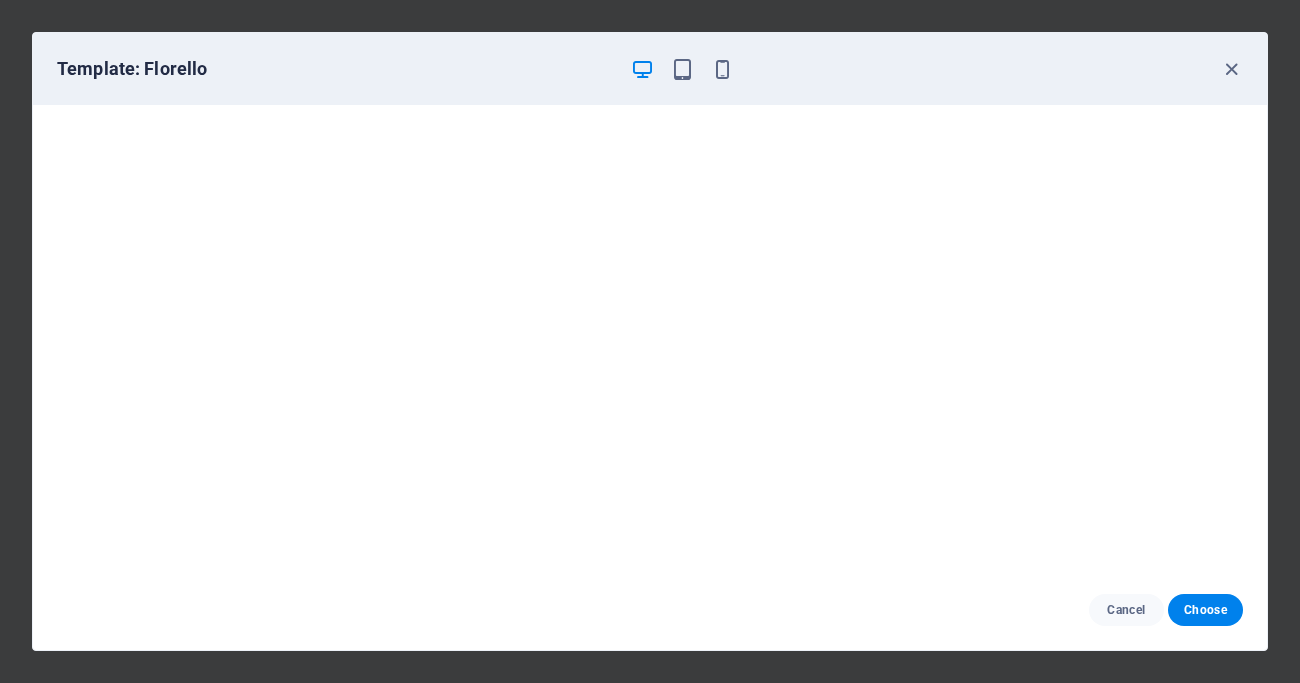 scroll, scrollTop: 5, scrollLeft: 0, axis: vertical 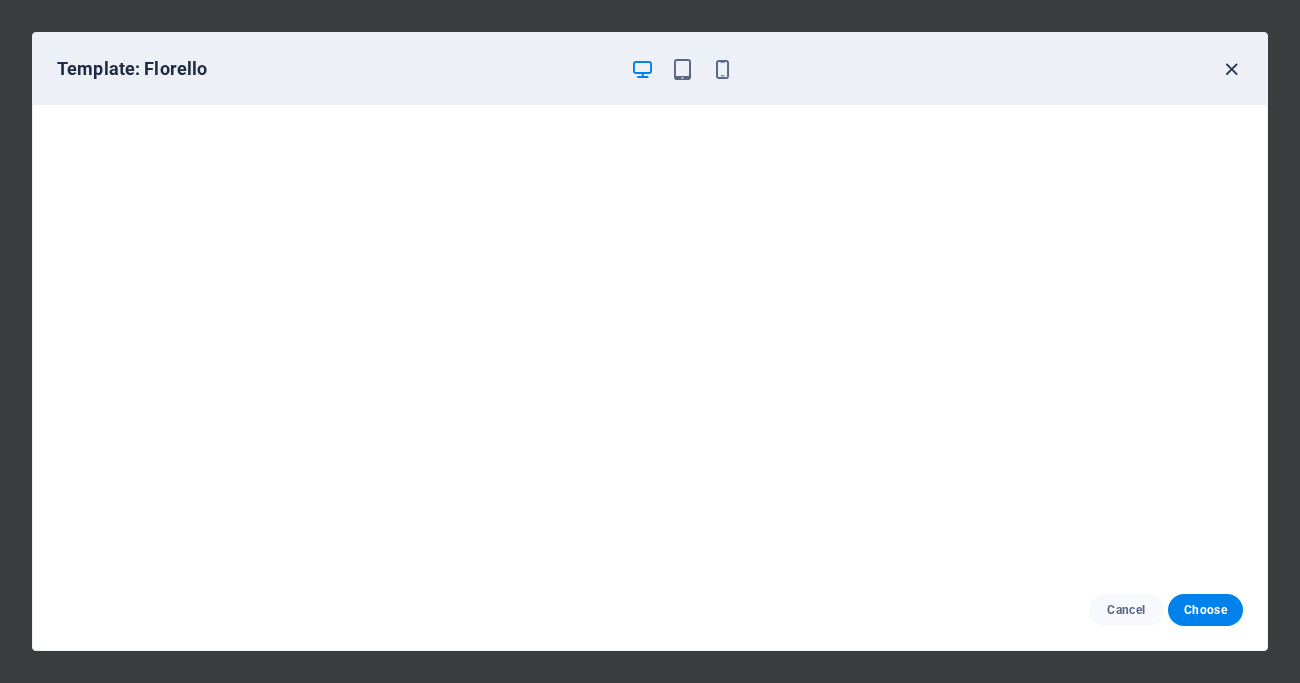 click at bounding box center [1231, 69] 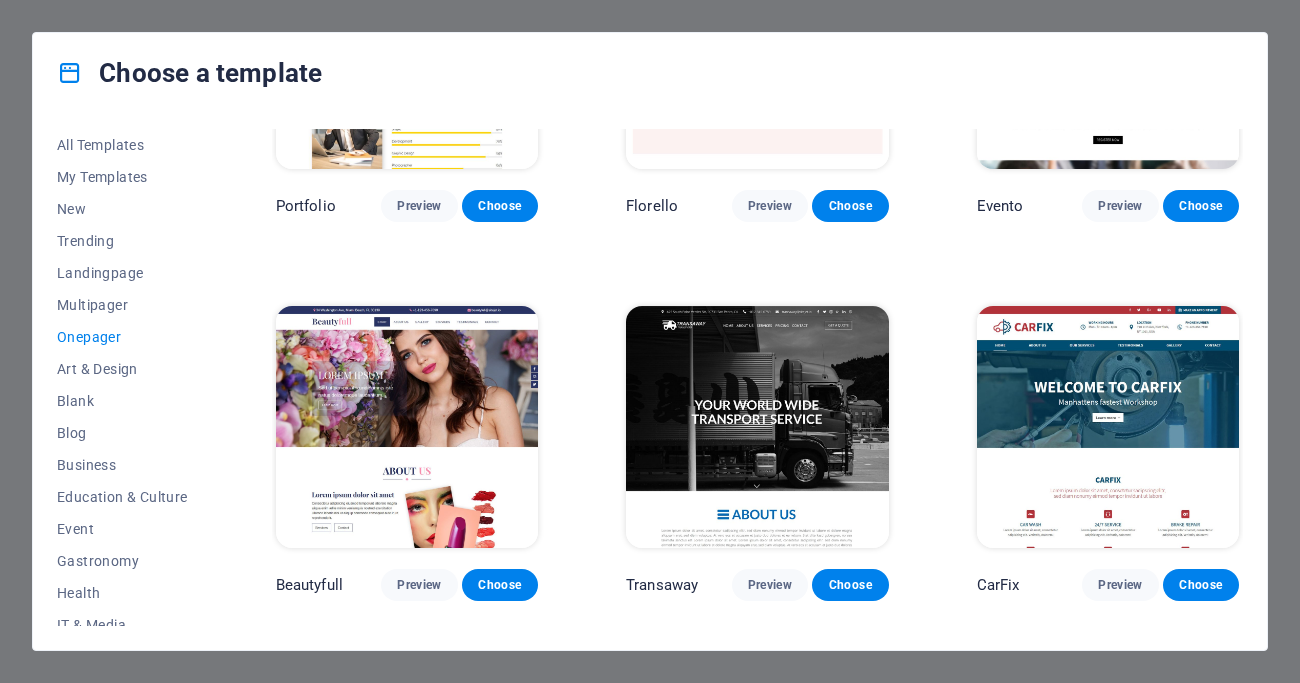 scroll, scrollTop: 7106, scrollLeft: 0, axis: vertical 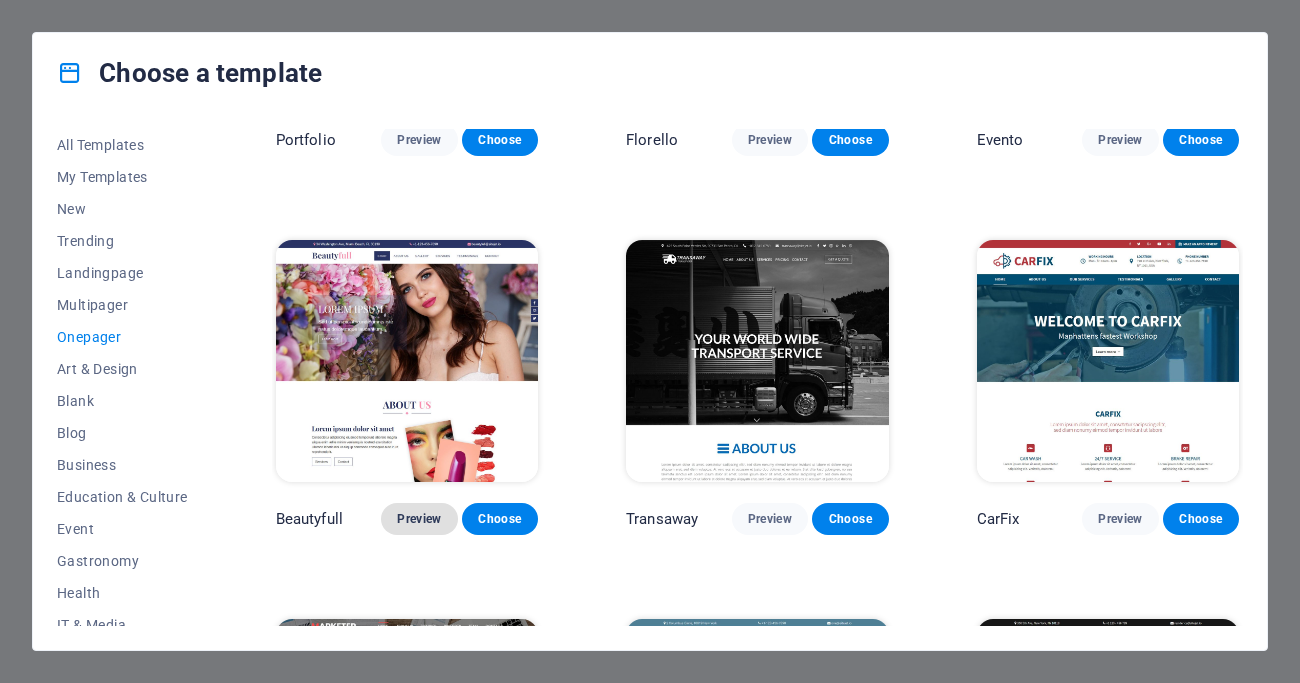 click on "Preview" at bounding box center (419, 519) 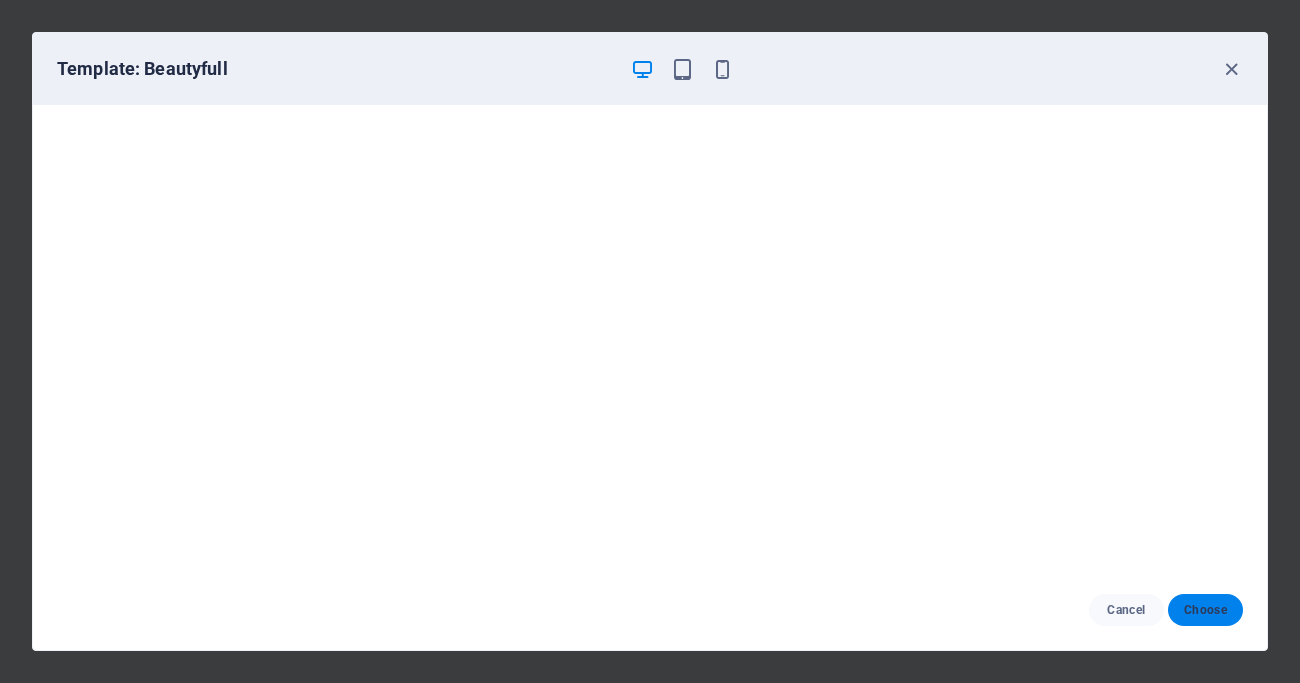 click on "Choose" at bounding box center (1205, 610) 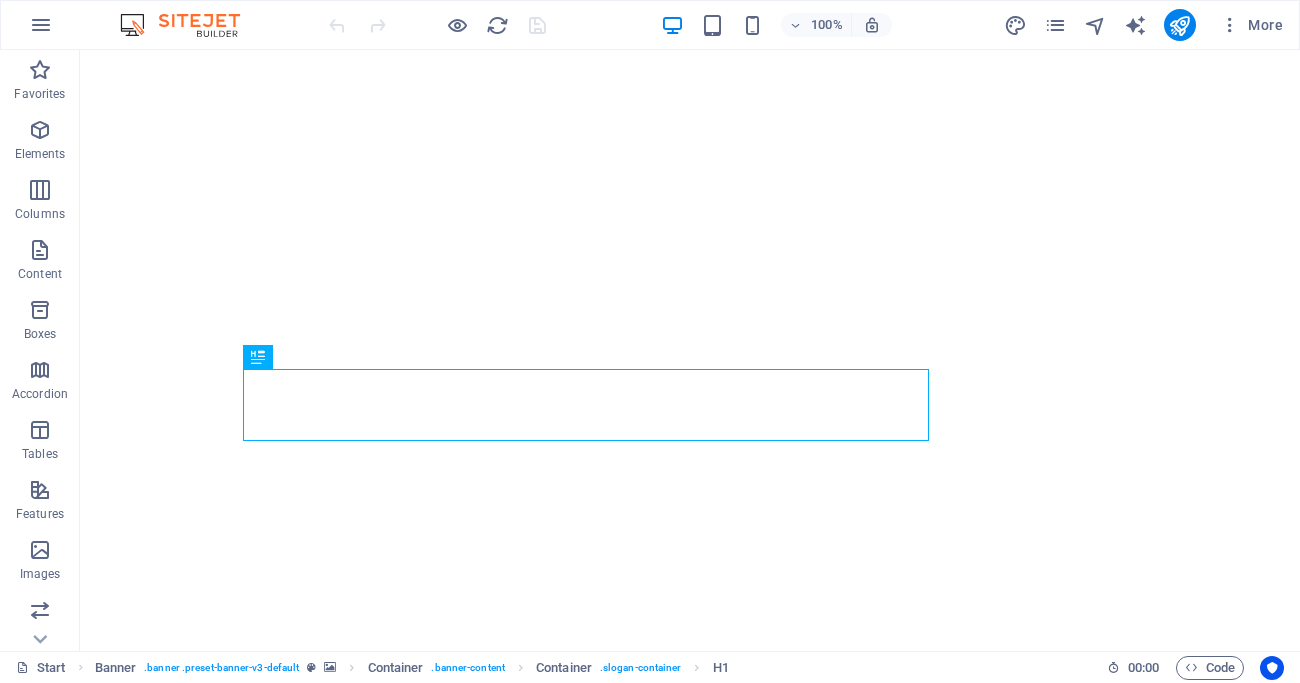scroll, scrollTop: 0, scrollLeft: 0, axis: both 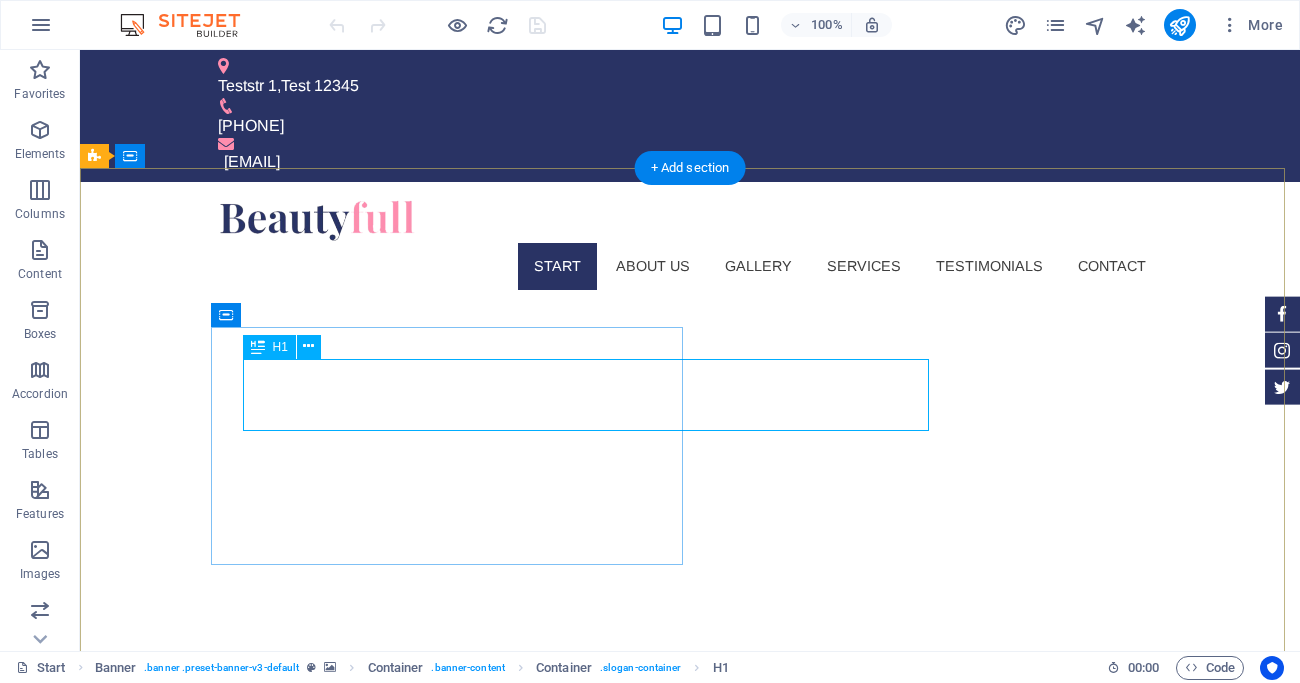 click on "greatlakesportrait.com" at bounding box center (429, 1010) 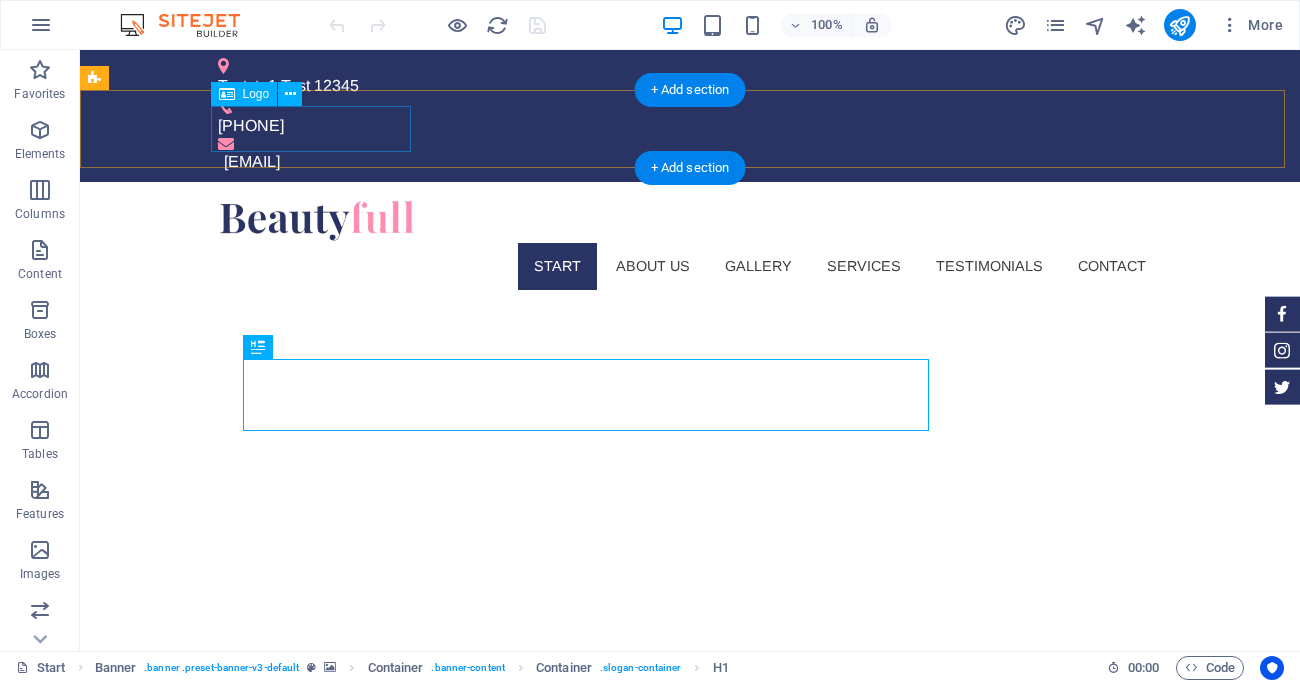 click at bounding box center (690, 220) 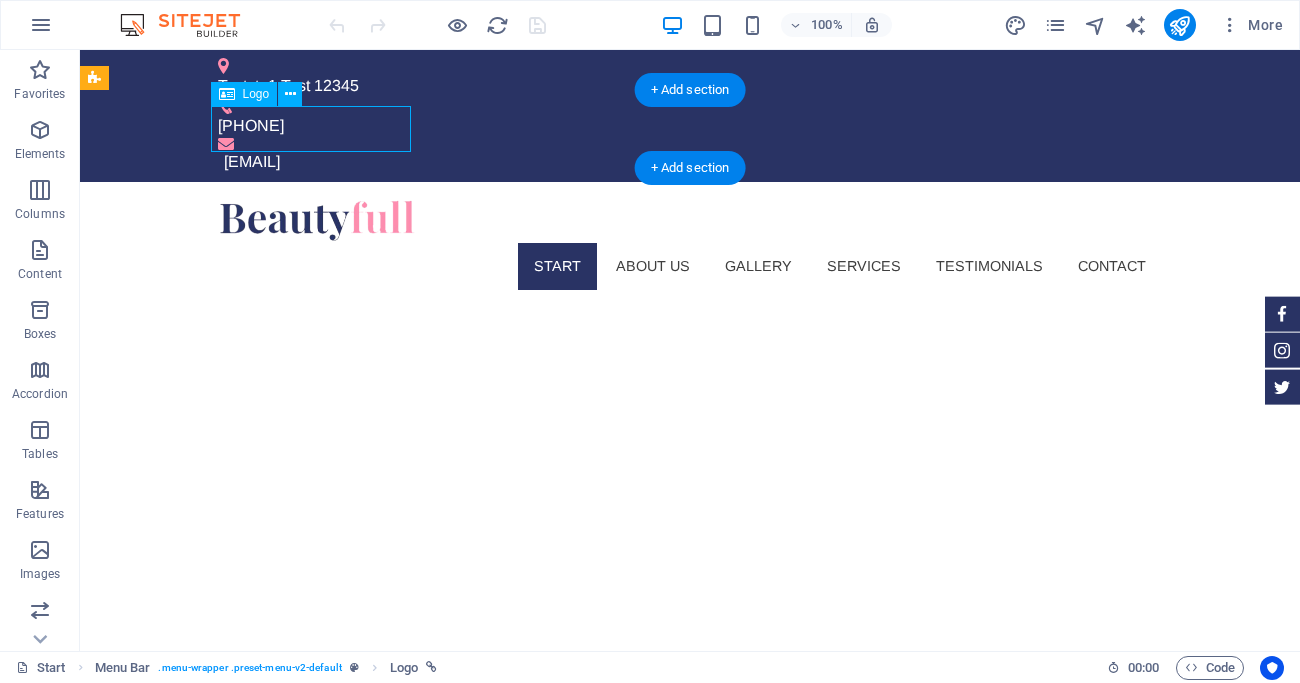 click at bounding box center (690, 220) 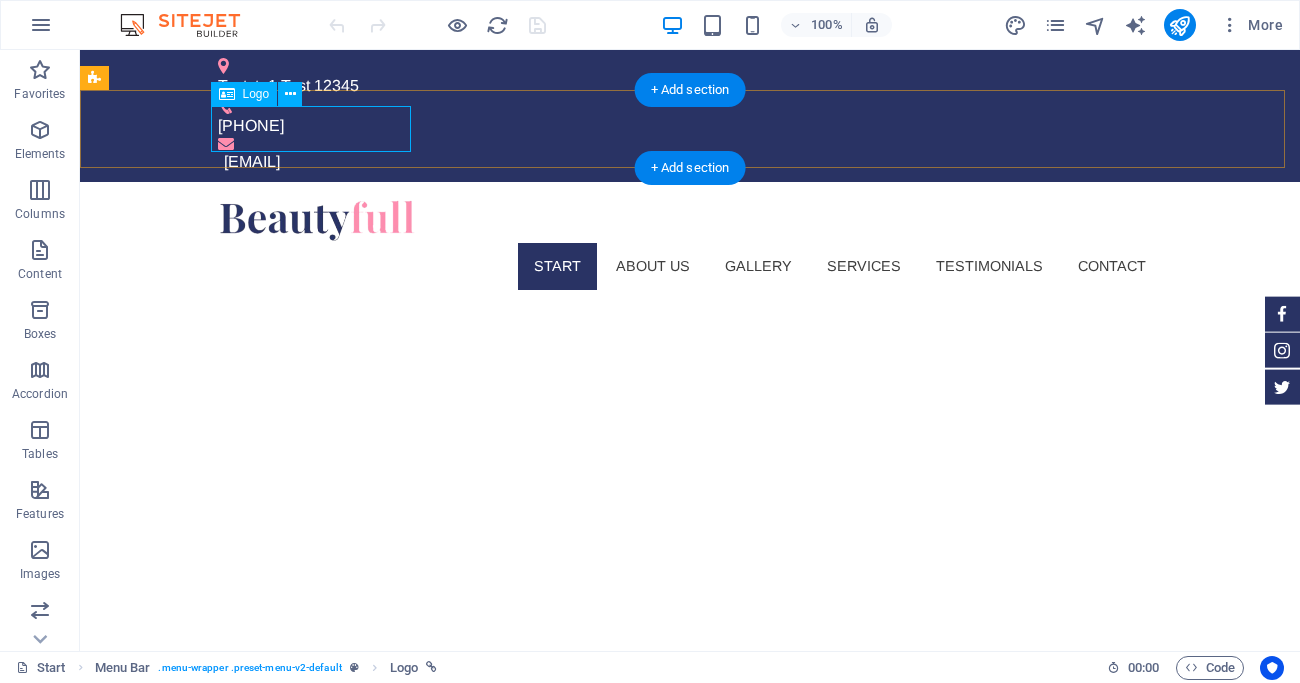 click on "Logo" at bounding box center [256, 94] 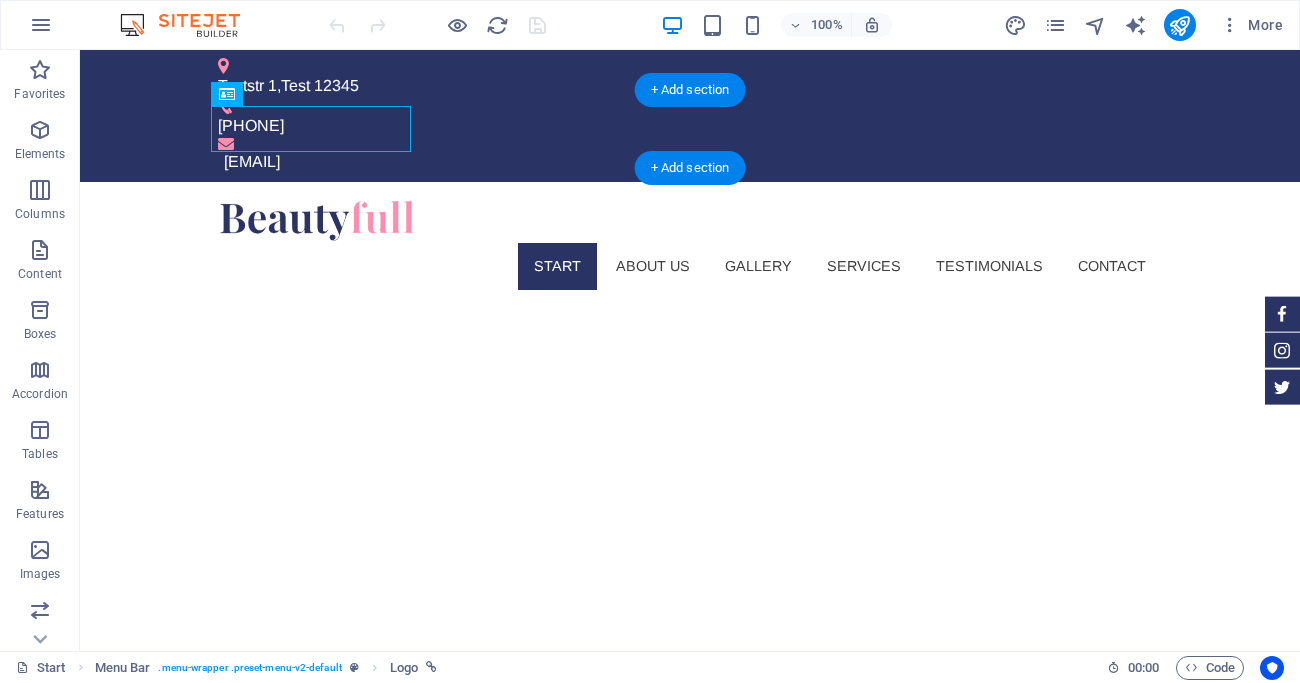 click at bounding box center [690, 220] 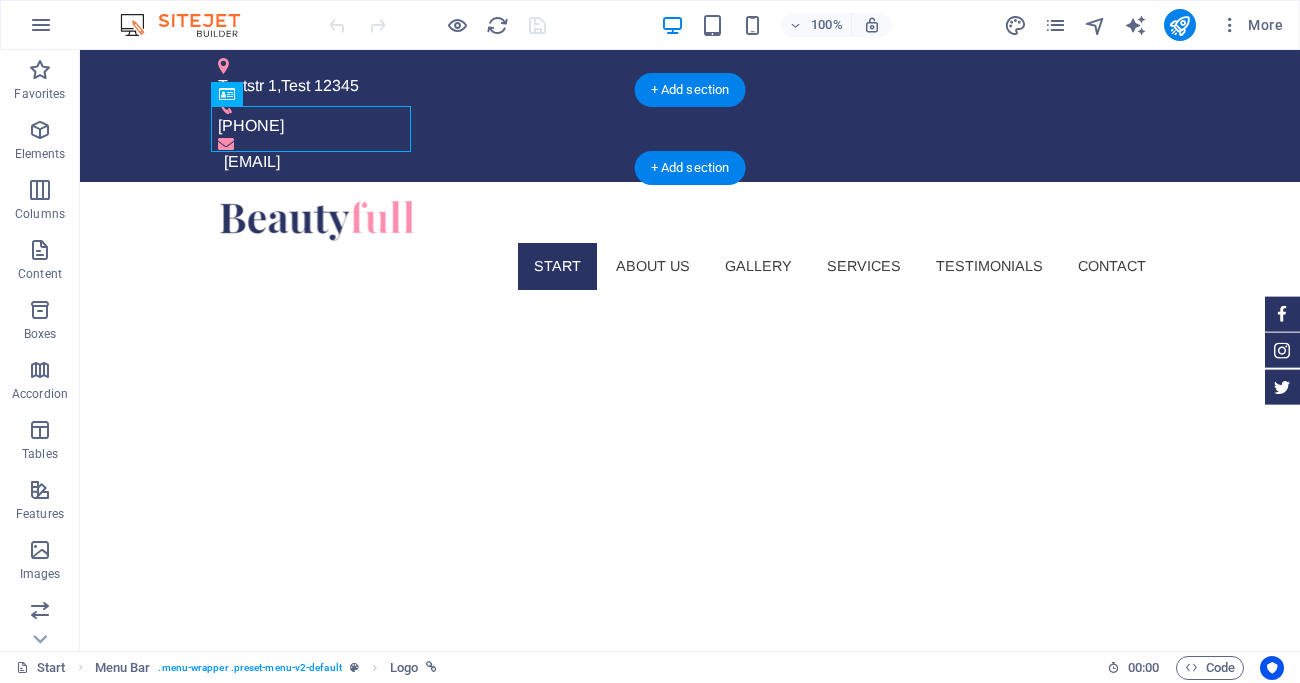 select on "px" 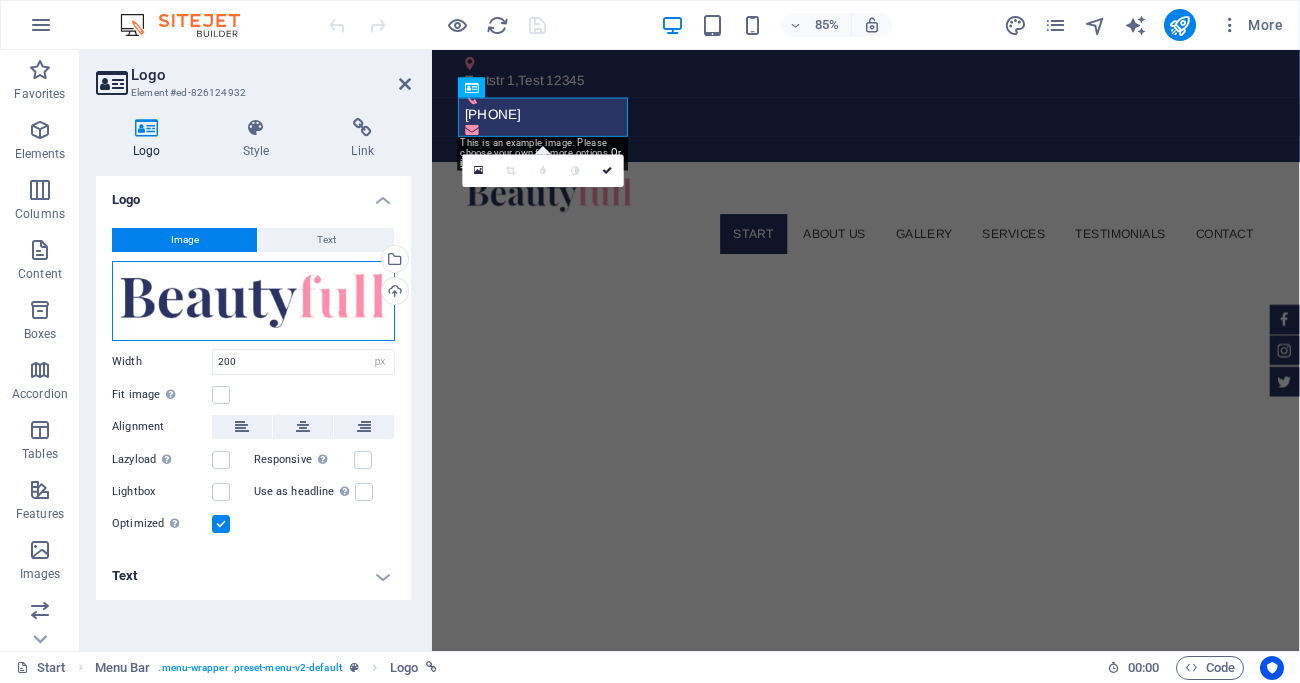 click on "Drag files here, click to choose files or select files from Files or our free stock photos & videos" at bounding box center [253, 301] 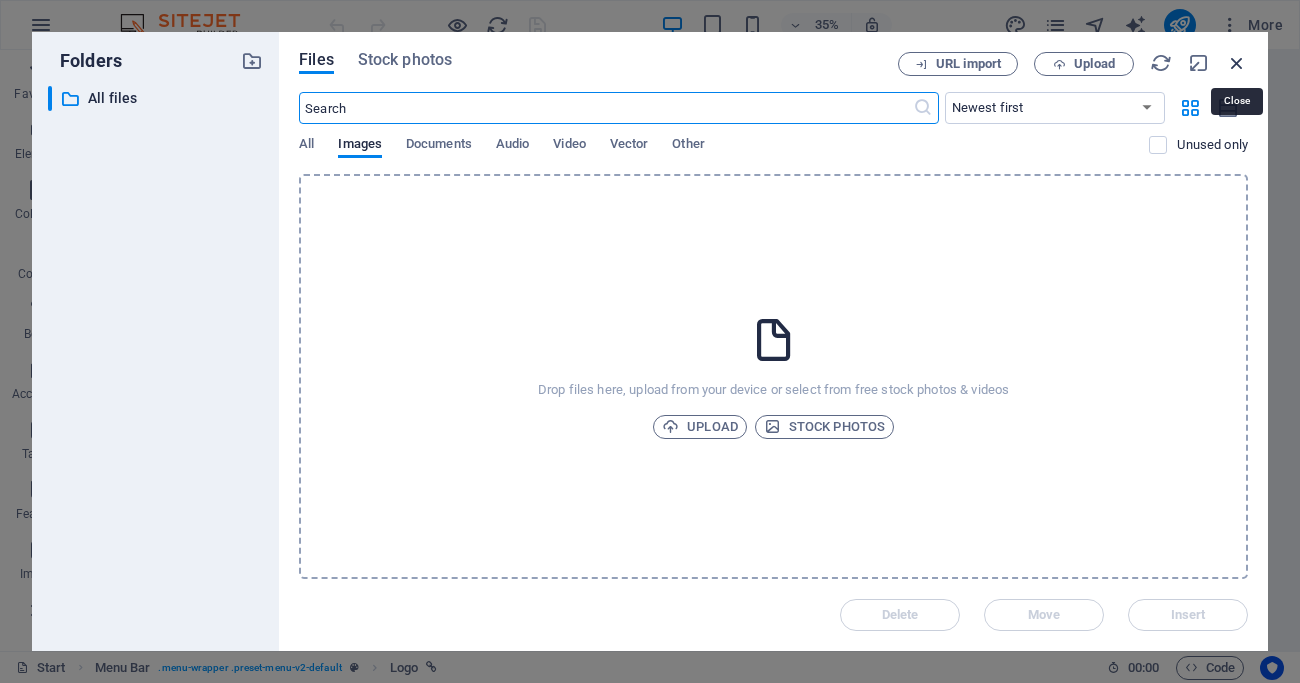 click at bounding box center (1237, 63) 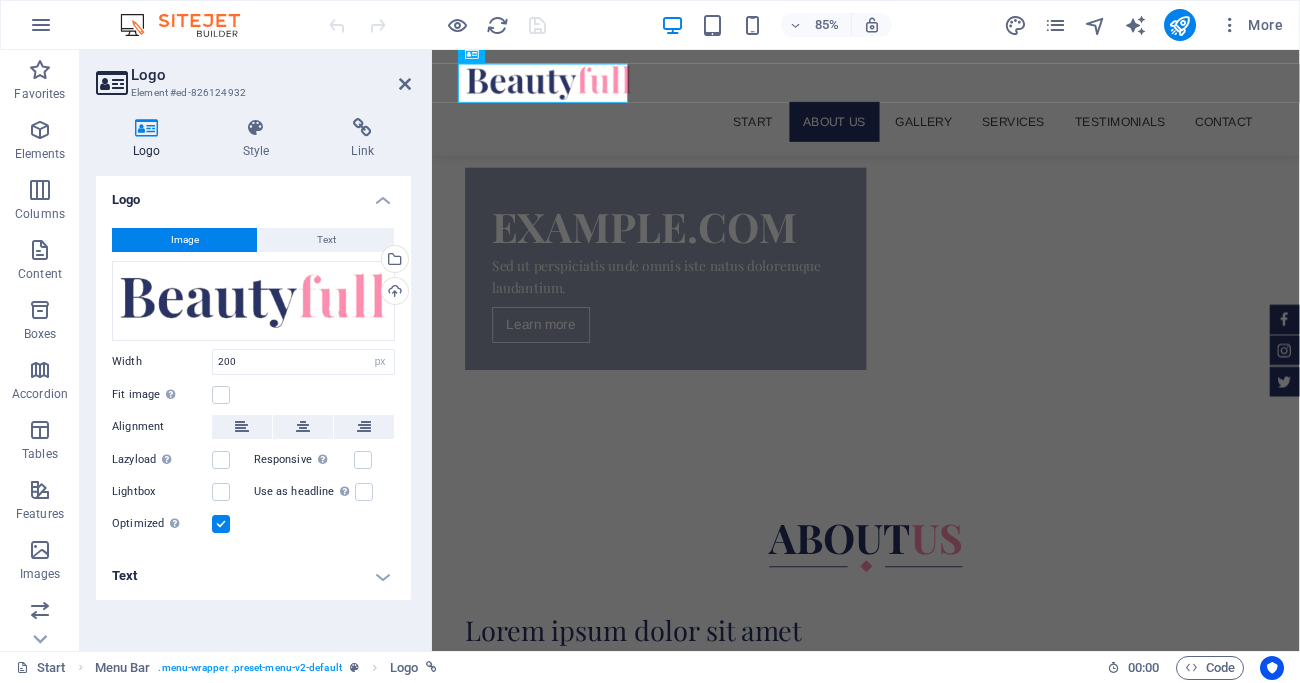 scroll, scrollTop: 0, scrollLeft: 0, axis: both 